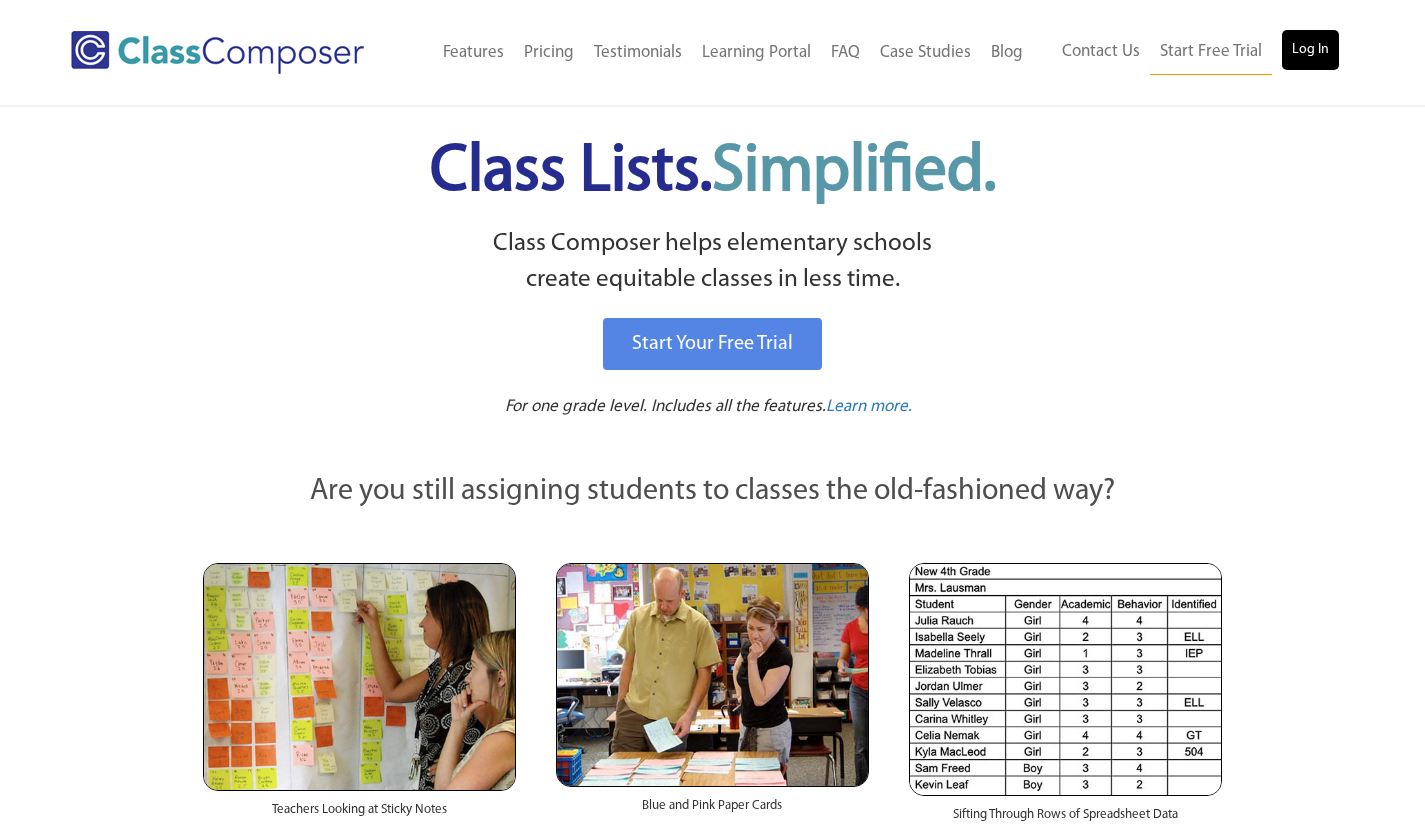 scroll, scrollTop: 0, scrollLeft: 0, axis: both 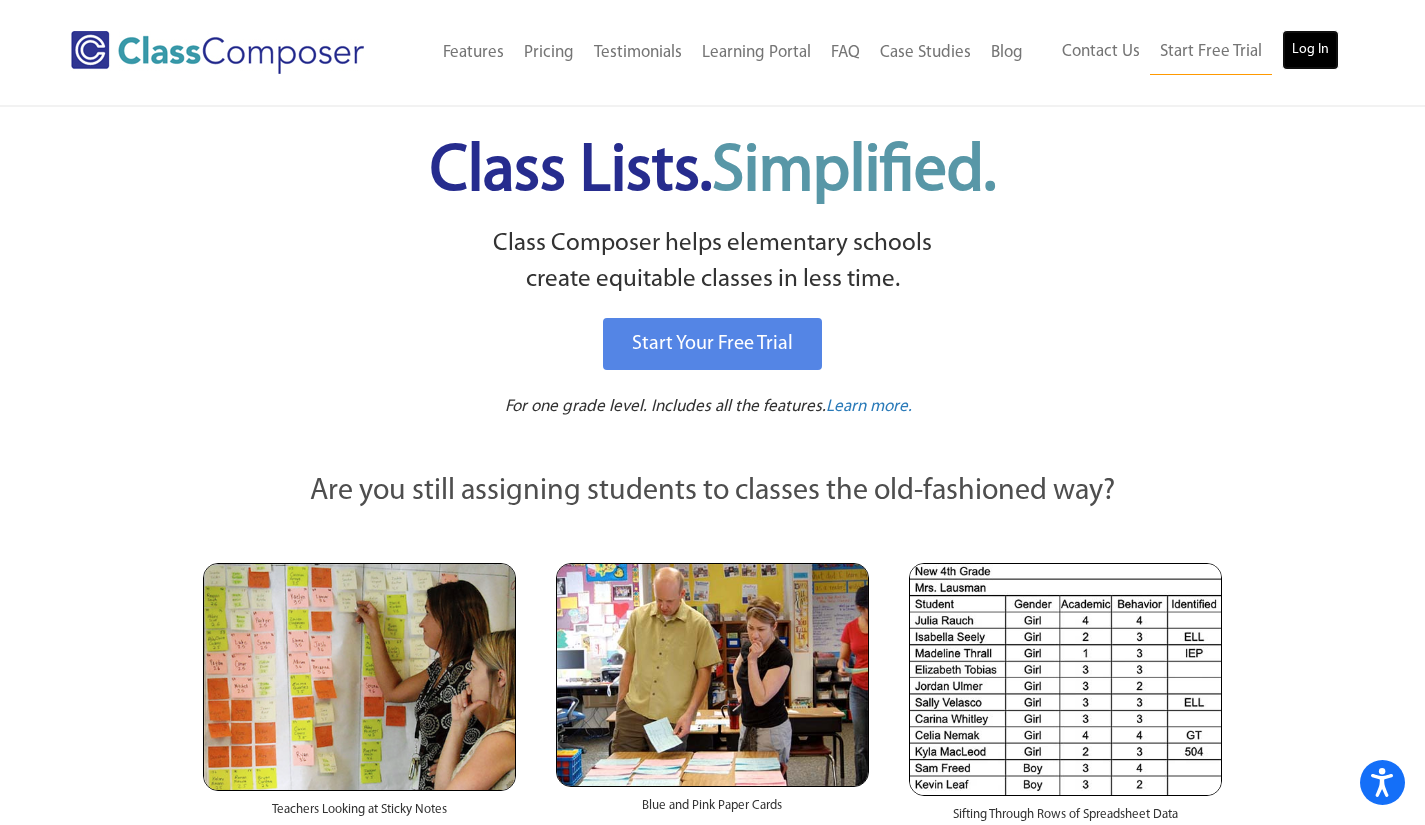 click on "Log In" at bounding box center (1310, 50) 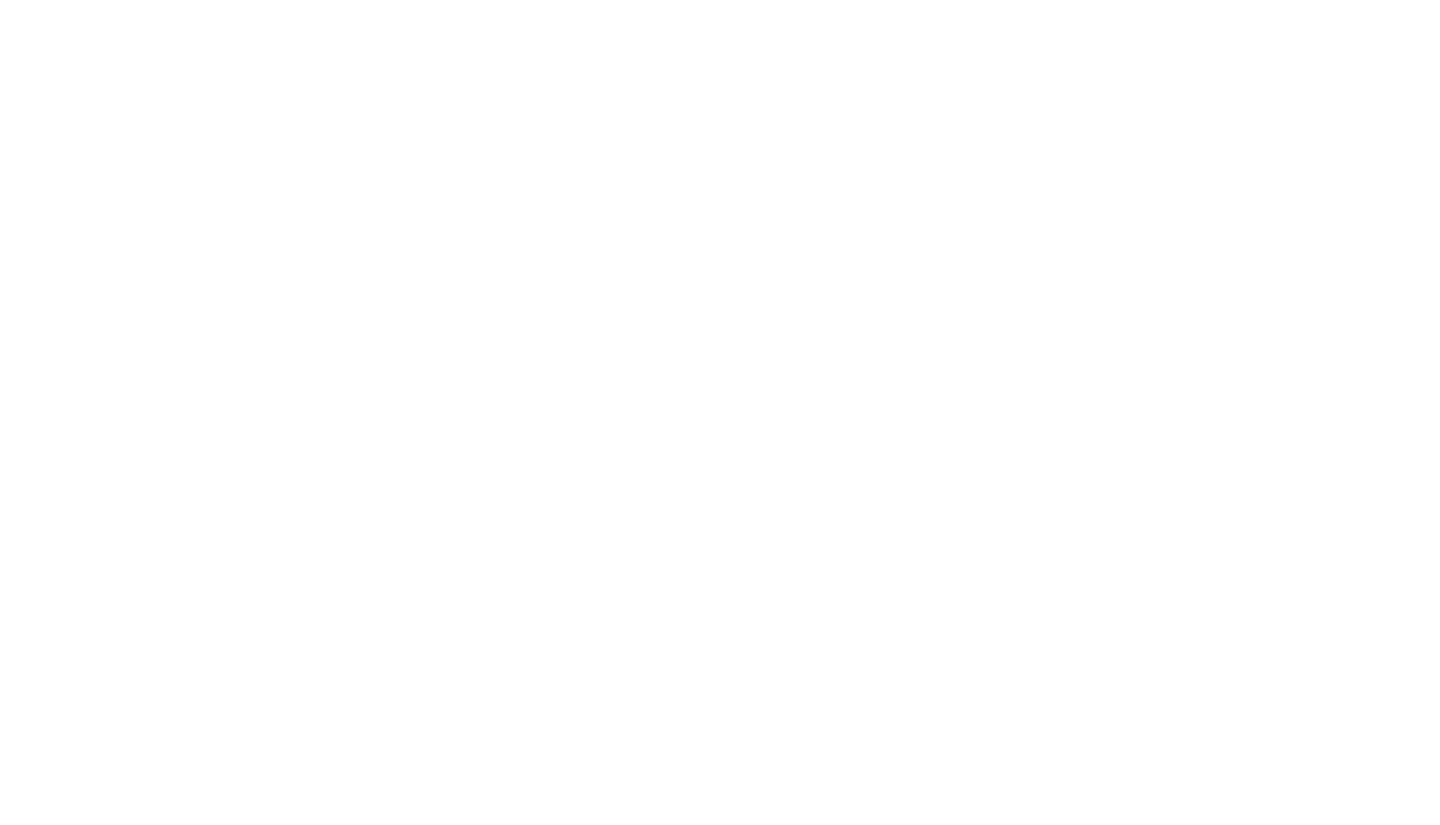 scroll, scrollTop: 0, scrollLeft: 0, axis: both 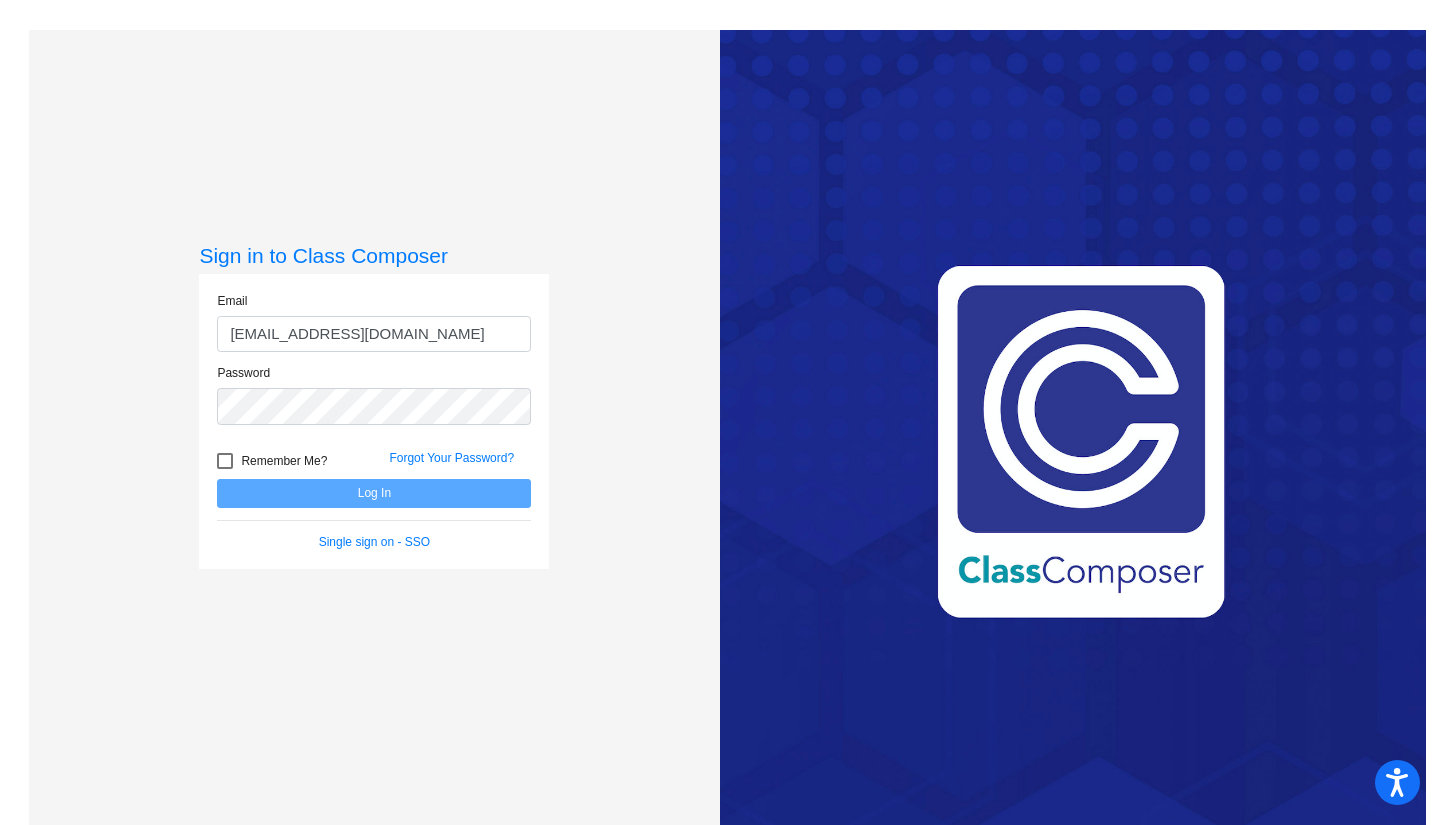 type on "[EMAIL_ADDRESS][DOMAIN_NAME]" 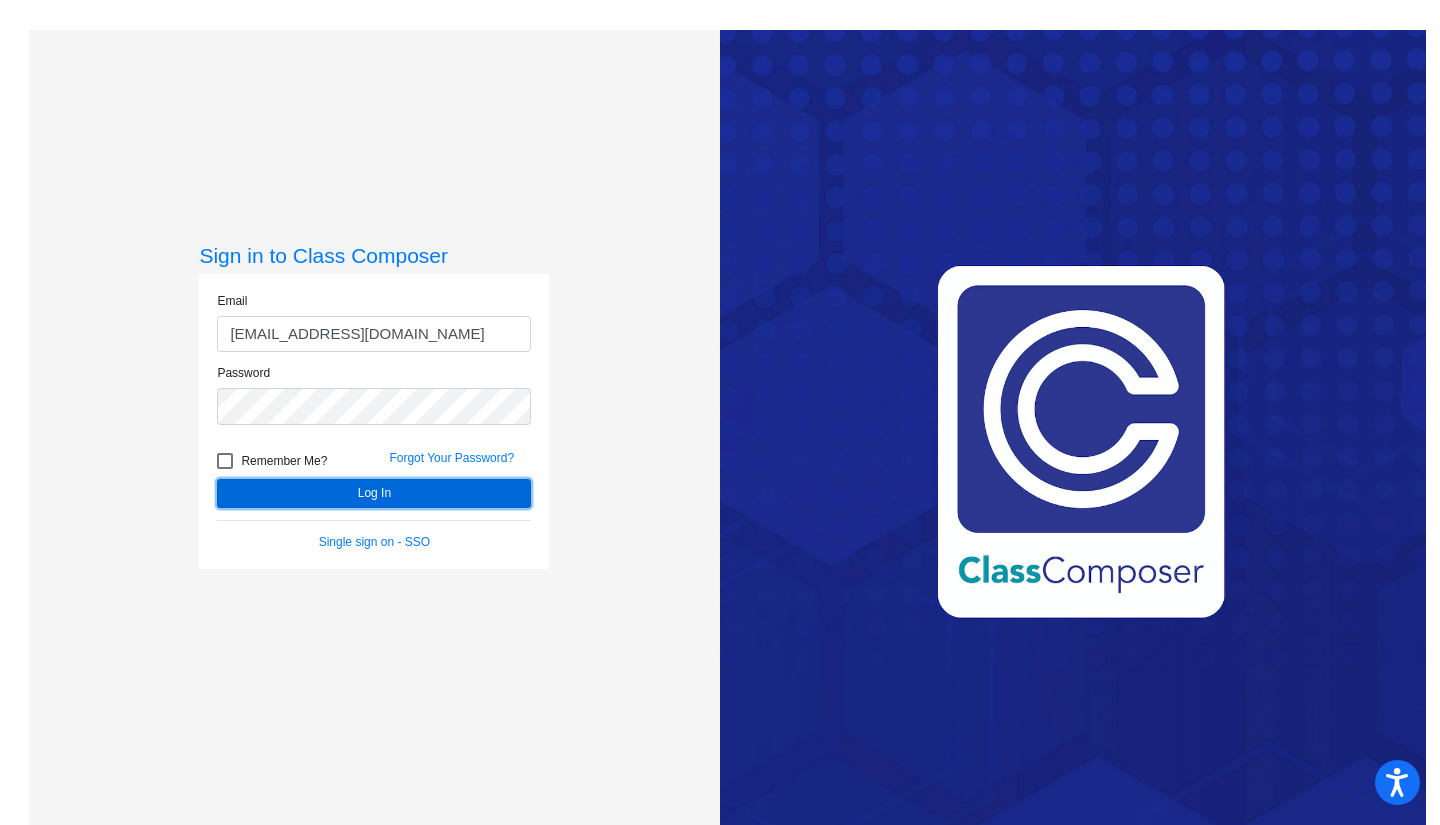 click on "Log In" 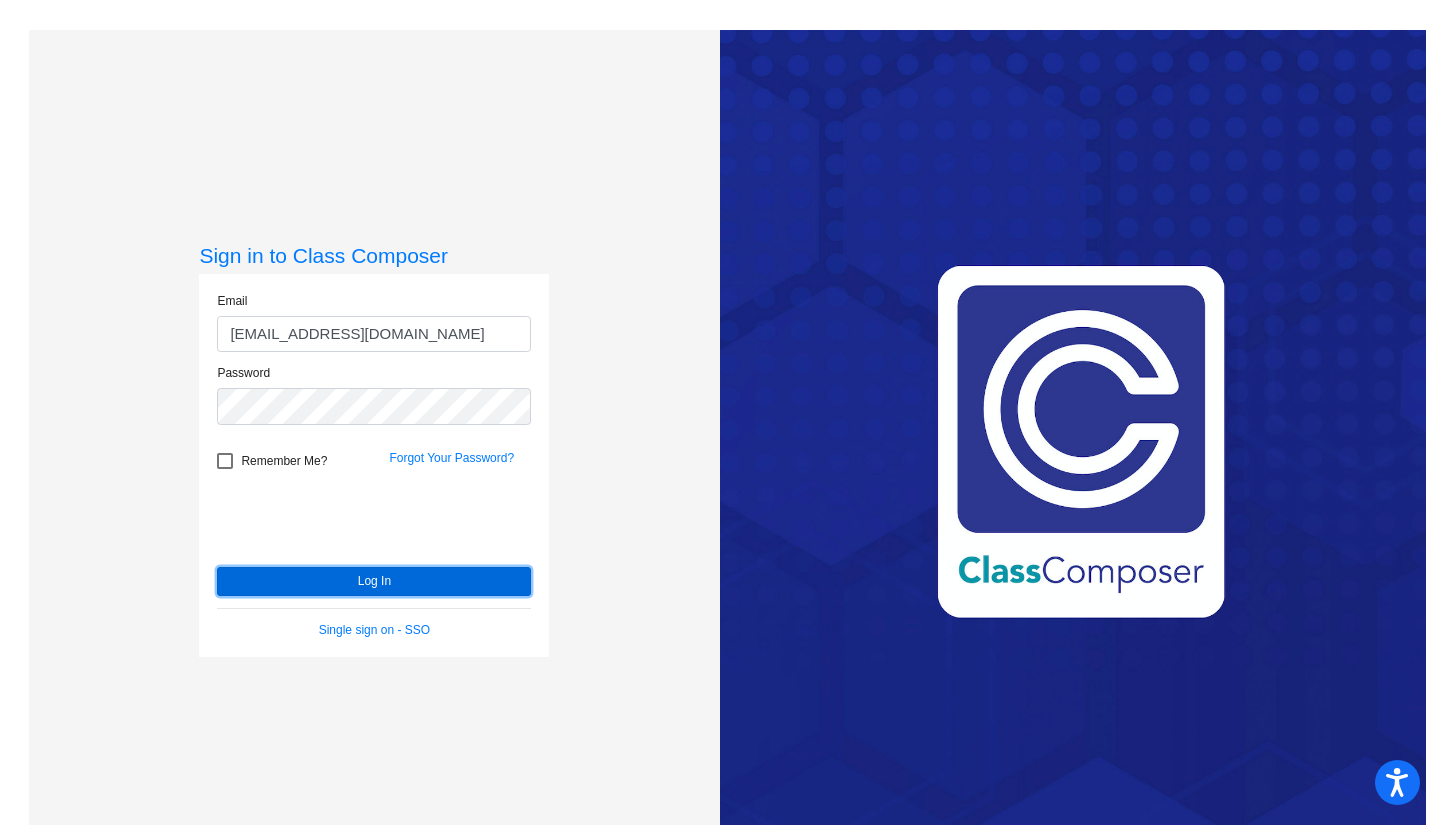 click on "Log In" 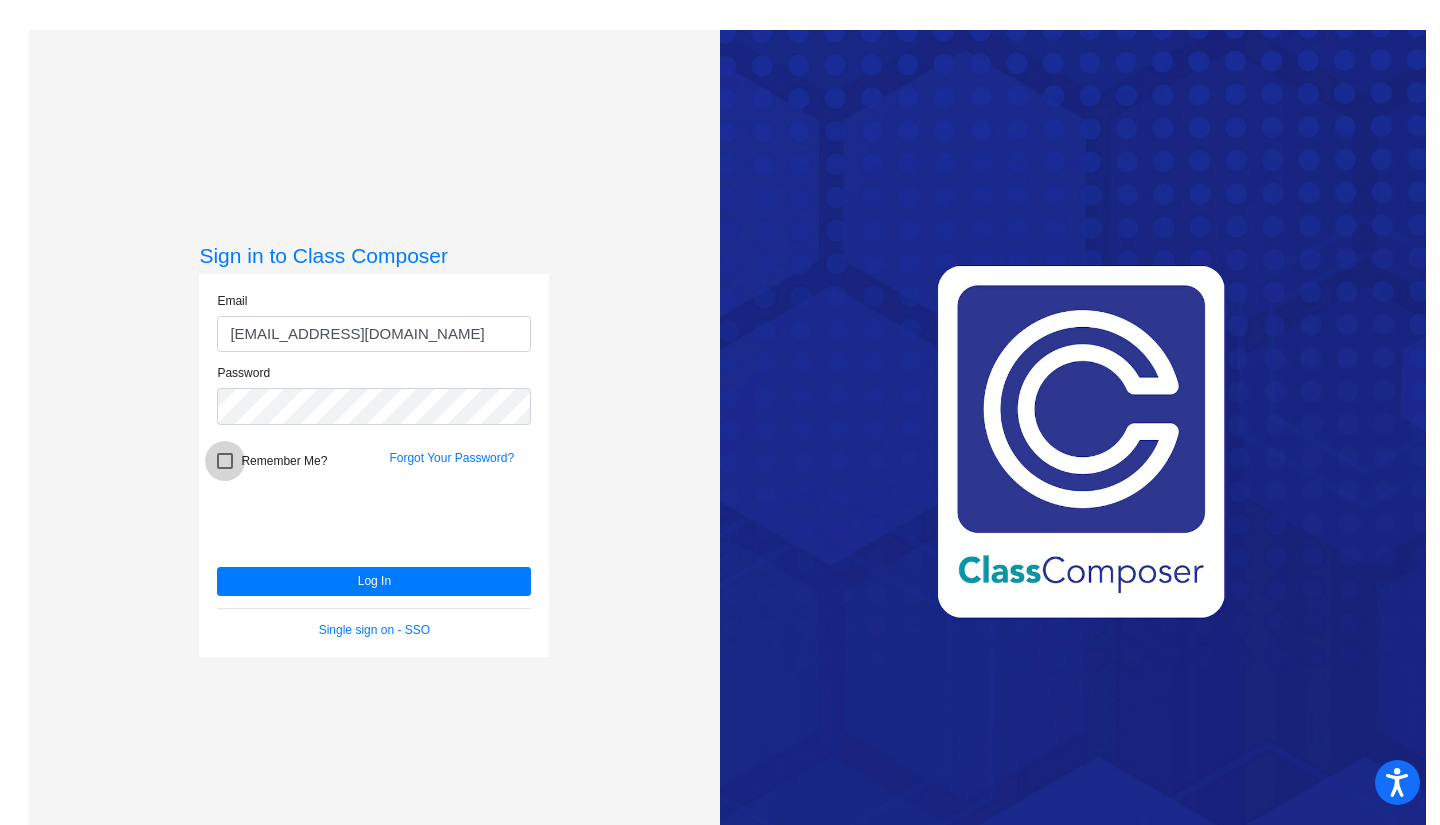 click on "Remember Me?" at bounding box center (272, 461) 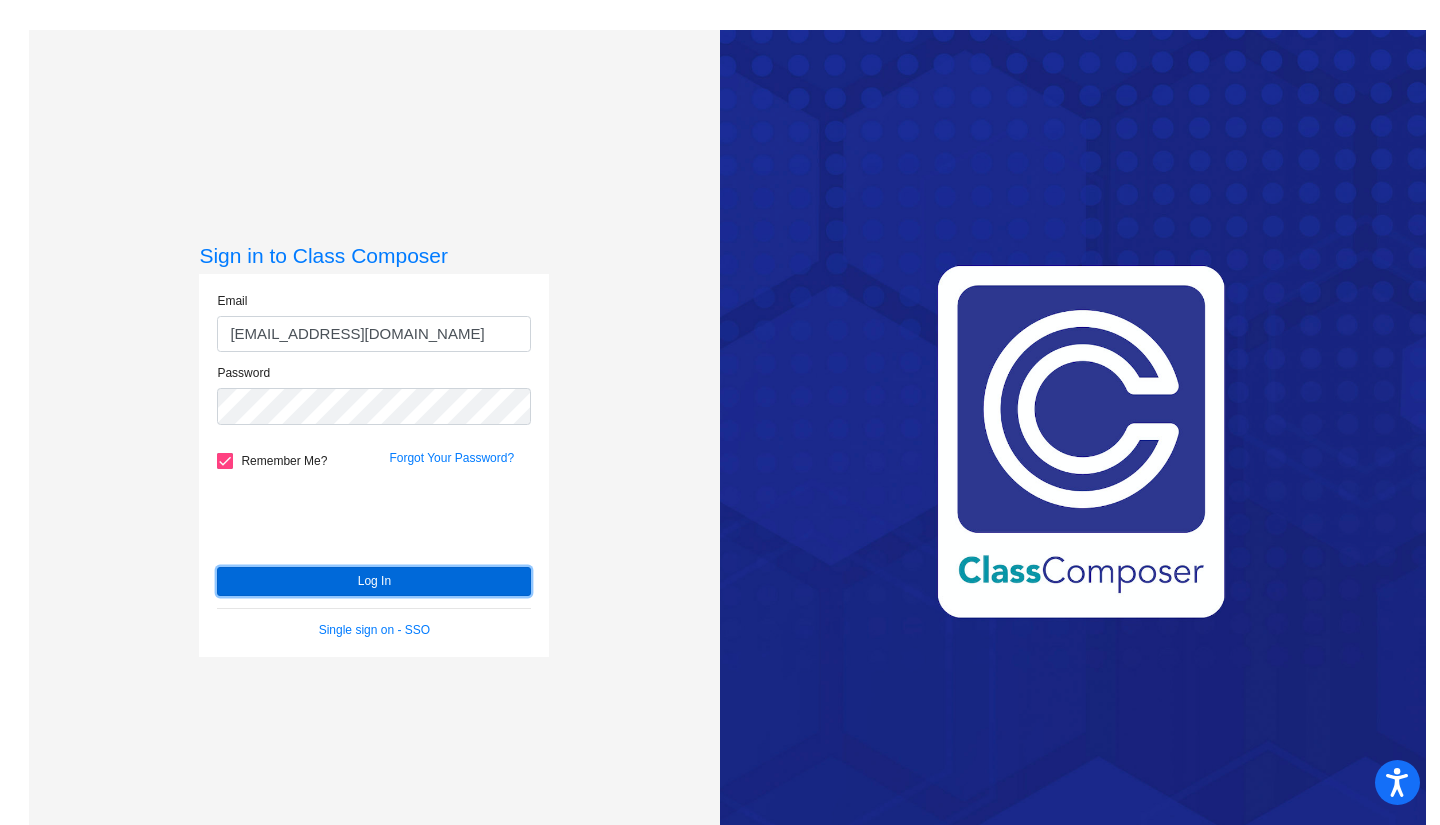 click on "Log In" 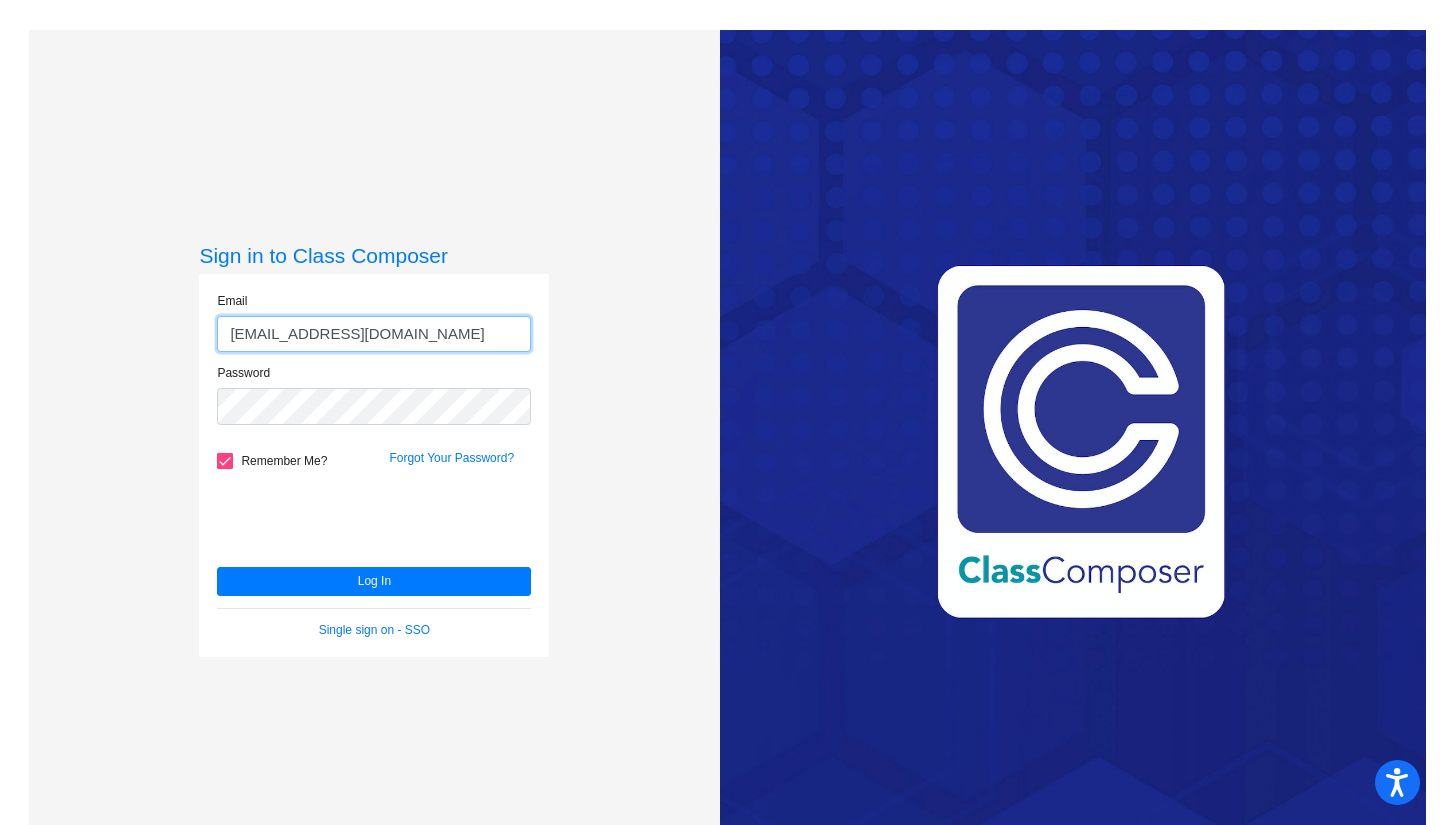 click on "acvela@sdisd.us" 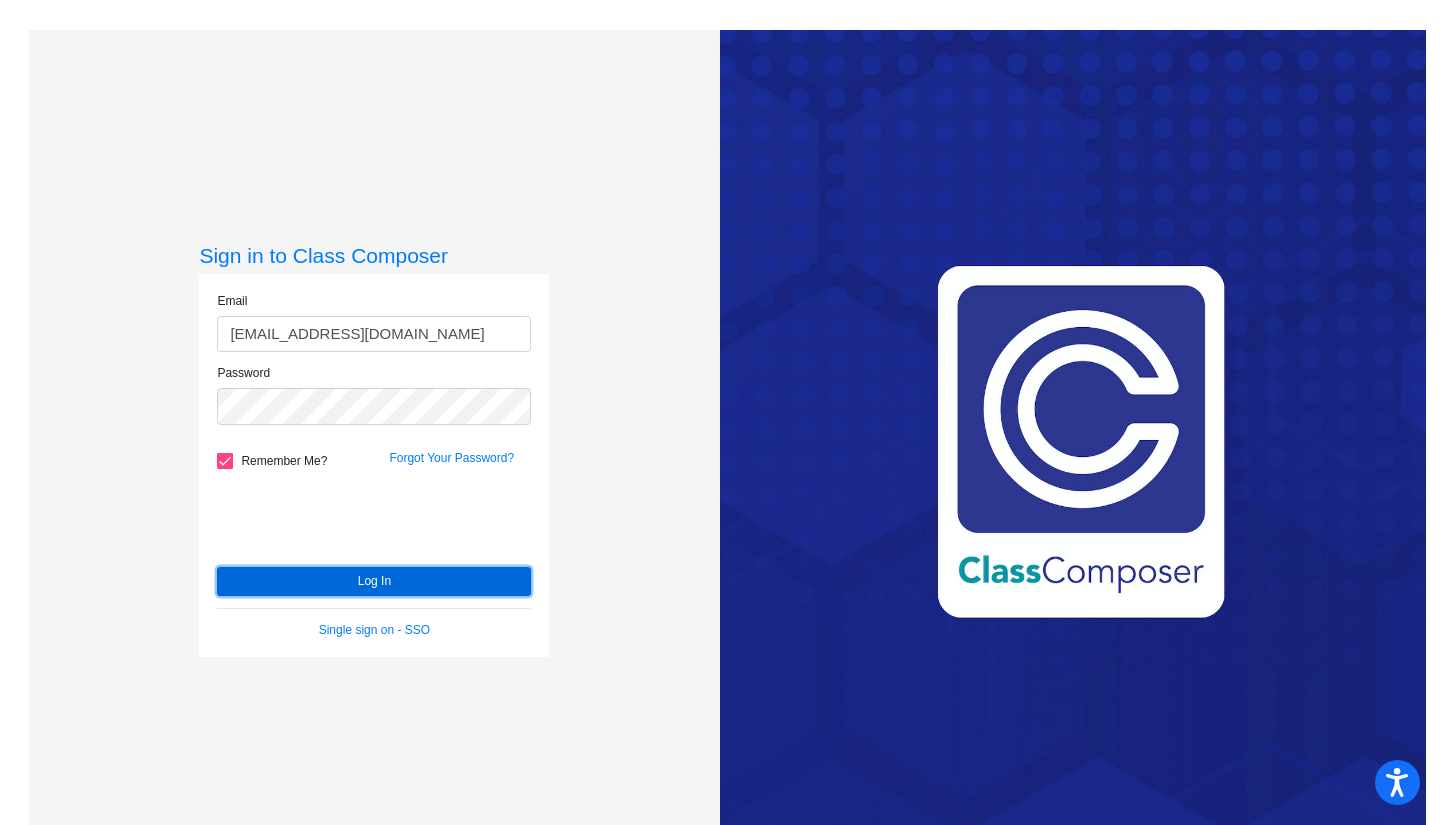 click on "Log In" 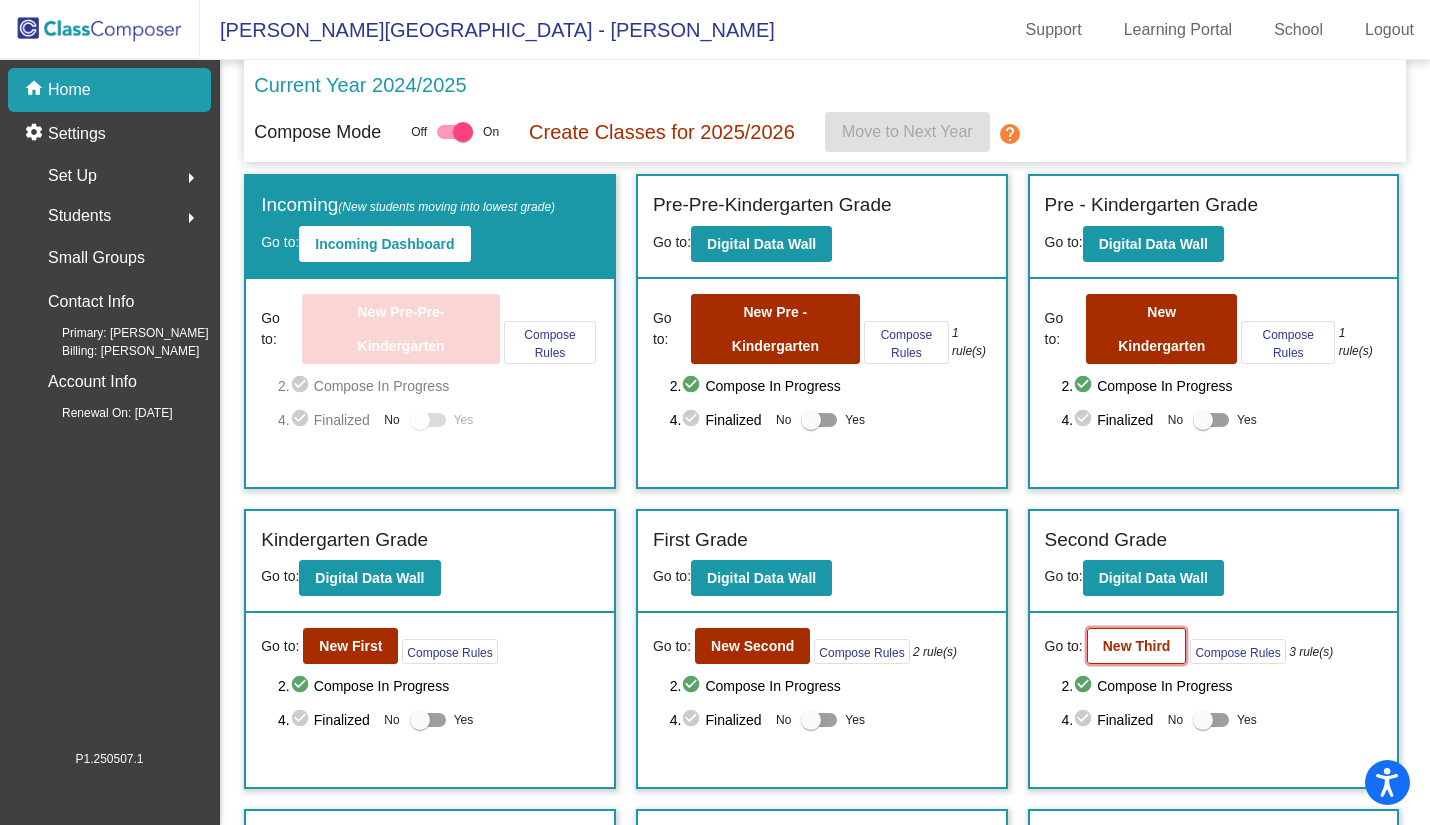 click on "New Third" 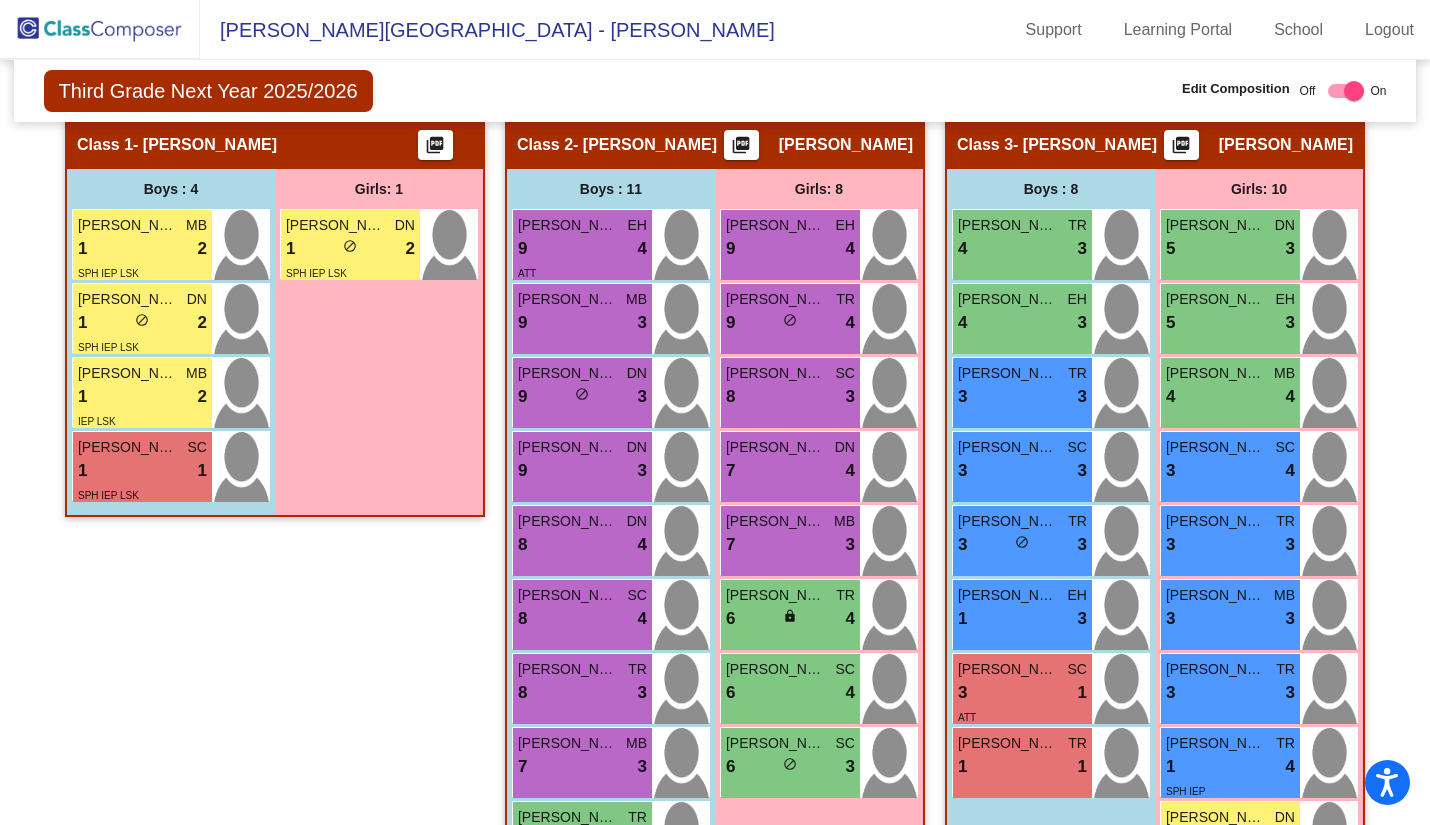 scroll, scrollTop: 498, scrollLeft: 0, axis: vertical 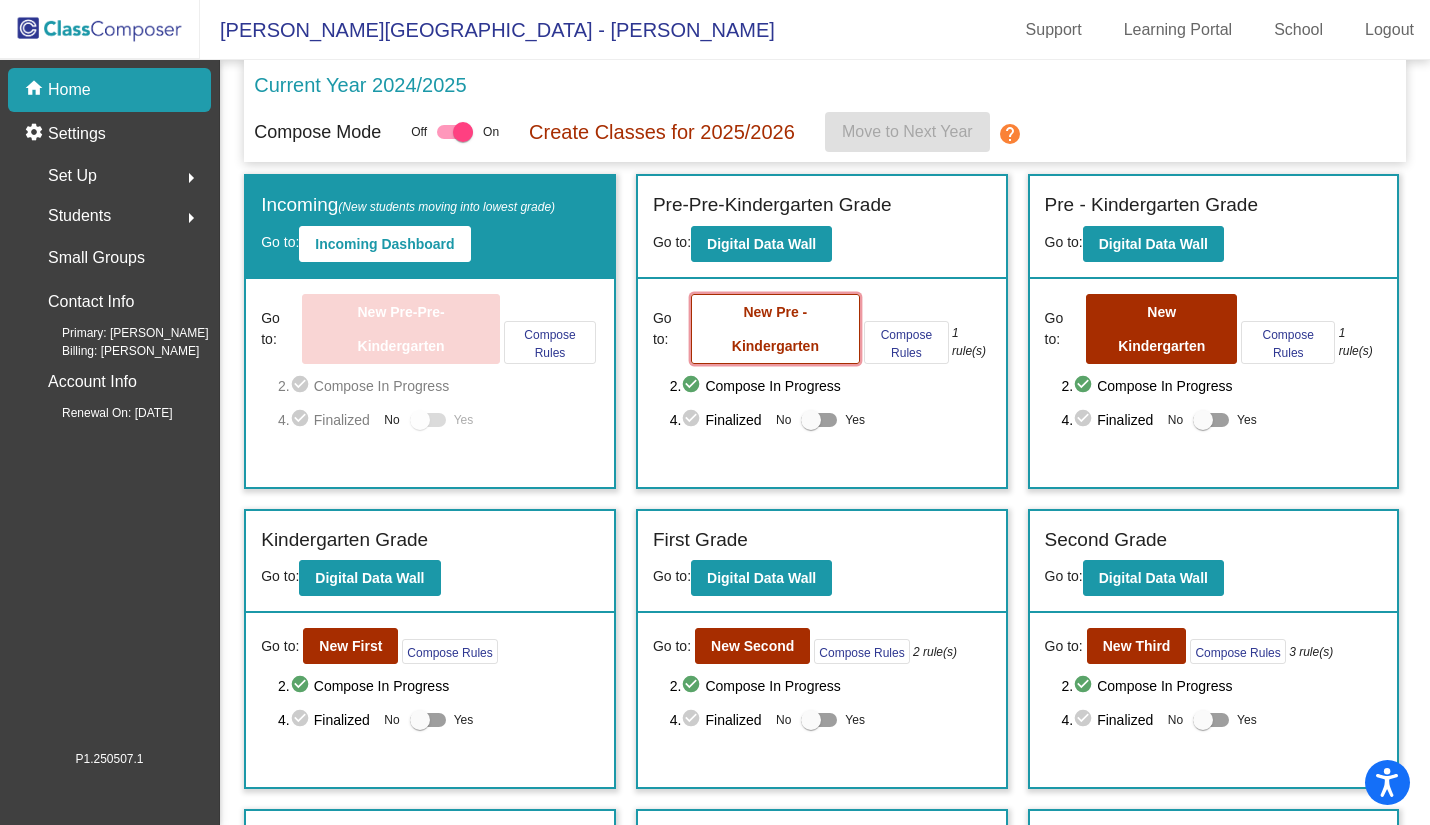 click on "New Pre - Kindergarten" 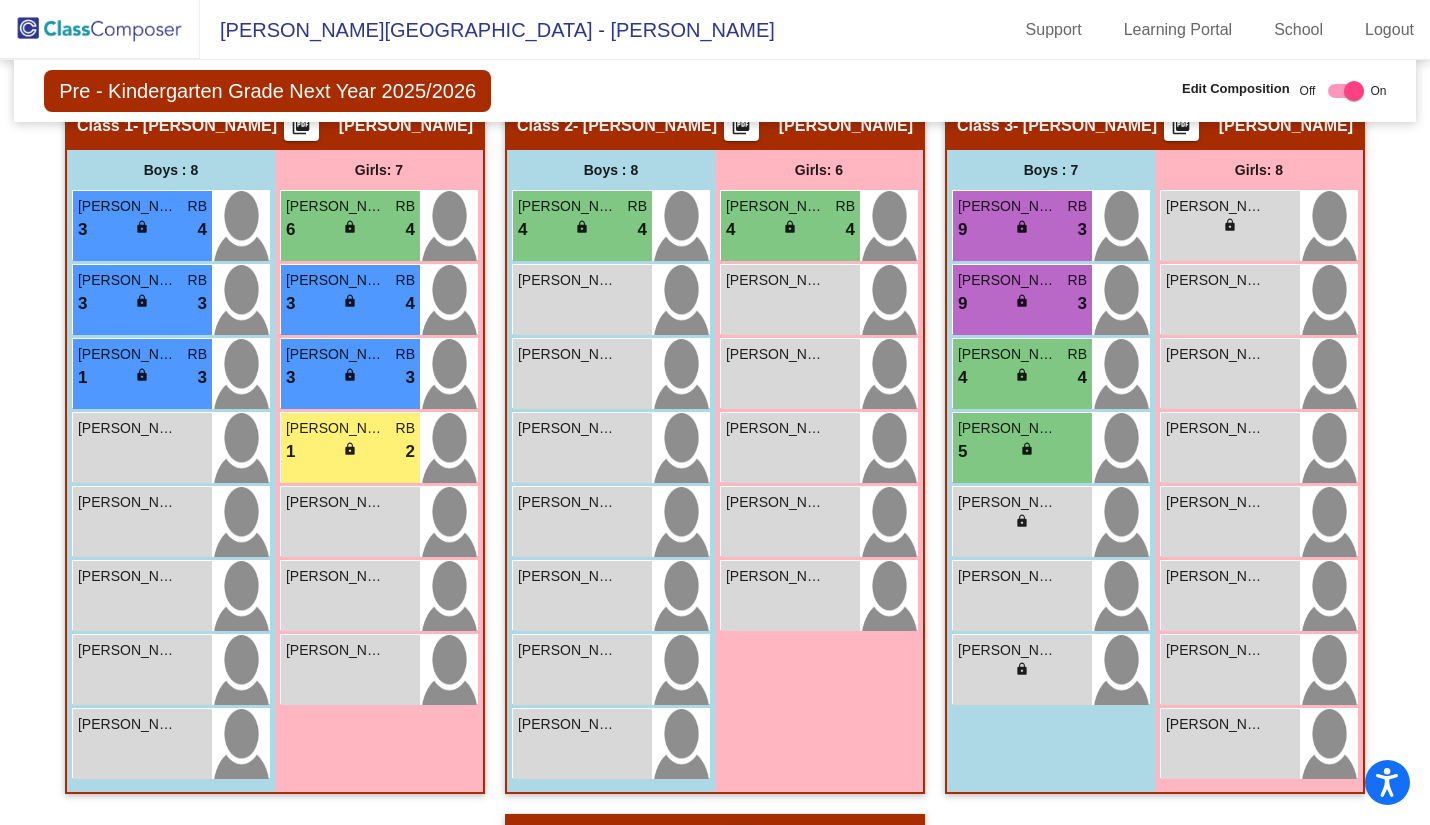 scroll, scrollTop: 478, scrollLeft: 0, axis: vertical 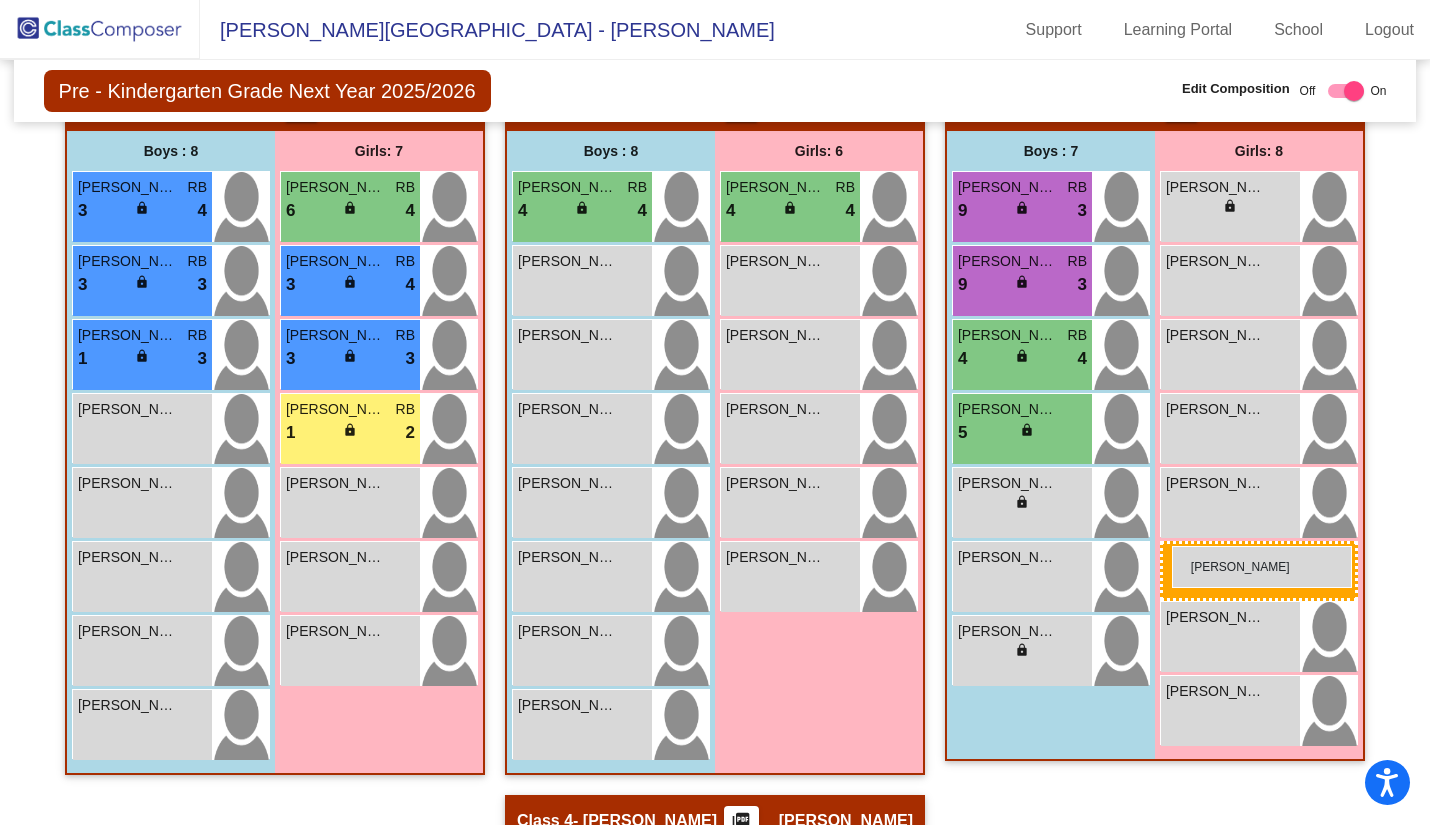 drag, startPoint x: 1217, startPoint y: 574, endPoint x: 1172, endPoint y: 546, distance: 53 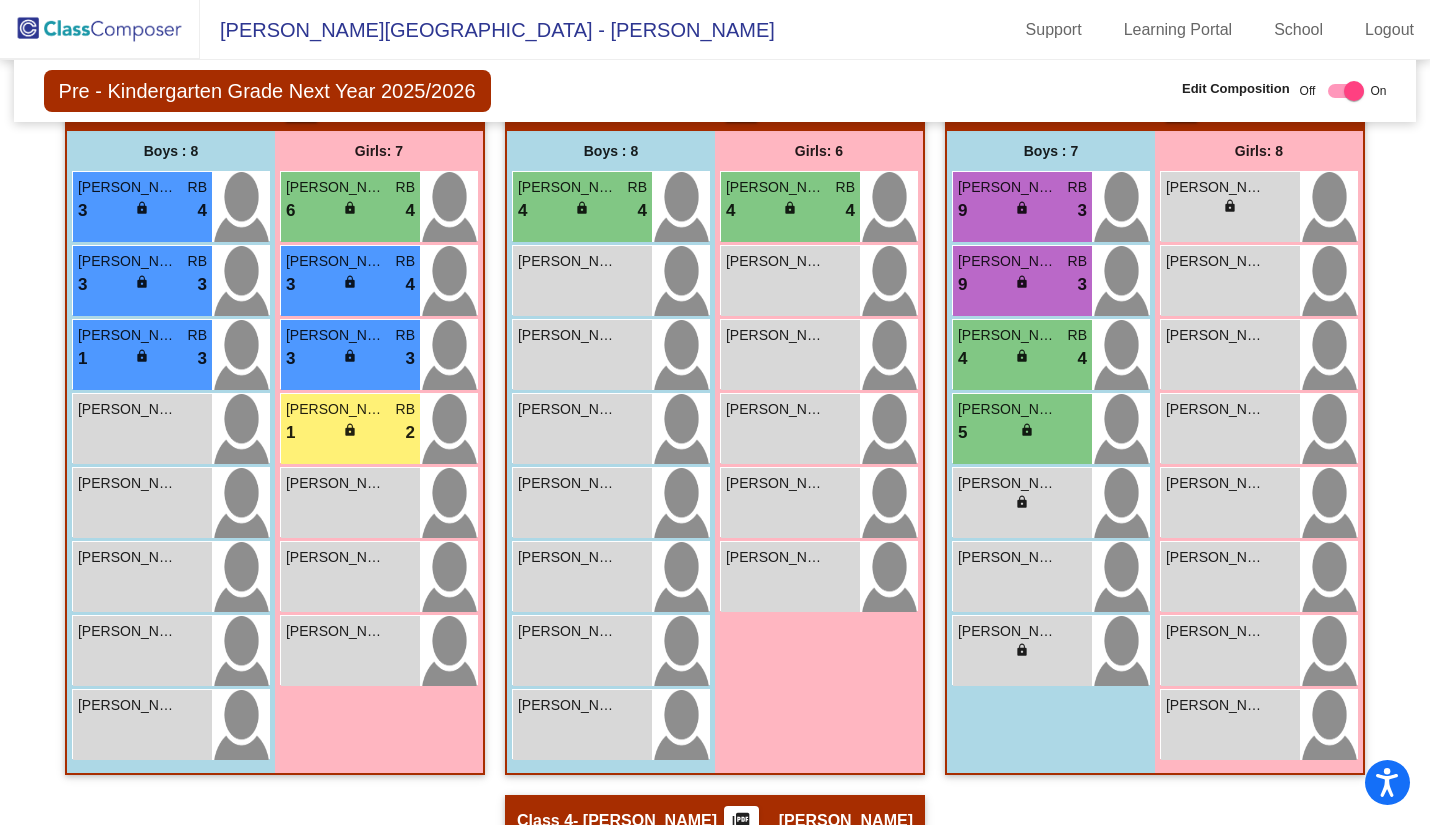 scroll, scrollTop: 0, scrollLeft: 0, axis: both 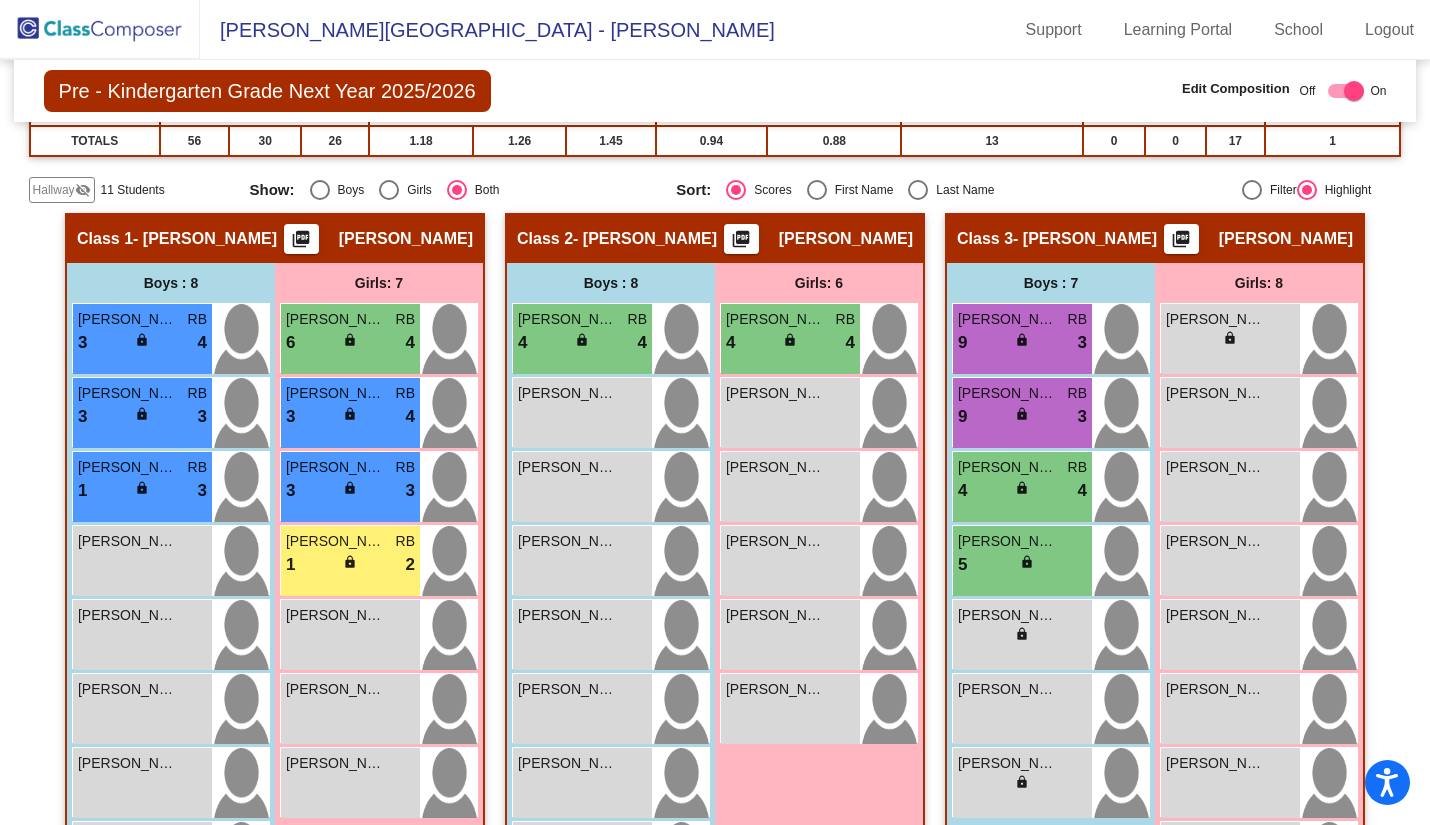click on "Hallway   visibility_off" 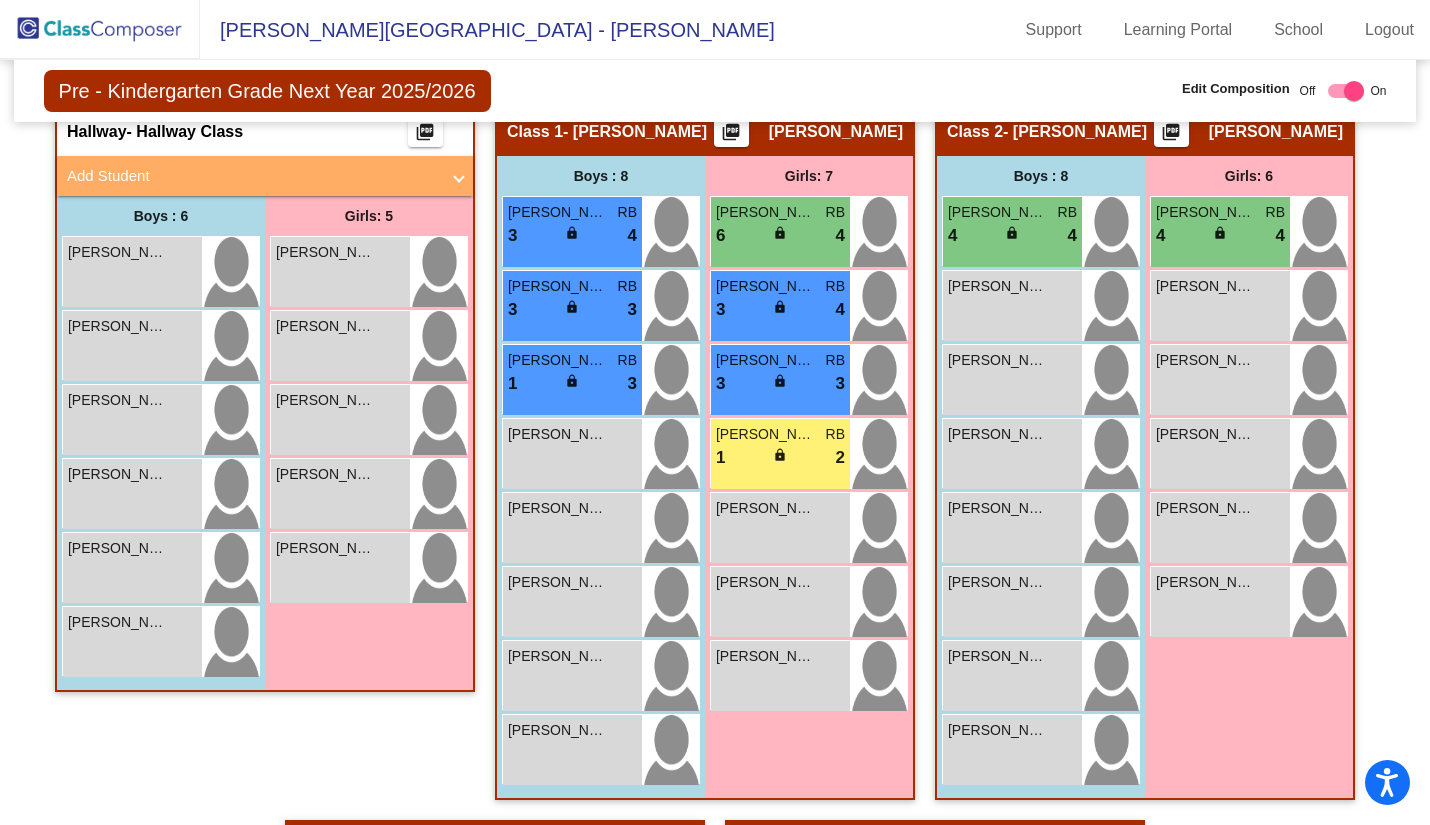 scroll, scrollTop: 458, scrollLeft: 0, axis: vertical 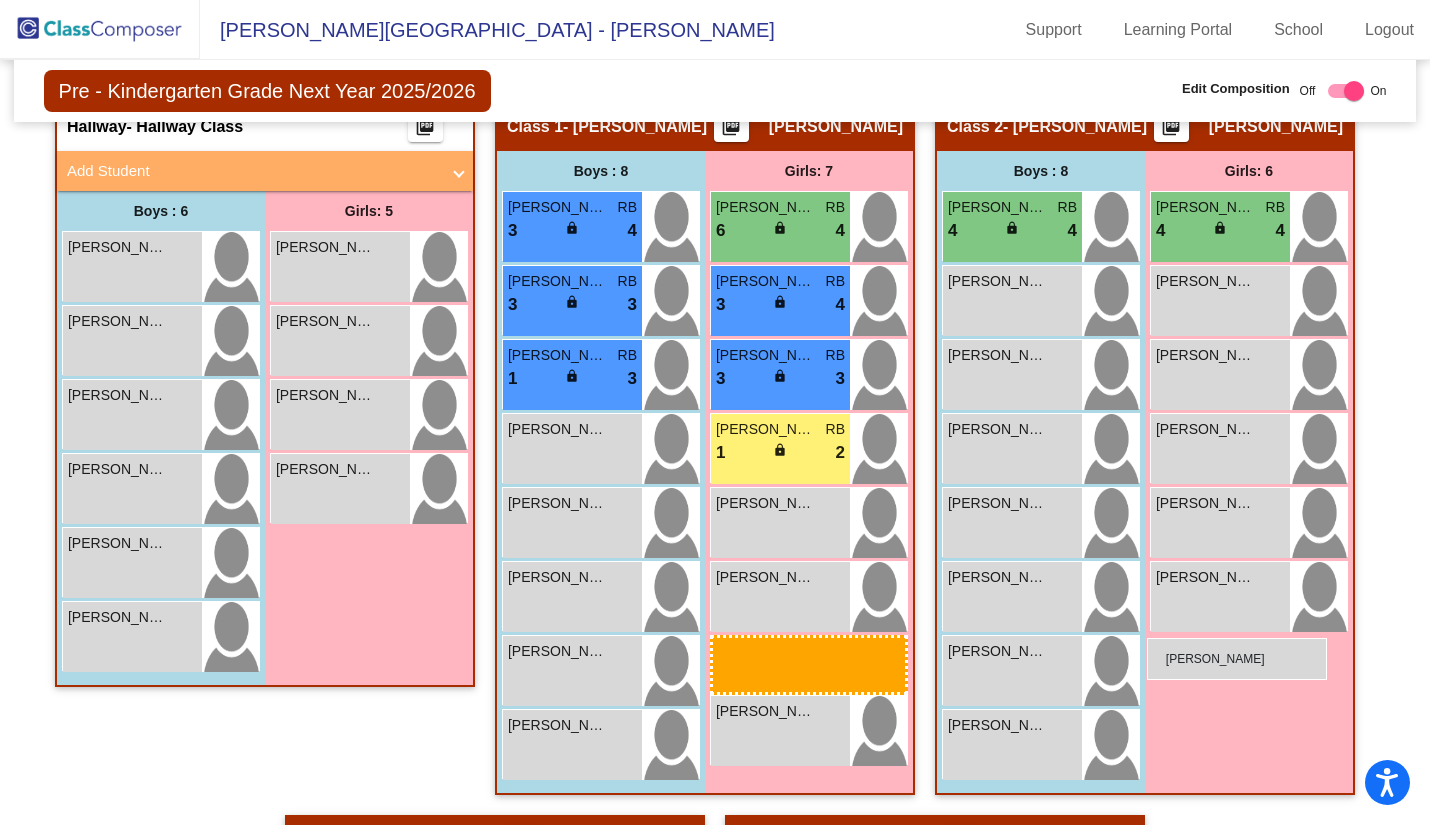 drag, startPoint x: 347, startPoint y: 574, endPoint x: 1148, endPoint y: 638, distance: 803.55273 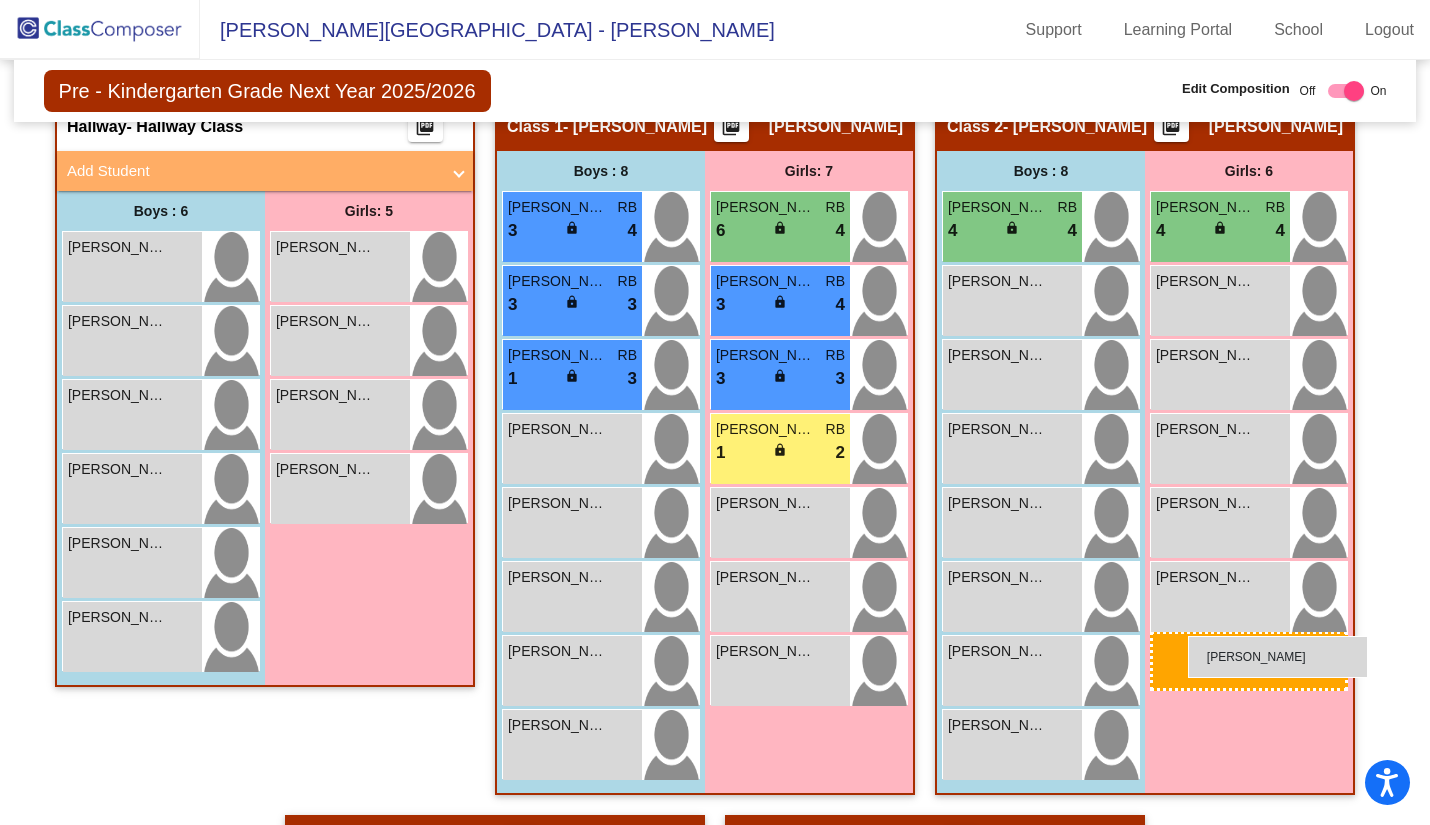 drag, startPoint x: 349, startPoint y: 569, endPoint x: 1188, endPoint y: 636, distance: 841.67096 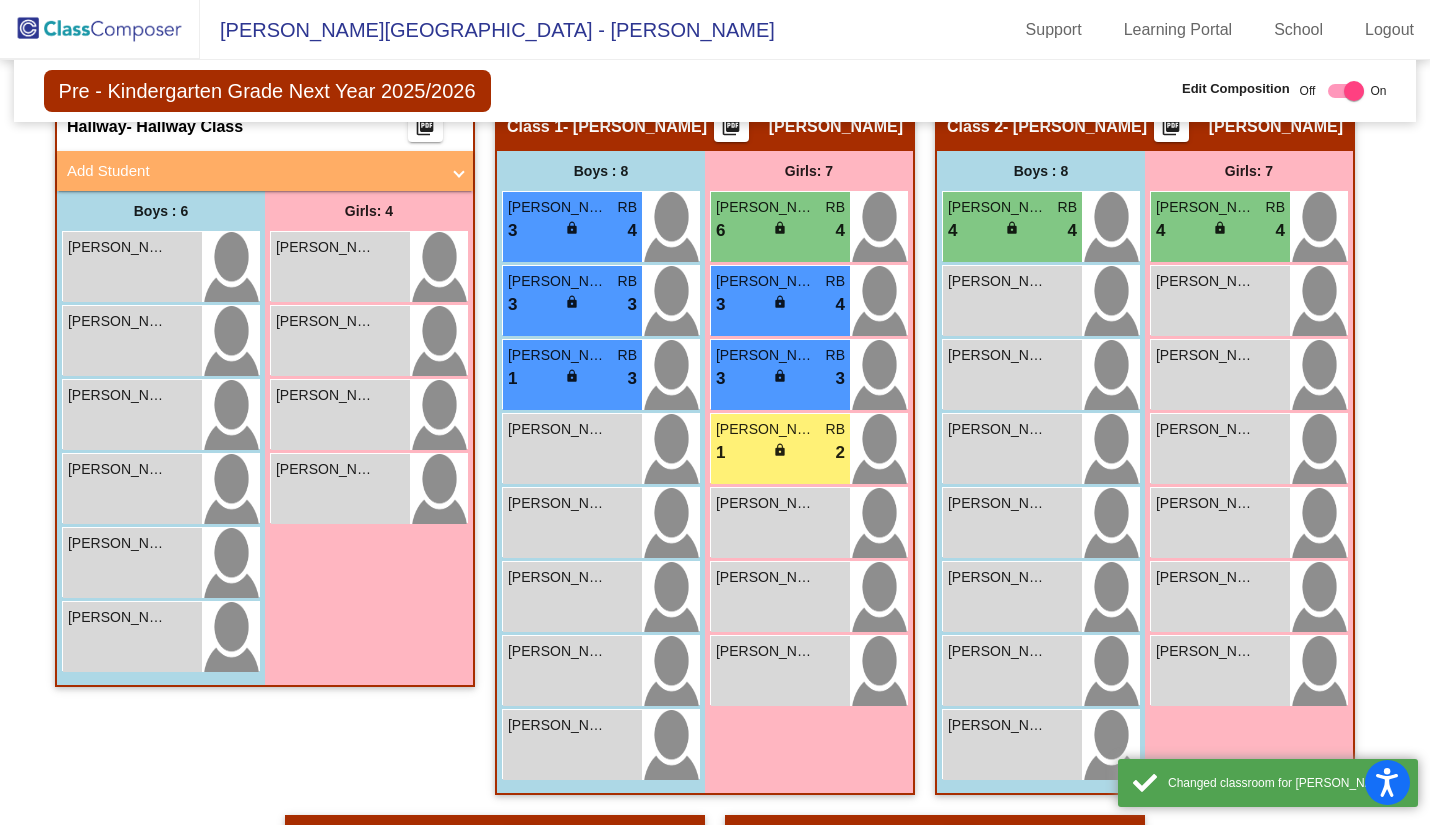 click on "Girls: 7 Romee Martinez RB 4 lock do_not_disturb_alt 4 Aubree Garcia lock do_not_disturb_alt Caleena Alaniz lock do_not_disturb_alt Jaelissa Foley lock do_not_disturb_alt Jeniyah Silva lock do_not_disturb_alt Kataleya Hernandez lock do_not_disturb_alt Larsa Perez lock do_not_disturb_alt" at bounding box center (369, 438) 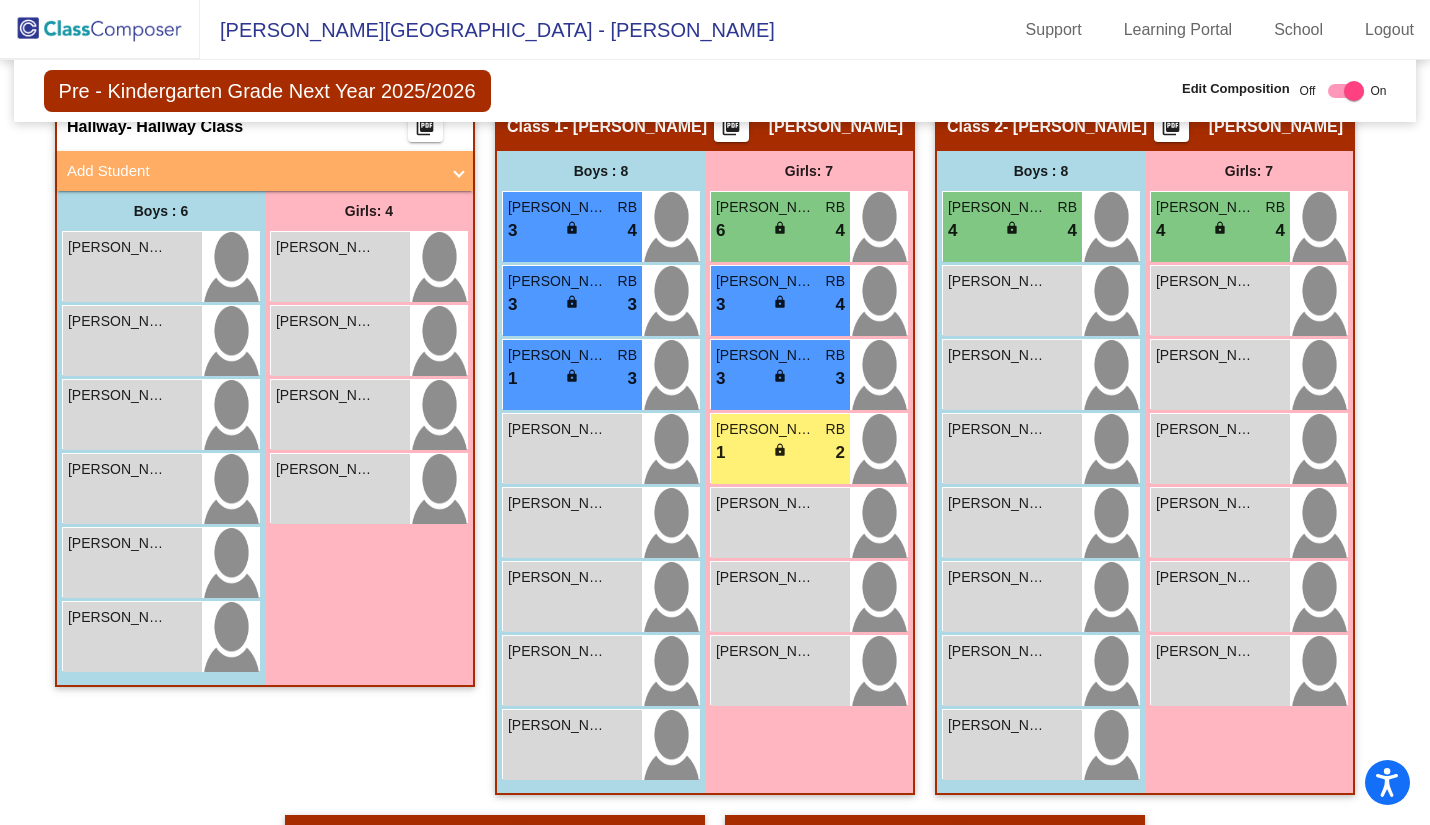 click on "Girls: 7 Romee Martinez RB 4 lock do_not_disturb_alt 4 Aubree Garcia lock do_not_disturb_alt Caleena Alaniz lock do_not_disturb_alt Jaelissa Foley lock do_not_disturb_alt Jeniyah Silva lock do_not_disturb_alt Kataleya Hernandez lock do_not_disturb_alt Larsa Perez lock do_not_disturb_alt" at bounding box center [369, 438] 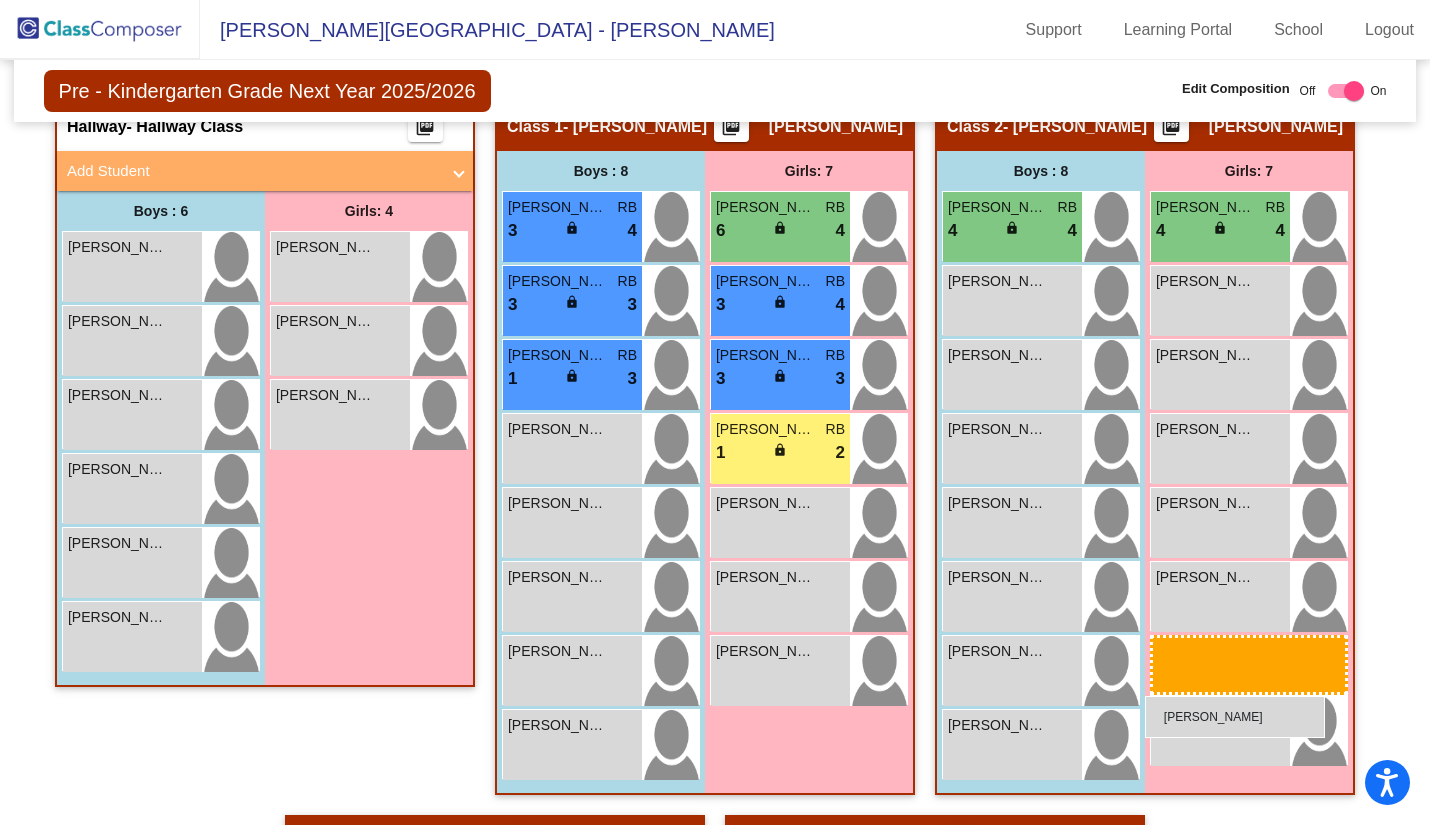 drag, startPoint x: 352, startPoint y: 259, endPoint x: 1145, endPoint y: 696, distance: 905.438 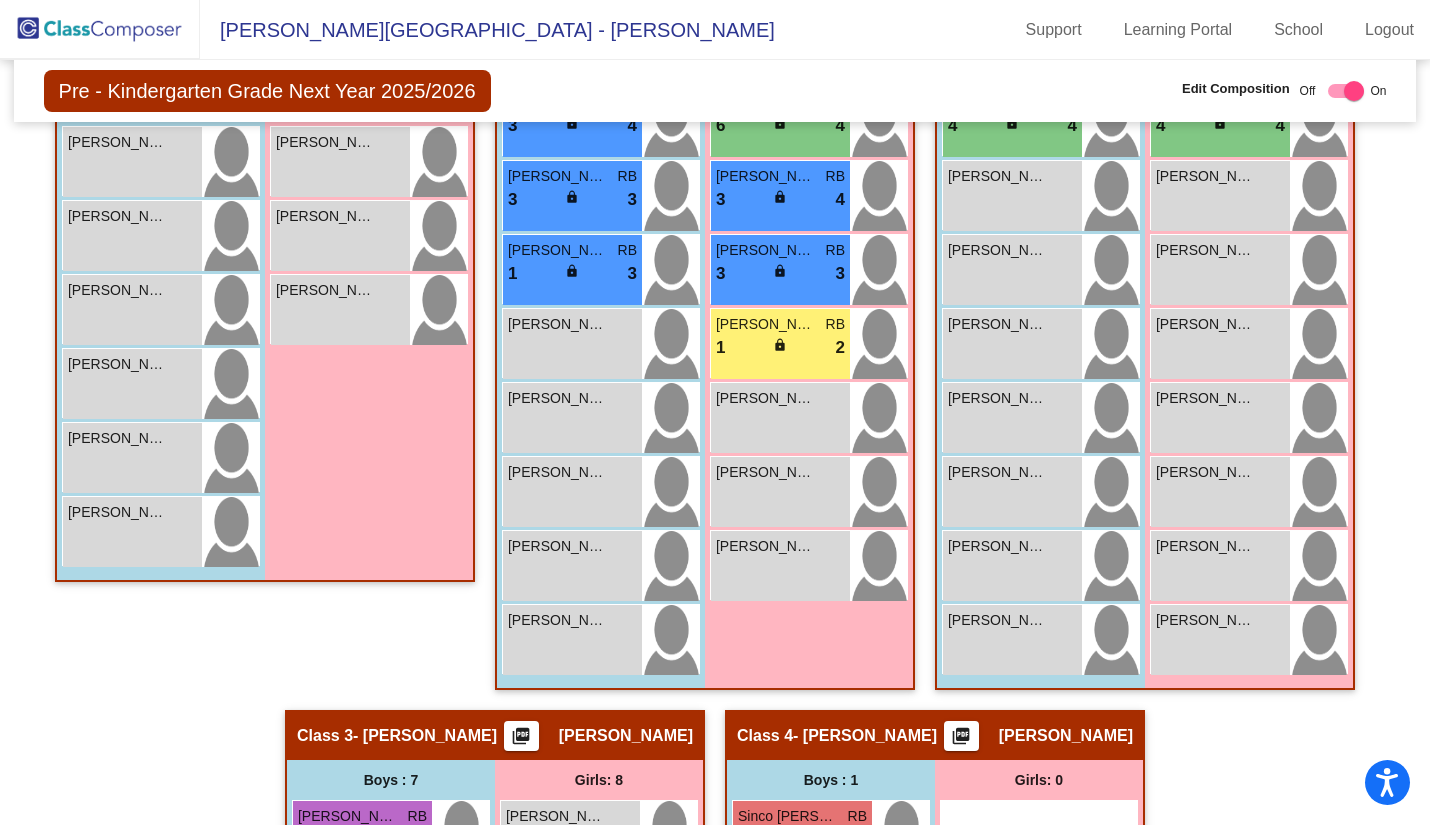 scroll, scrollTop: 623, scrollLeft: 0, axis: vertical 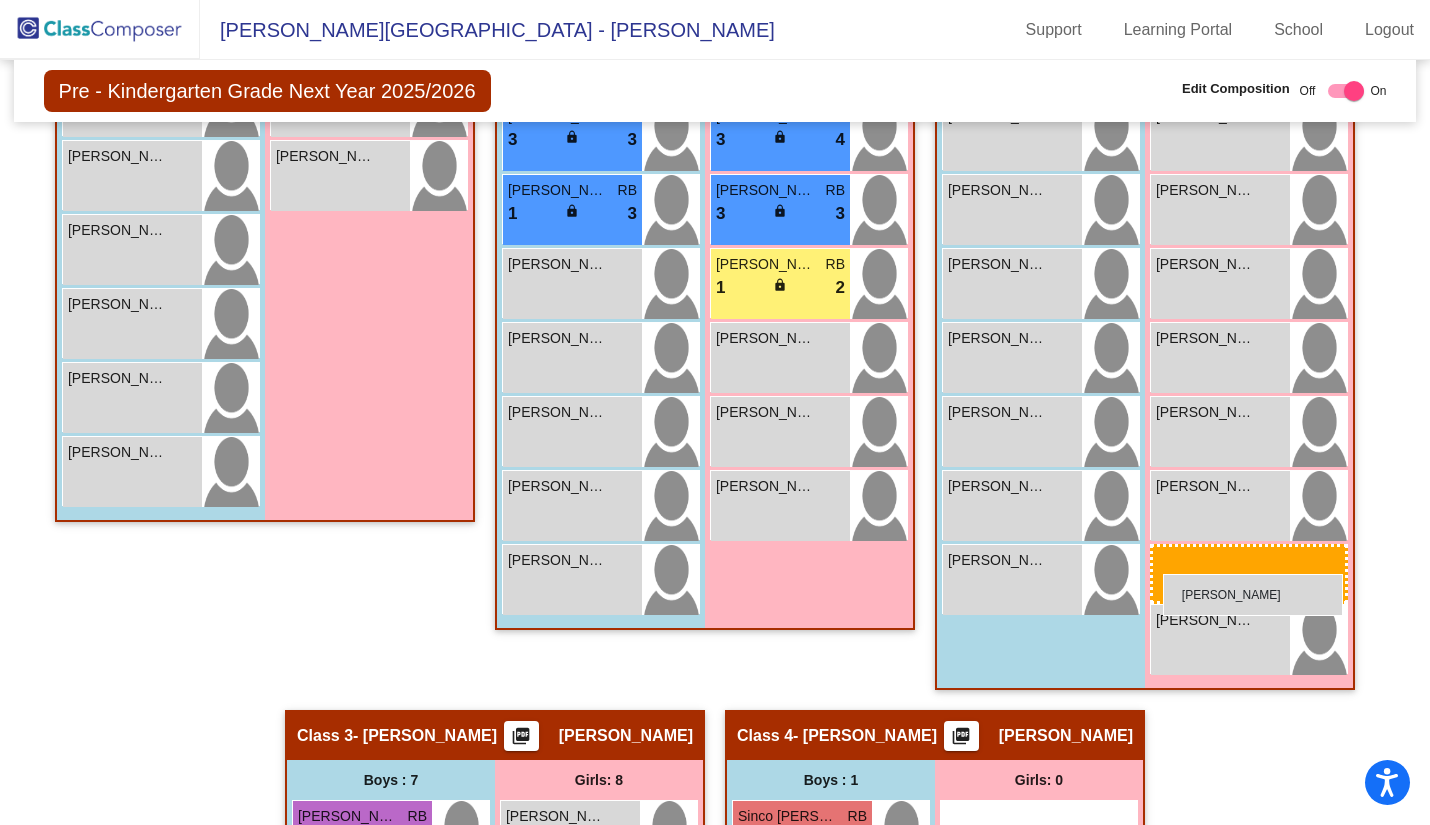 drag, startPoint x: 327, startPoint y: 155, endPoint x: 1163, endPoint y: 574, distance: 935.1241 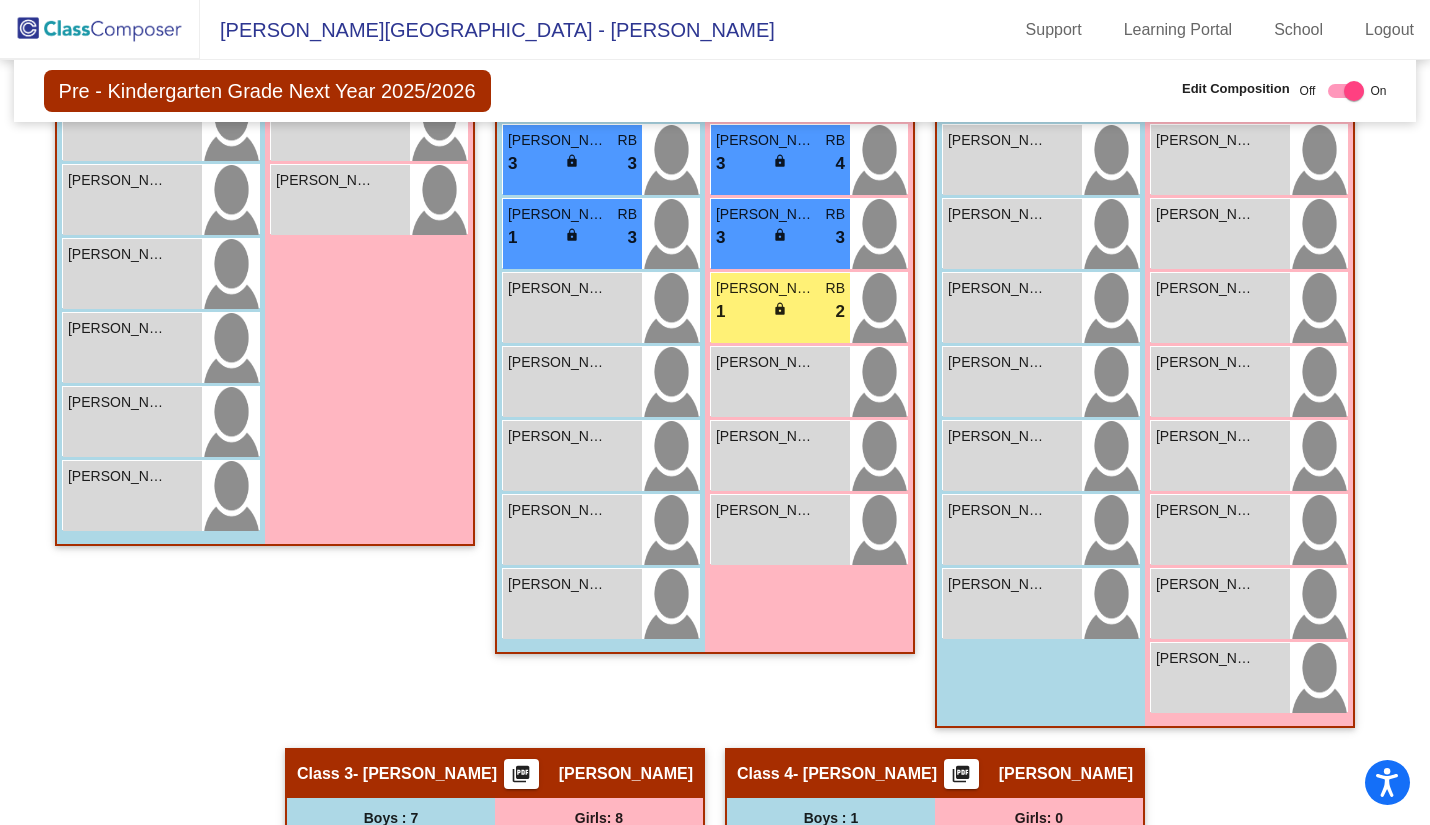 scroll, scrollTop: 641, scrollLeft: 0, axis: vertical 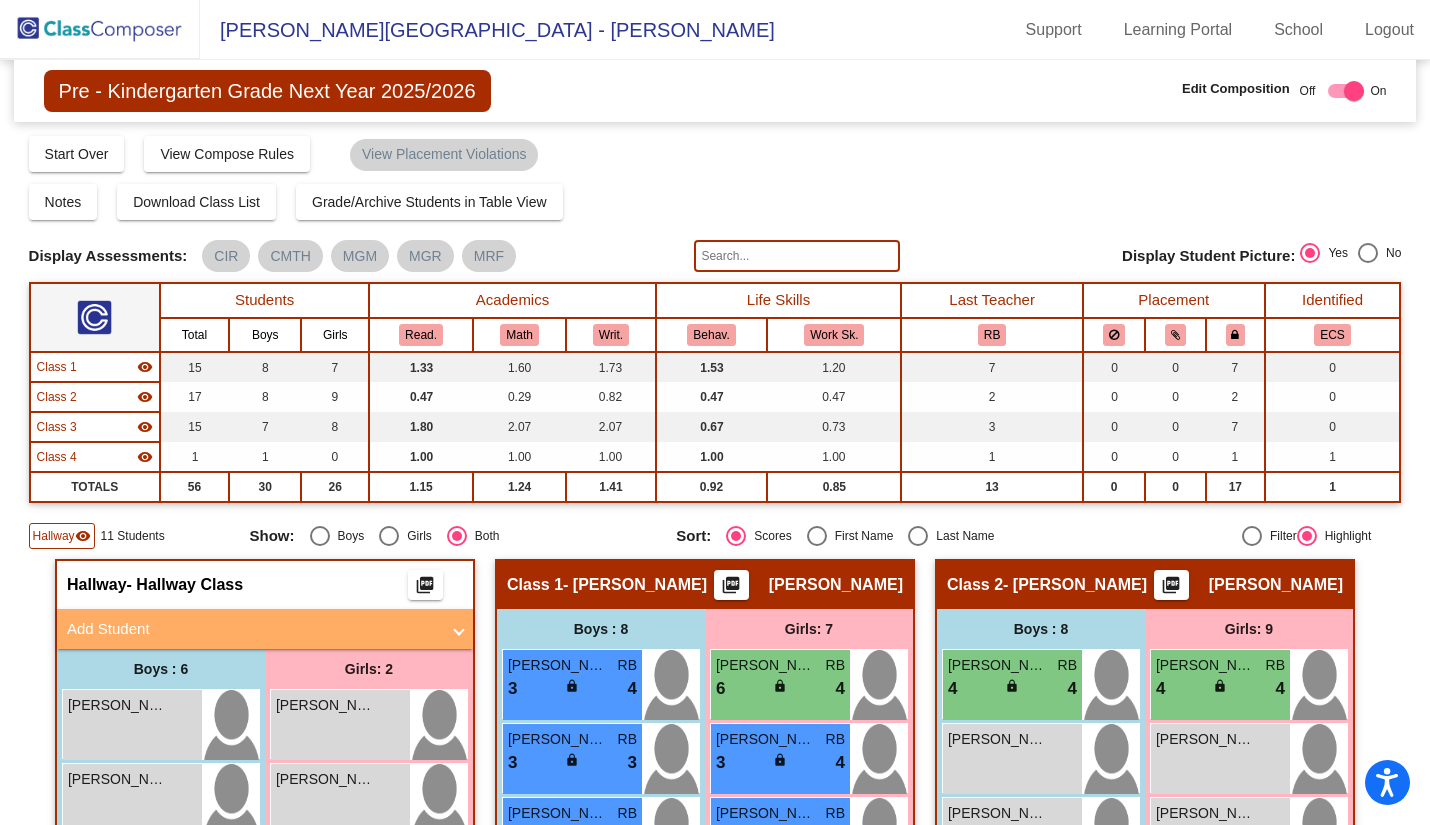 click on "Support" 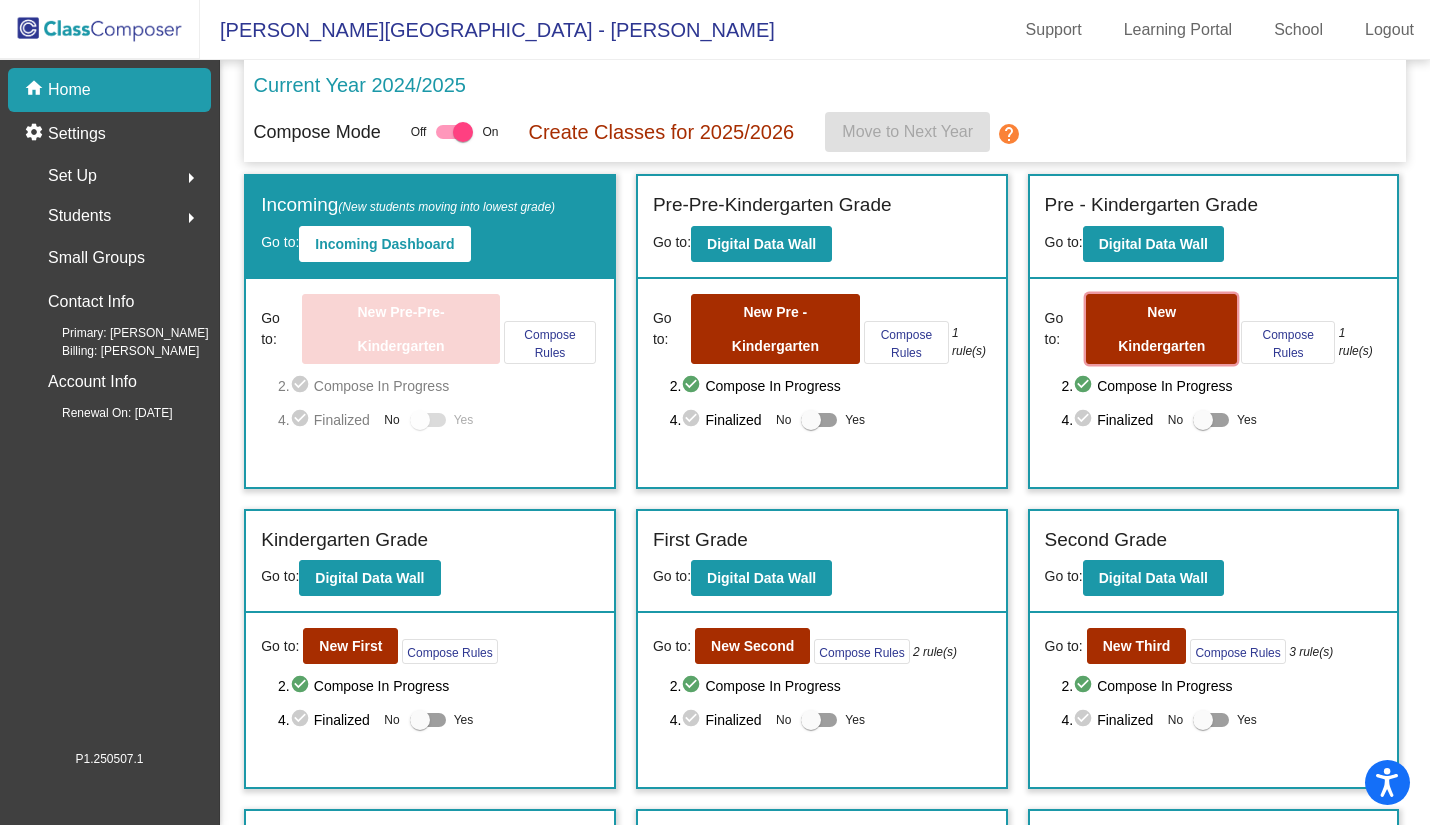 click on "New Kindergarten" 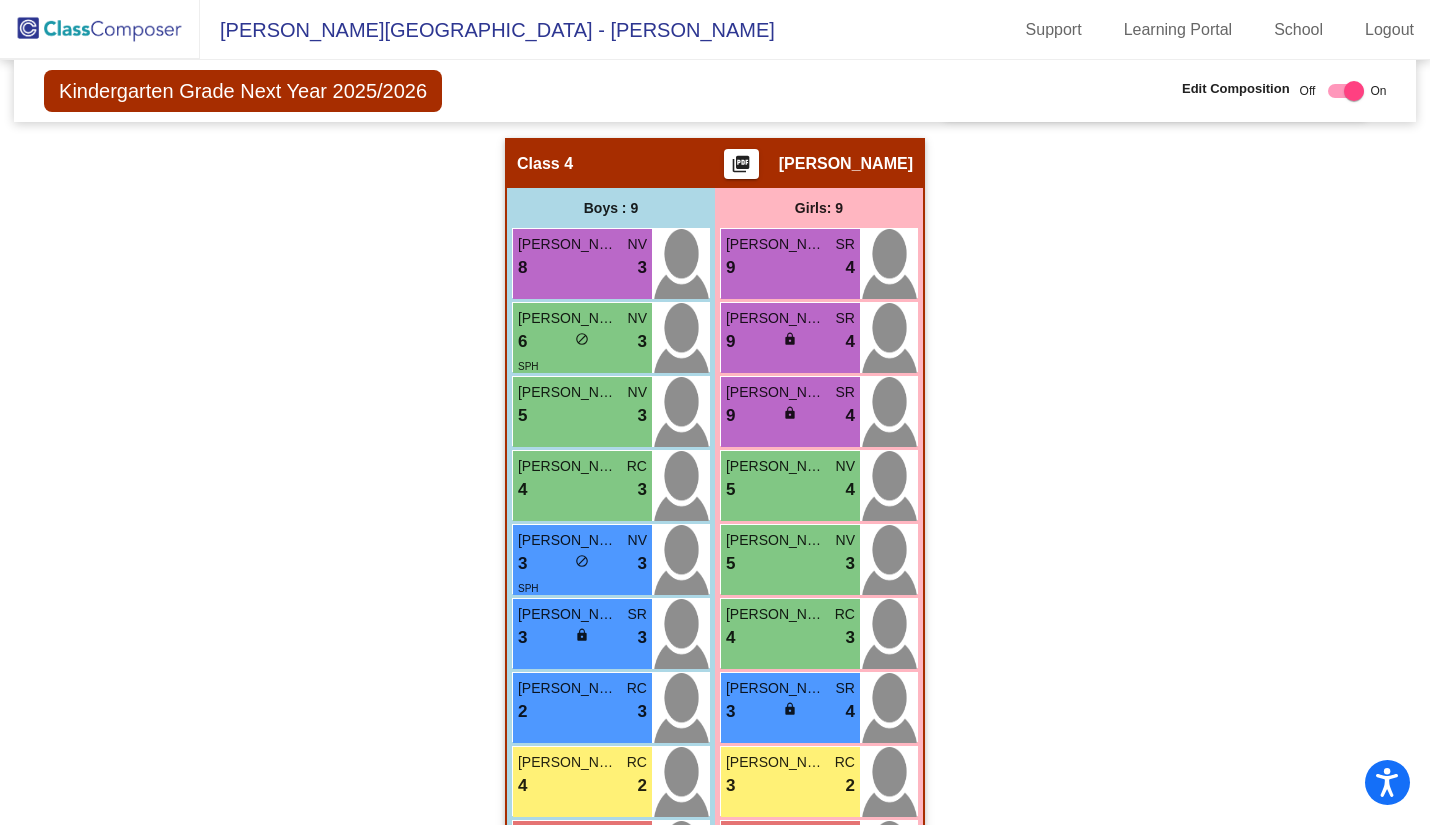 scroll, scrollTop: 1383, scrollLeft: 0, axis: vertical 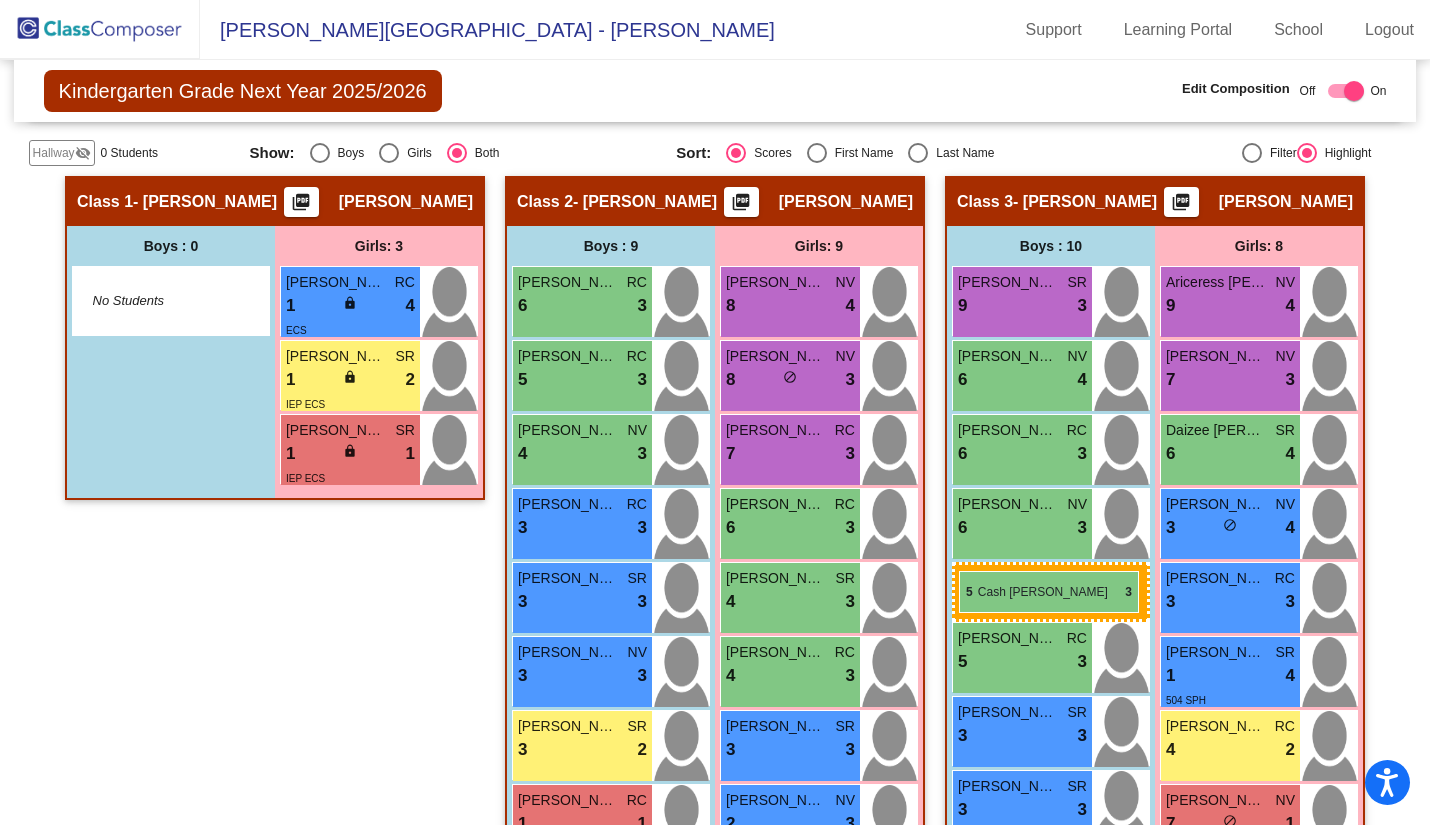 drag, startPoint x: 581, startPoint y: 454, endPoint x: 959, endPoint y: 570, distance: 395.39853 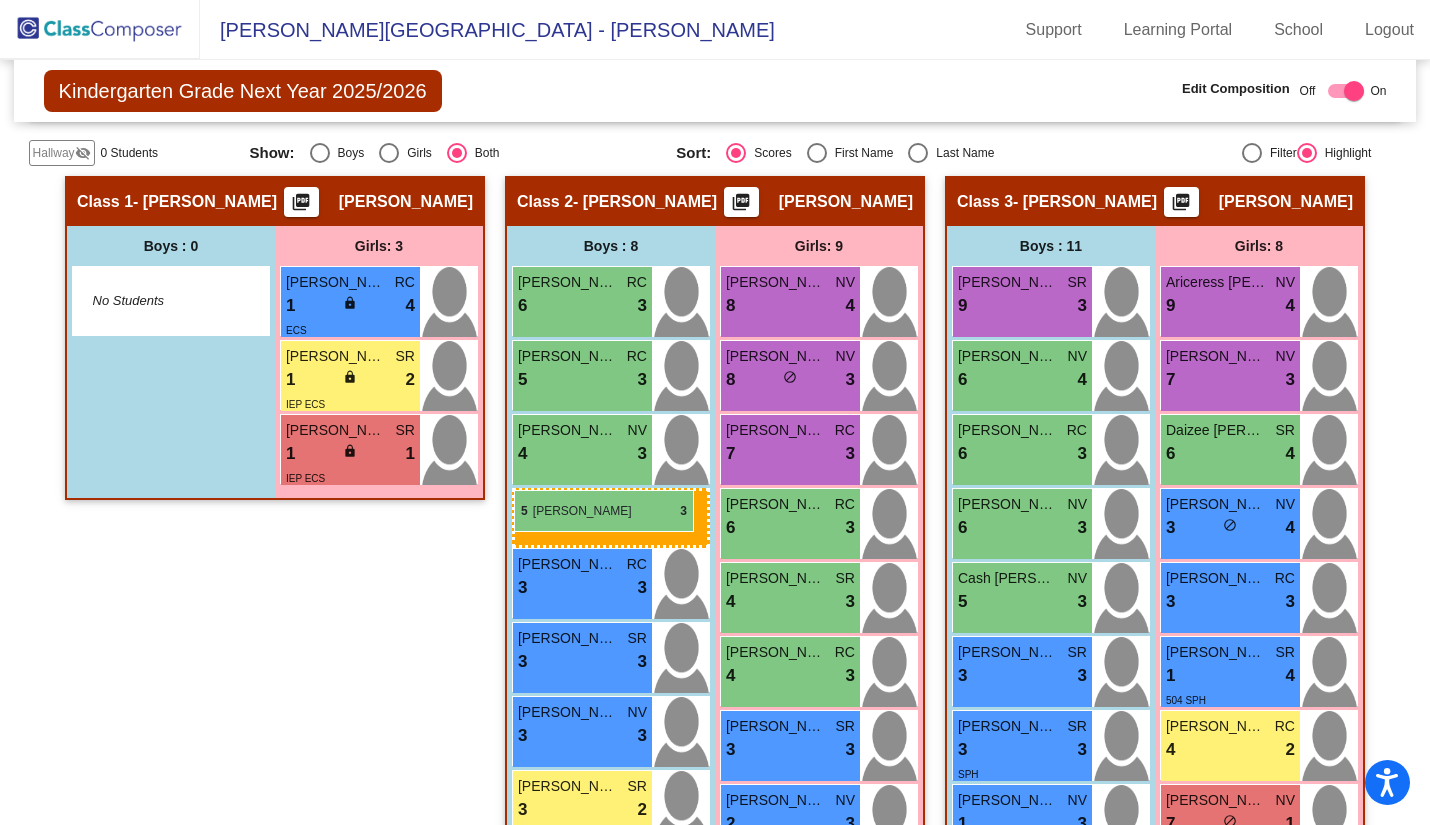 drag, startPoint x: 1002, startPoint y: 606, endPoint x: 514, endPoint y: 489, distance: 501.82965 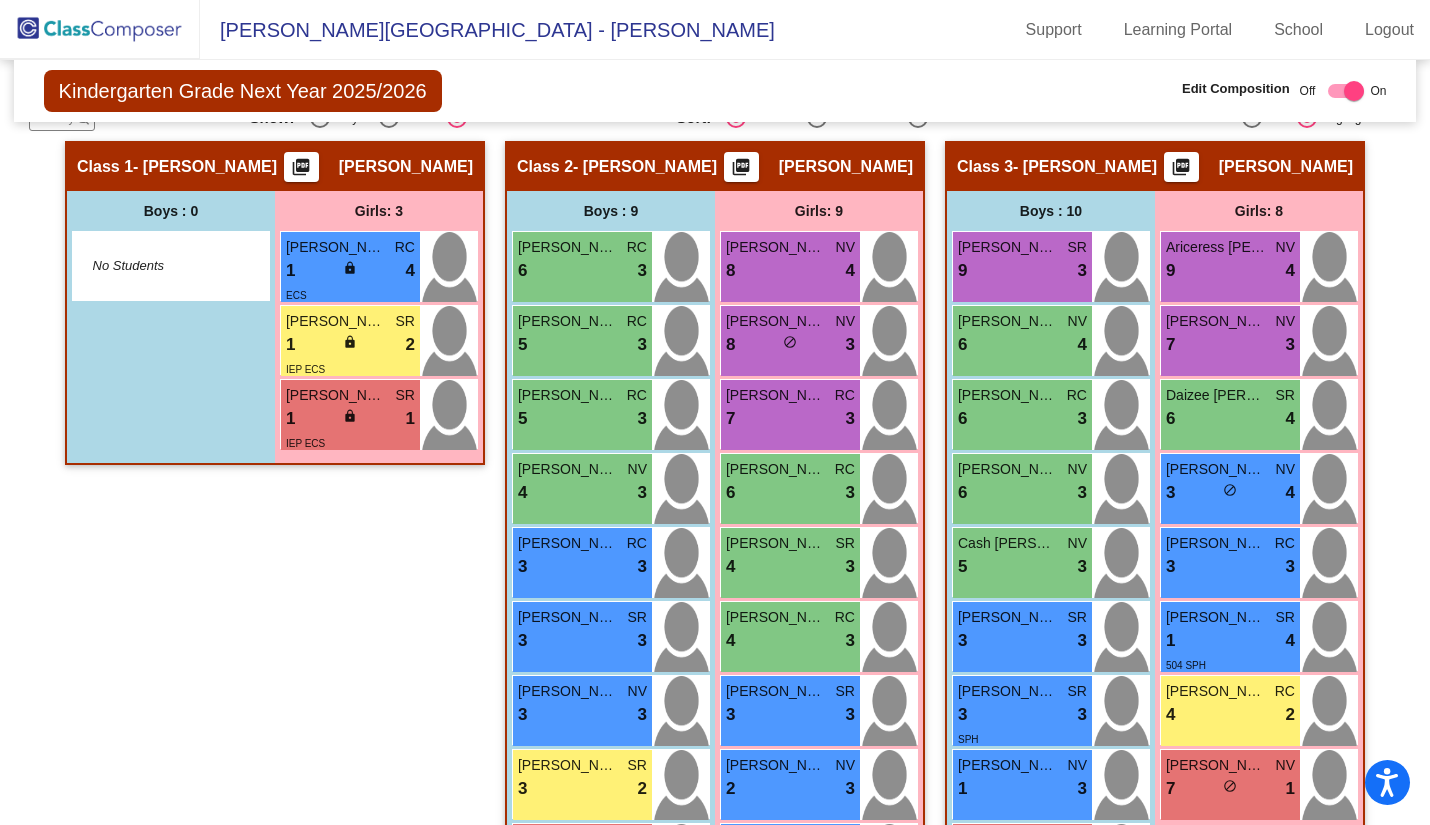 scroll, scrollTop: 383, scrollLeft: 0, axis: vertical 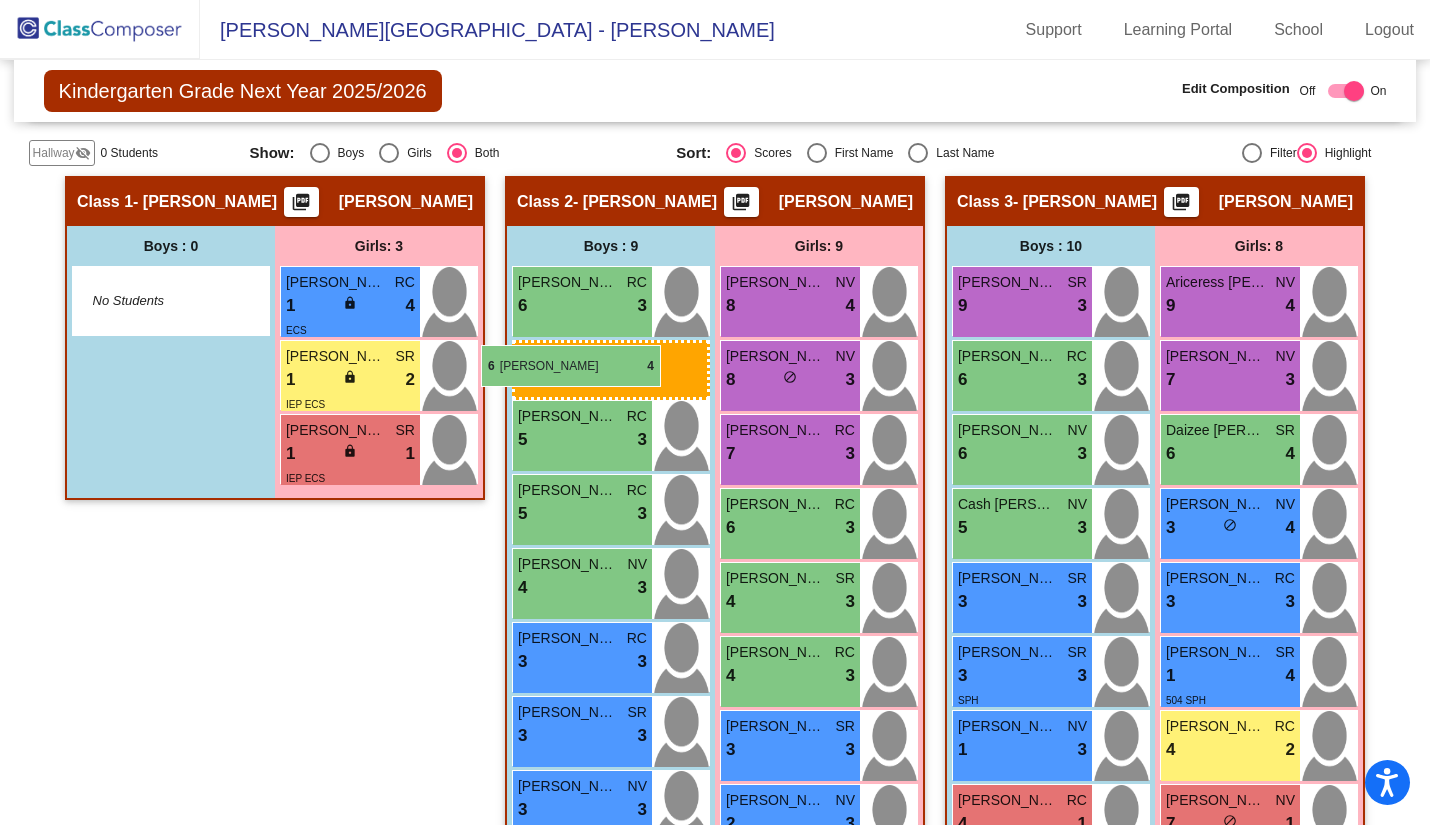 drag, startPoint x: 998, startPoint y: 377, endPoint x: 477, endPoint y: 344, distance: 522.04407 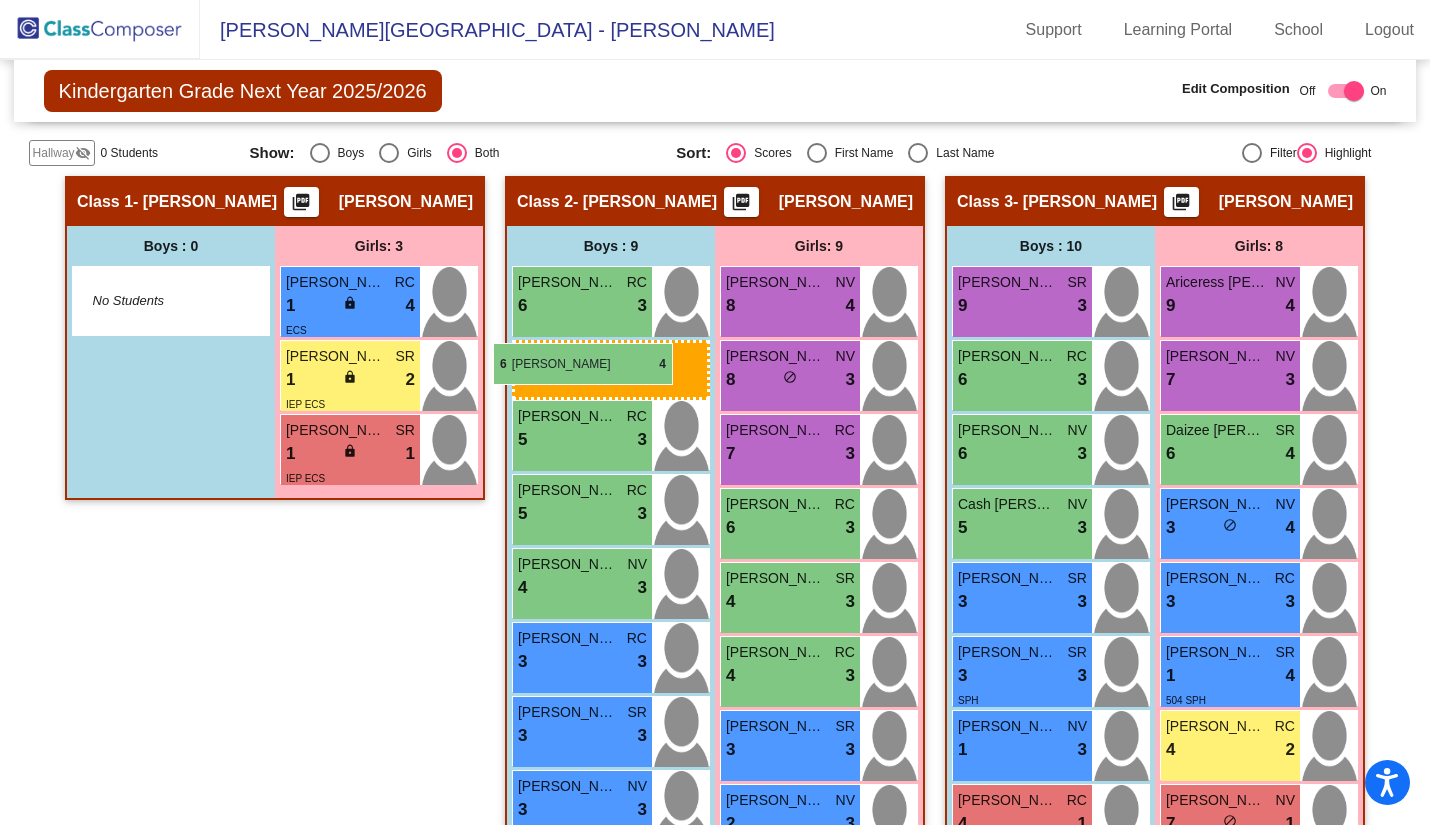 drag, startPoint x: 1026, startPoint y: 380, endPoint x: 493, endPoint y: 343, distance: 534.2827 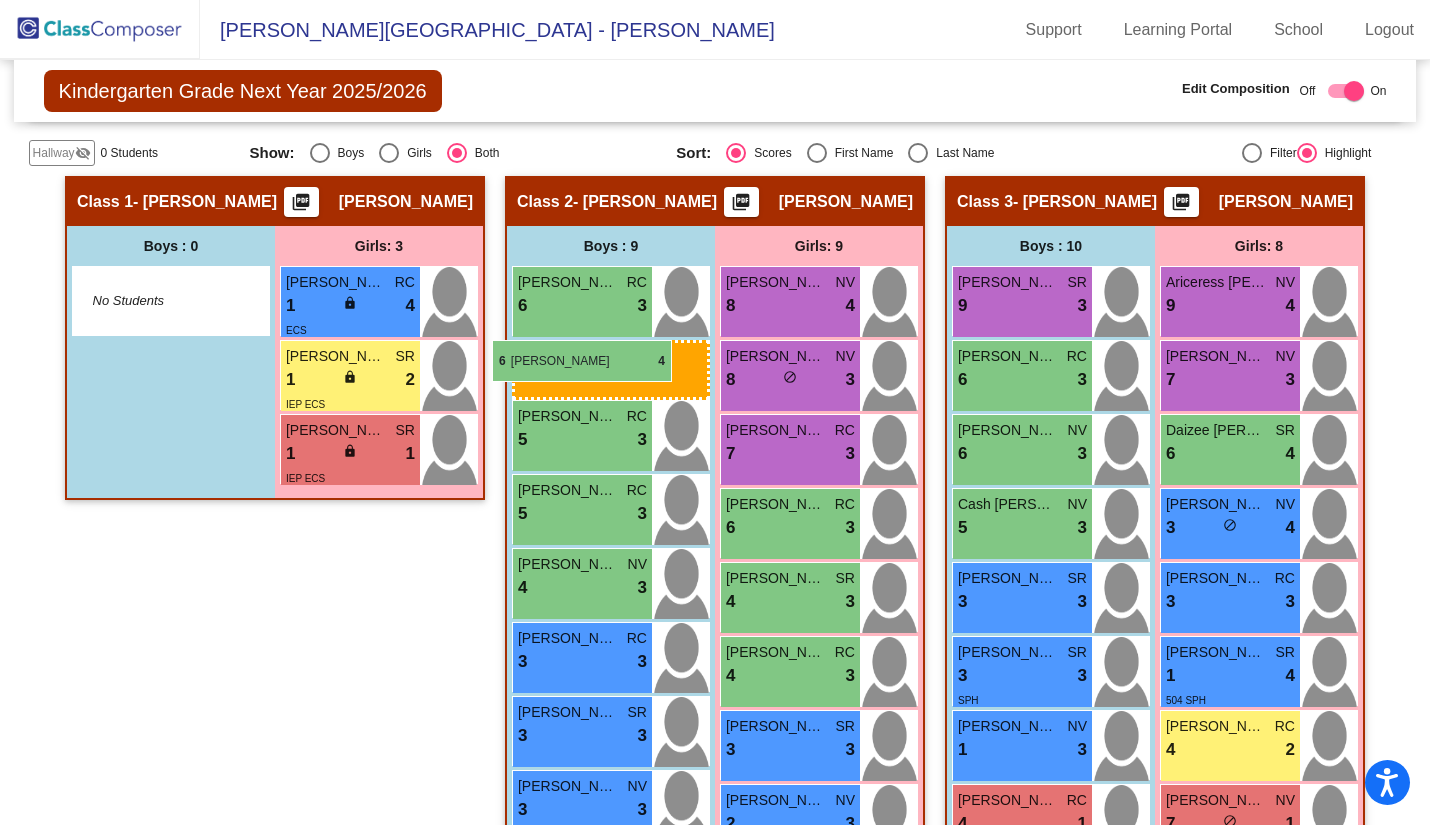 drag, startPoint x: 1041, startPoint y: 377, endPoint x: 492, endPoint y: 339, distance: 550.31354 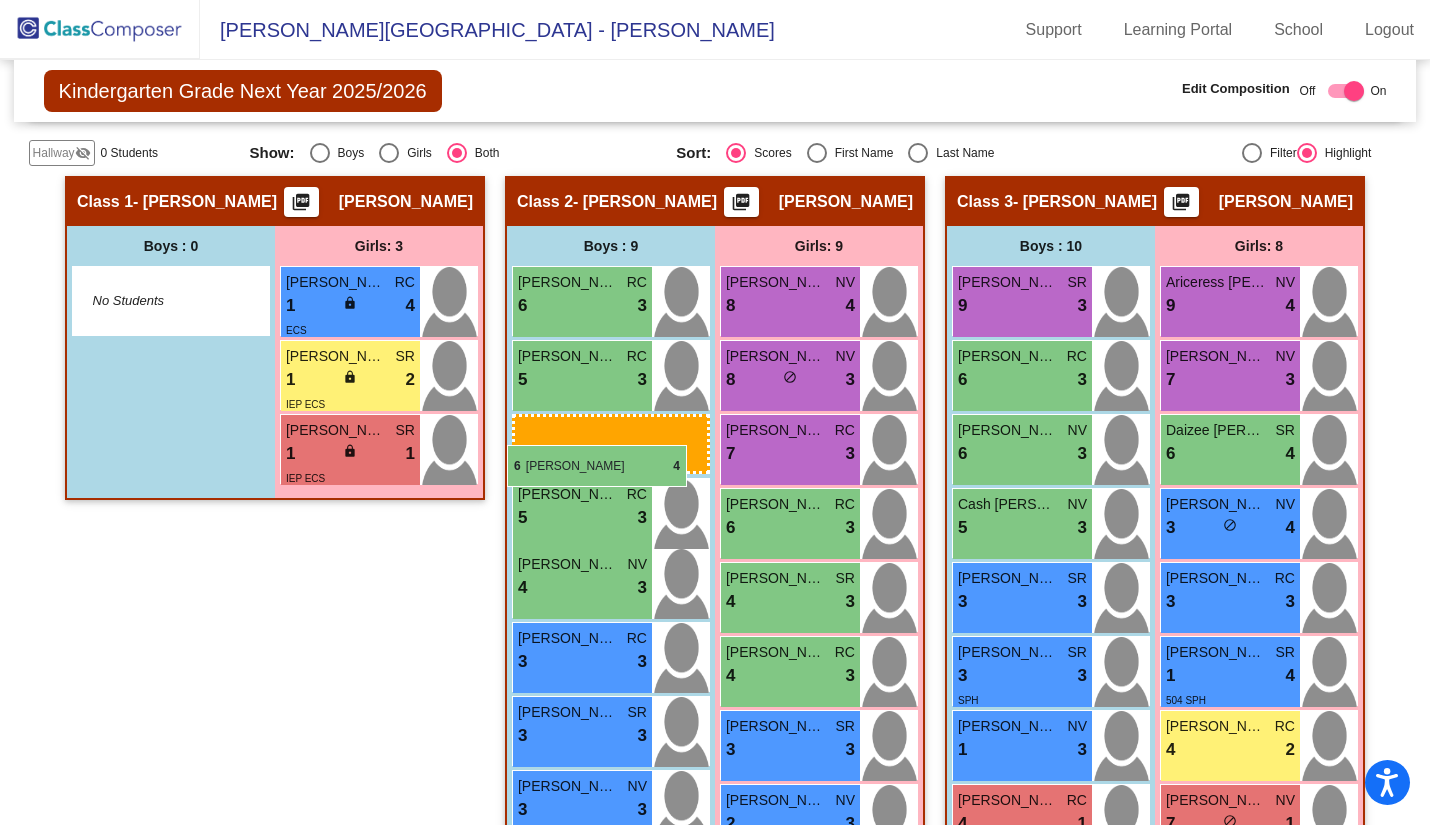 drag, startPoint x: 997, startPoint y: 370, endPoint x: 507, endPoint y: 445, distance: 495.70657 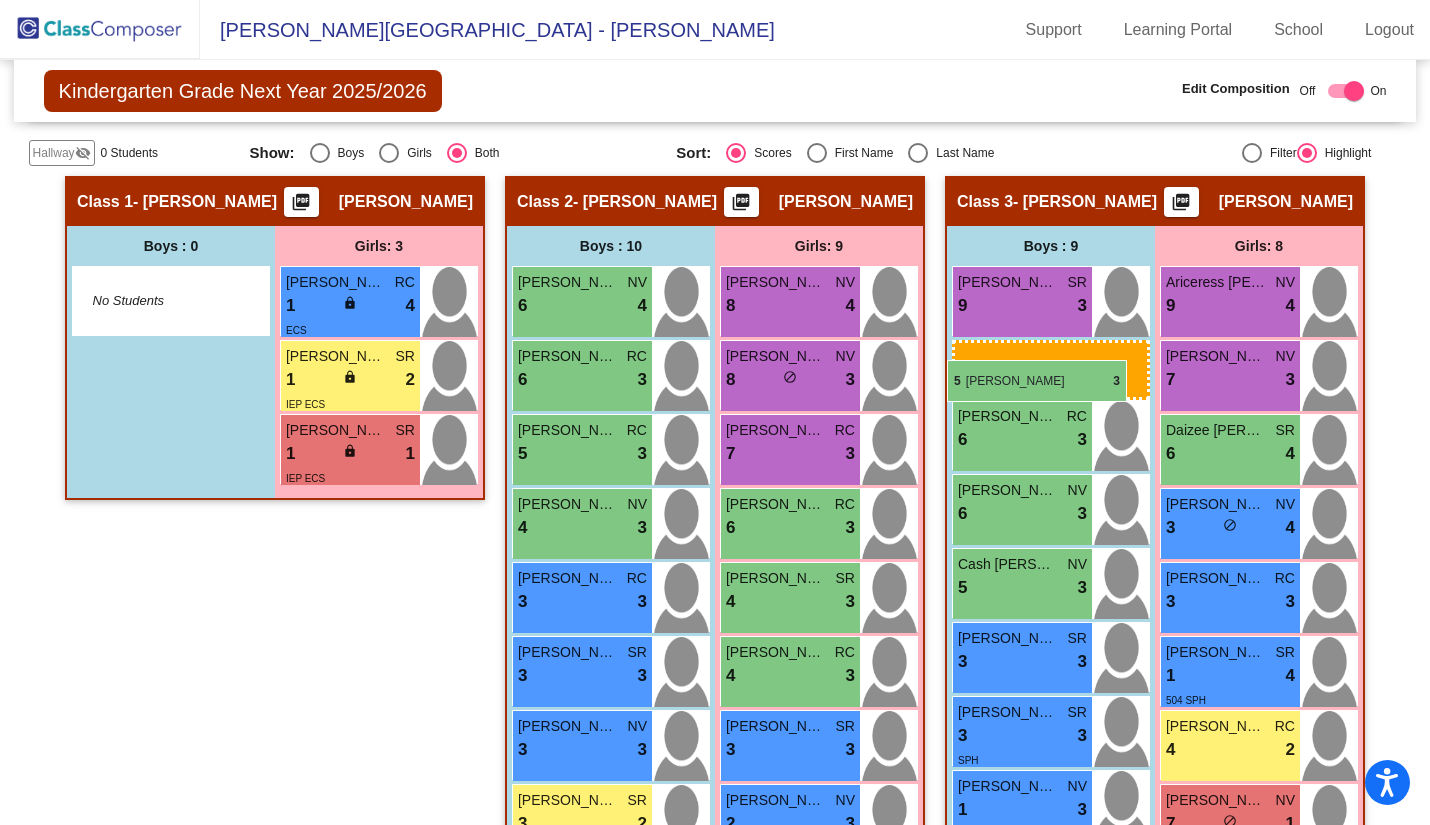 drag, startPoint x: 574, startPoint y: 445, endPoint x: 947, endPoint y: 359, distance: 382.78583 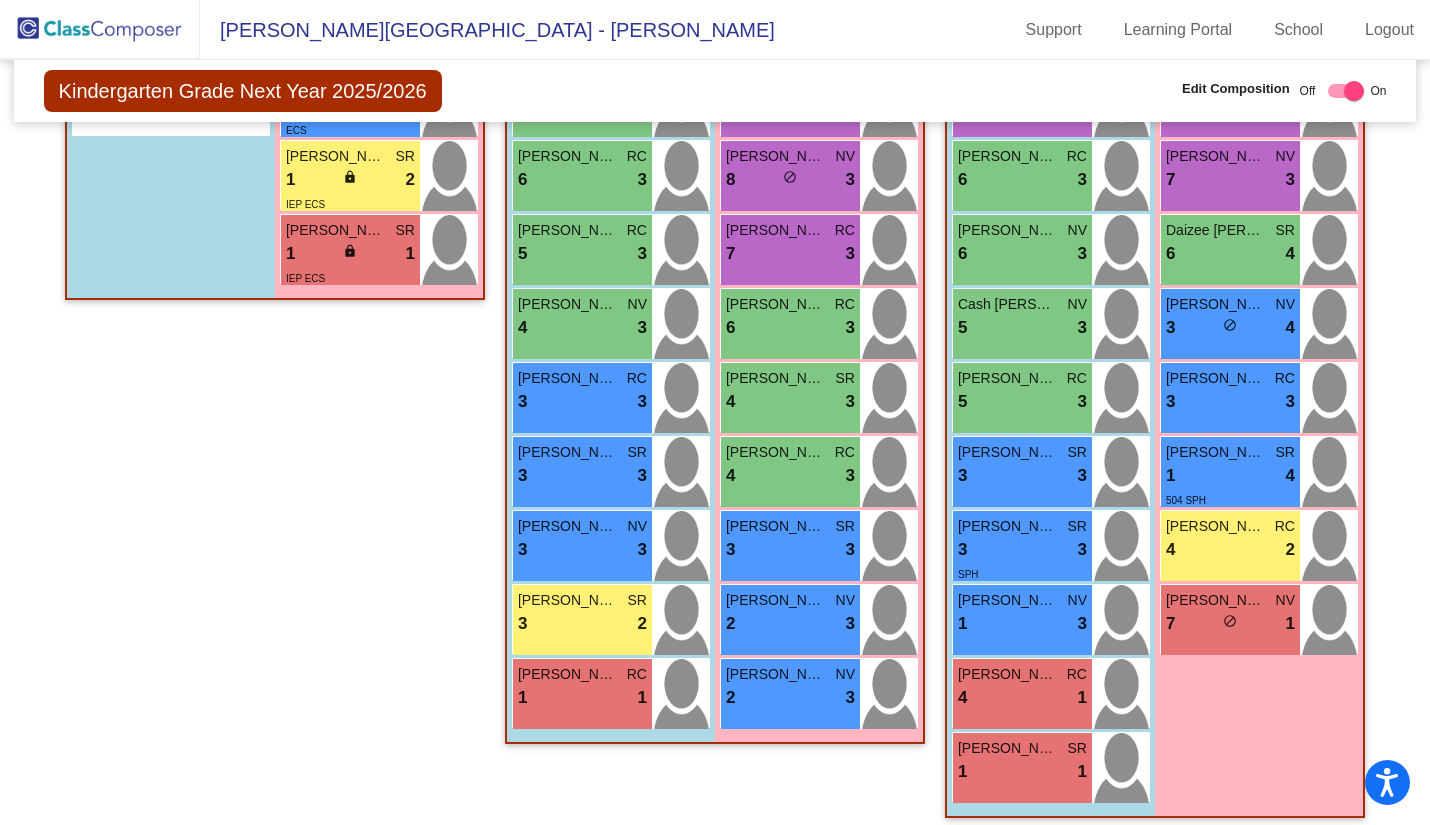 scroll, scrollTop: 483, scrollLeft: 0, axis: vertical 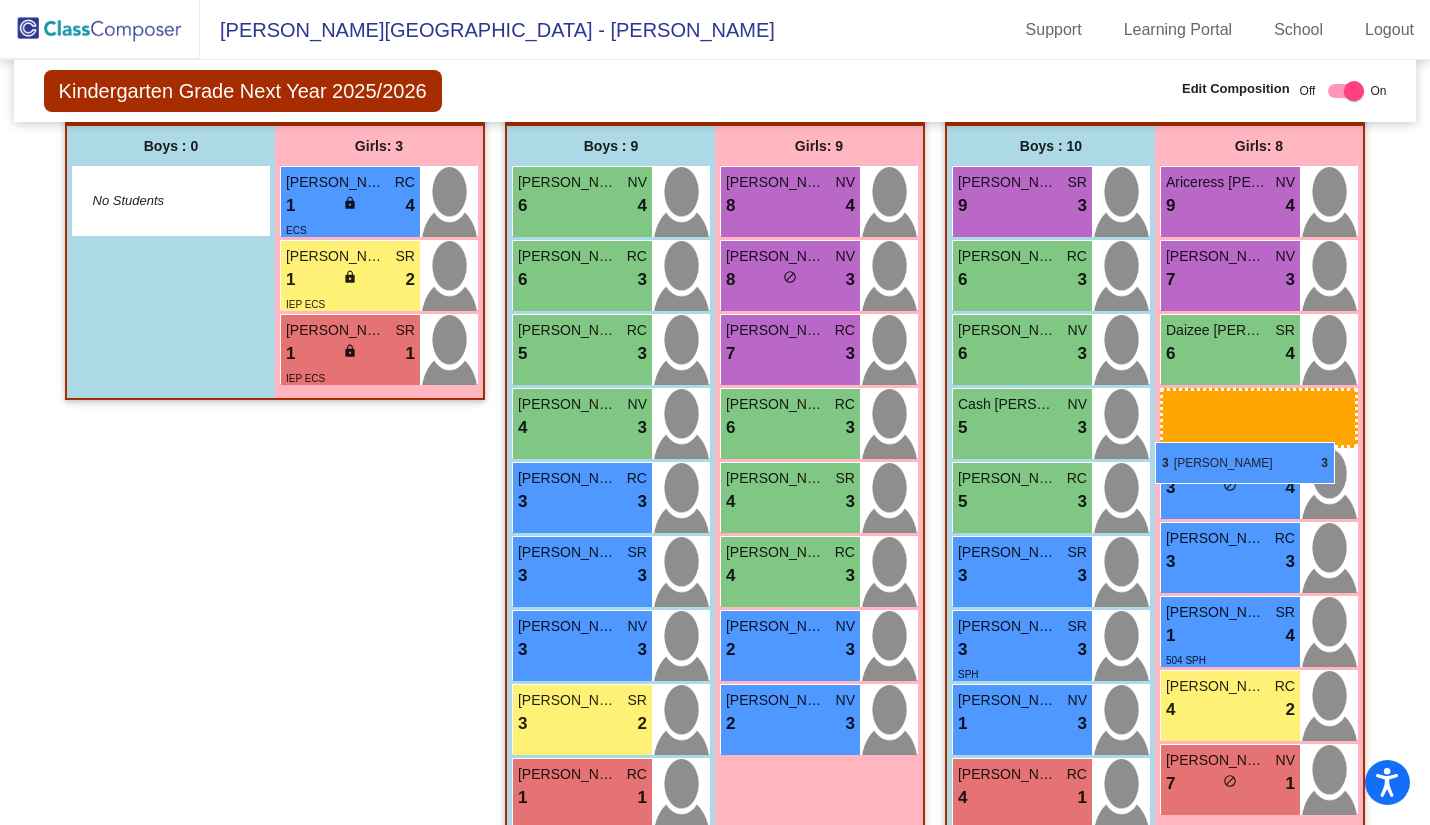 drag, startPoint x: 801, startPoint y: 655, endPoint x: 1158, endPoint y: 438, distance: 417.77747 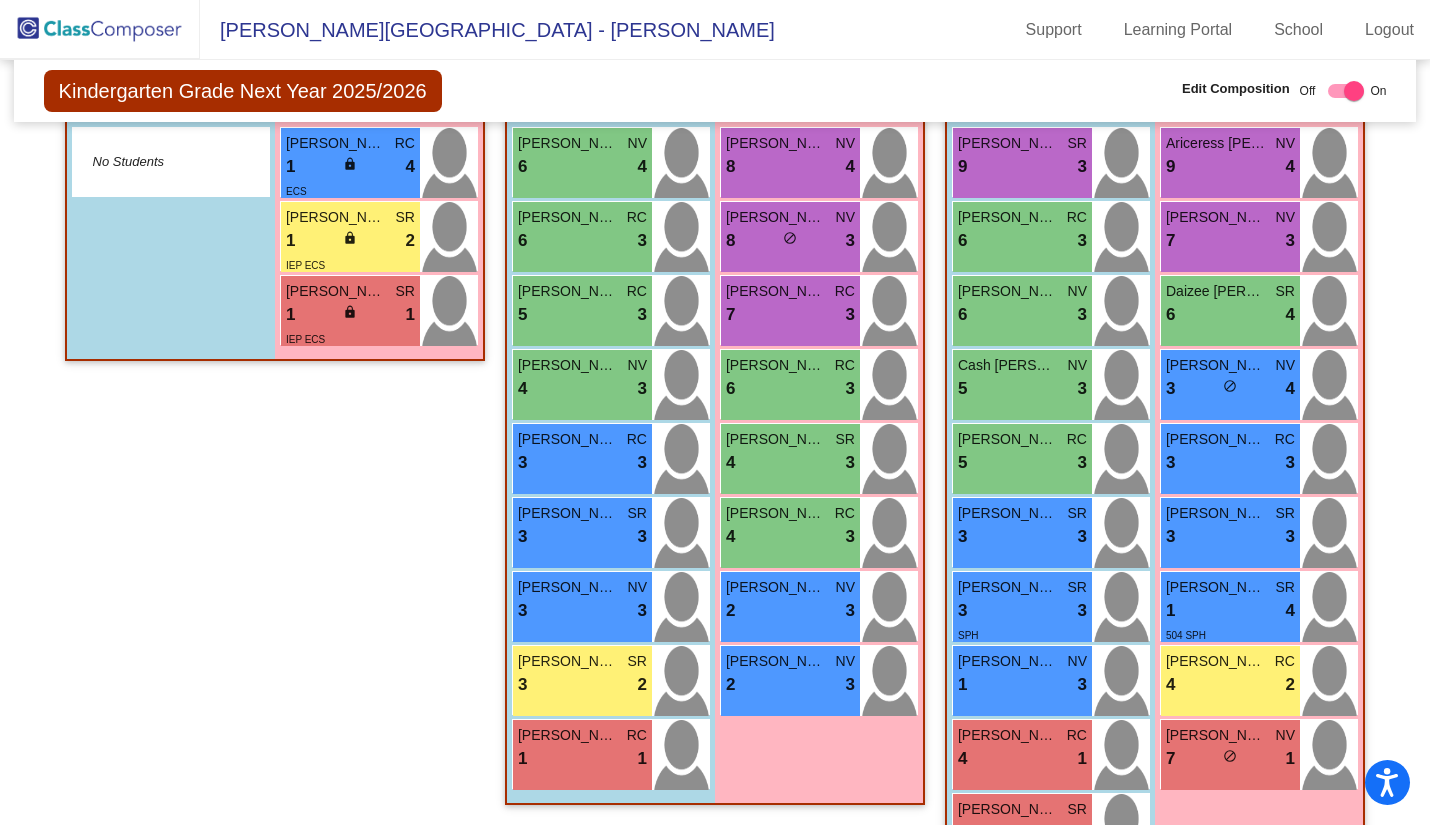 scroll, scrollTop: 583, scrollLeft: 0, axis: vertical 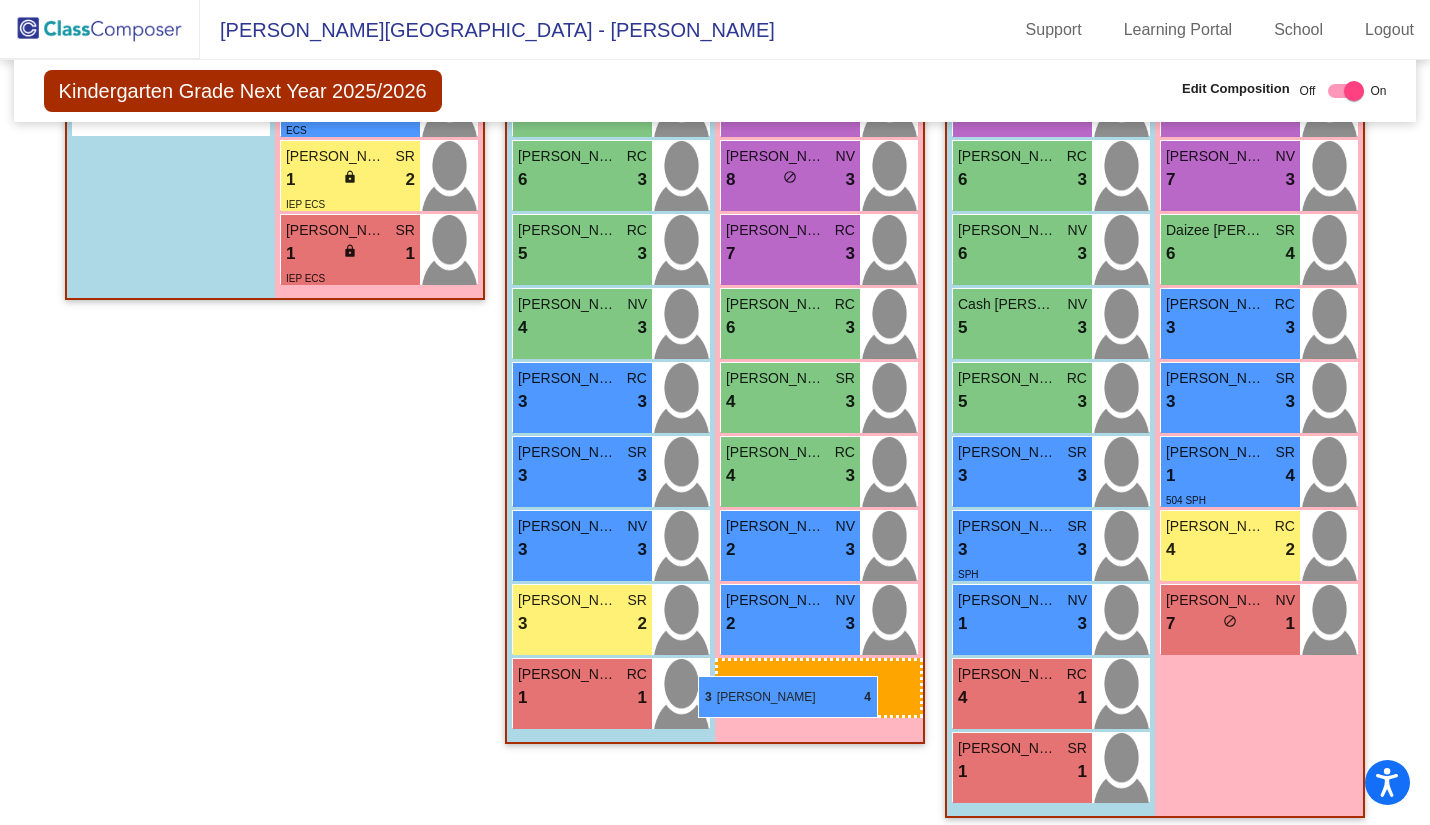 drag, startPoint x: 1206, startPoint y: 337, endPoint x: 701, endPoint y: 676, distance: 608.2319 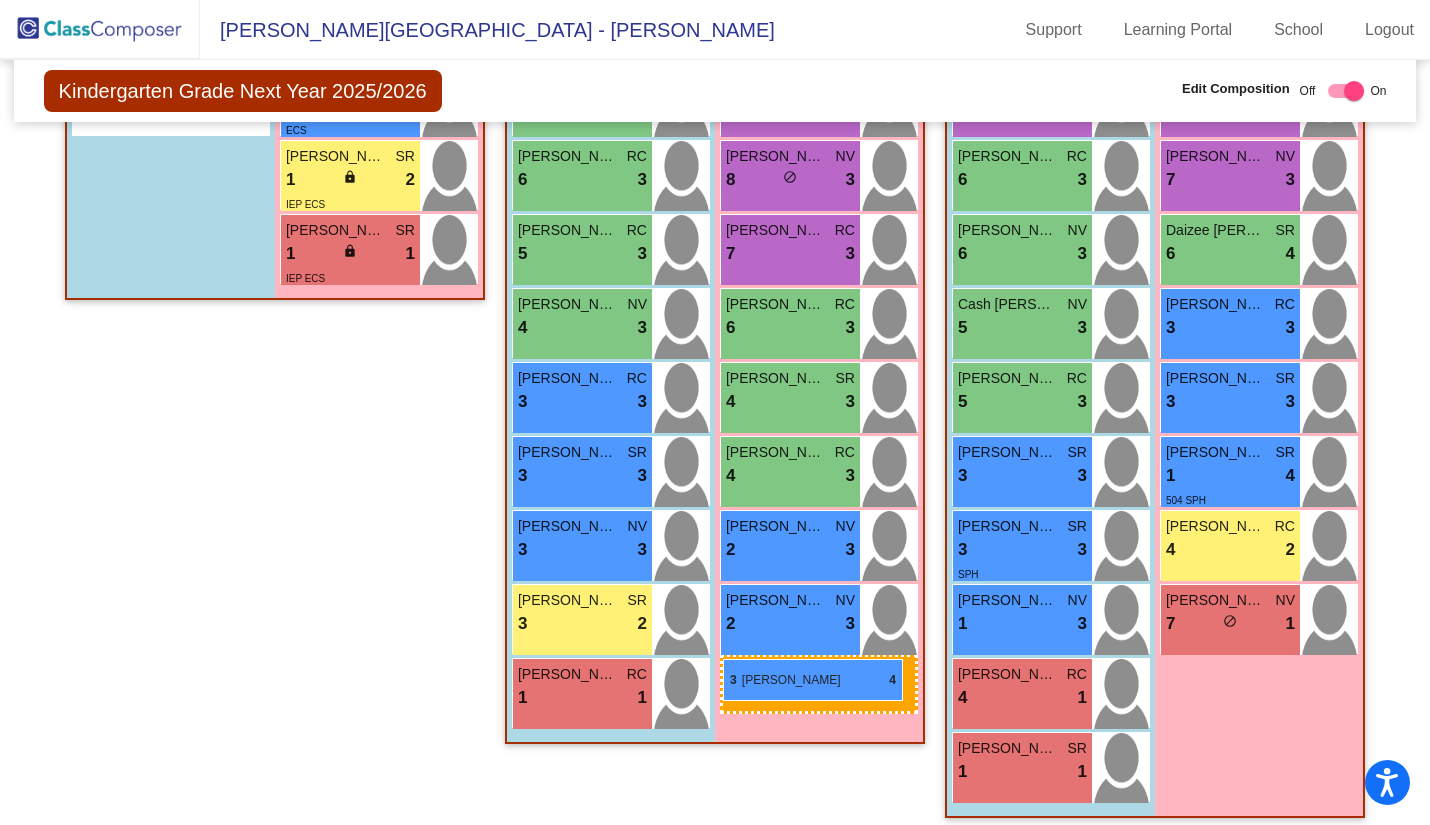 drag, startPoint x: 1226, startPoint y: 310, endPoint x: 723, endPoint y: 658, distance: 611.64777 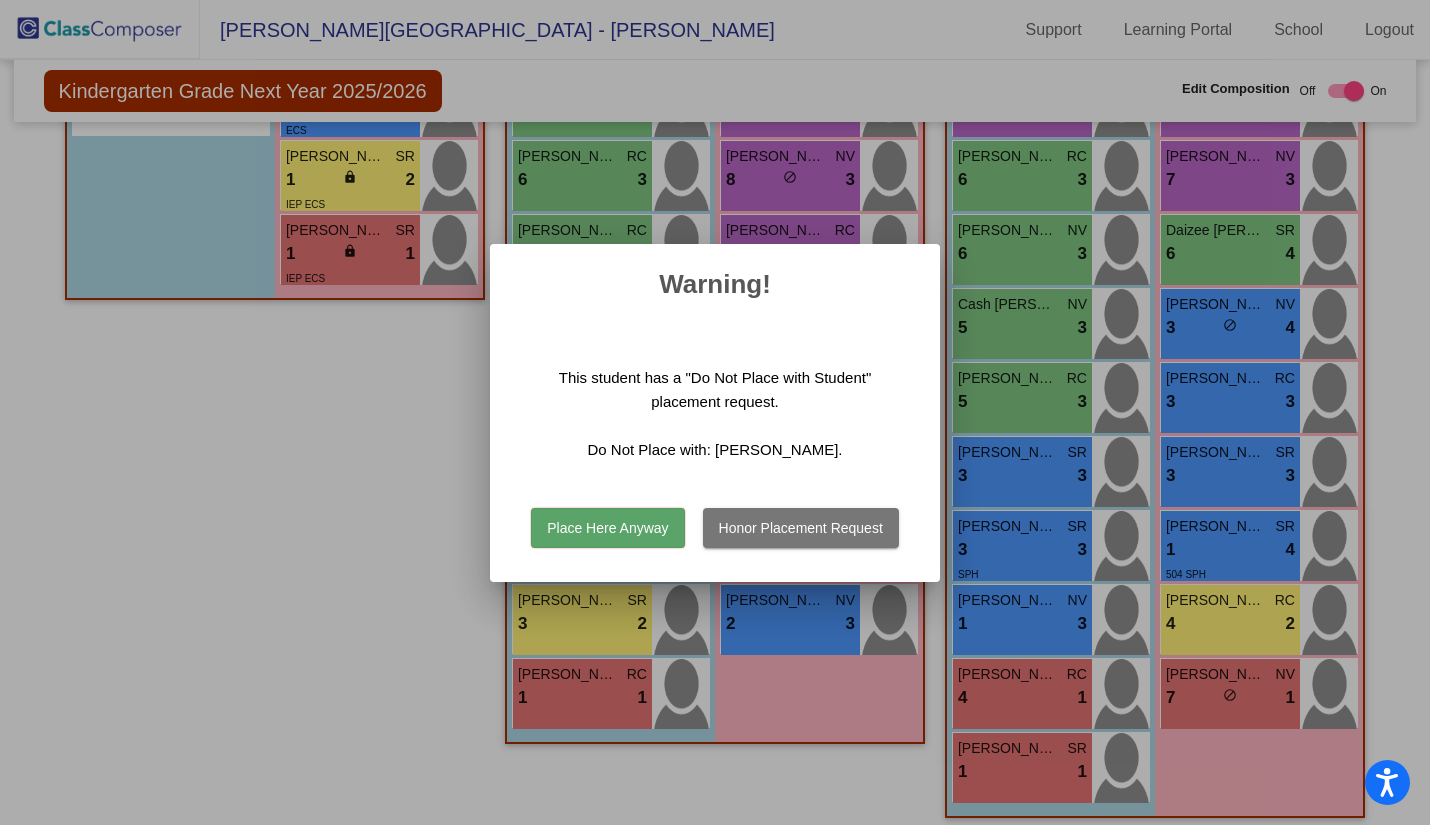 click at bounding box center (715, 412) 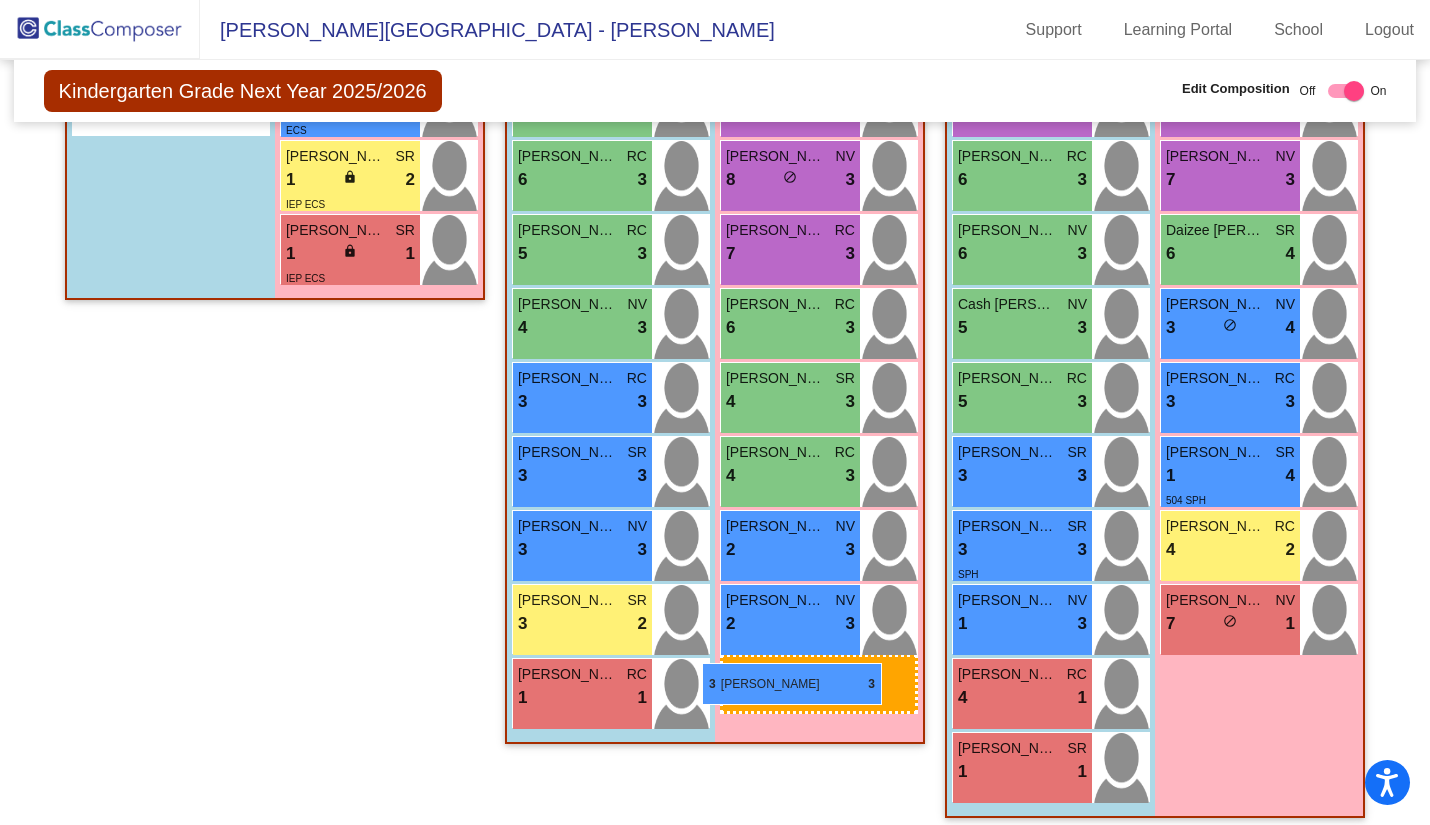 drag, startPoint x: 1220, startPoint y: 473, endPoint x: 702, endPoint y: 661, distance: 551.0608 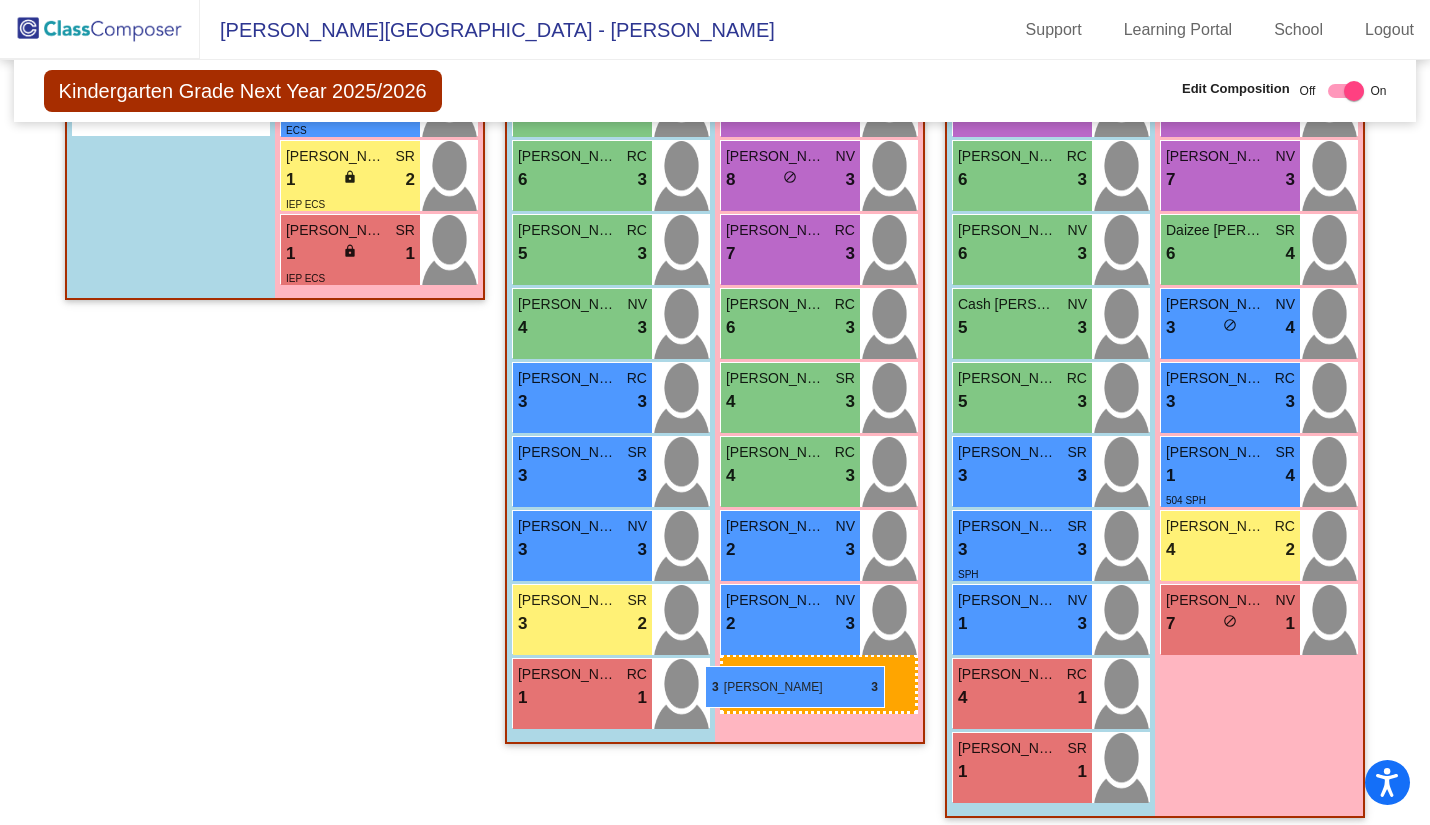 drag, startPoint x: 1215, startPoint y: 465, endPoint x: 705, endPoint y: 665, distance: 547.81384 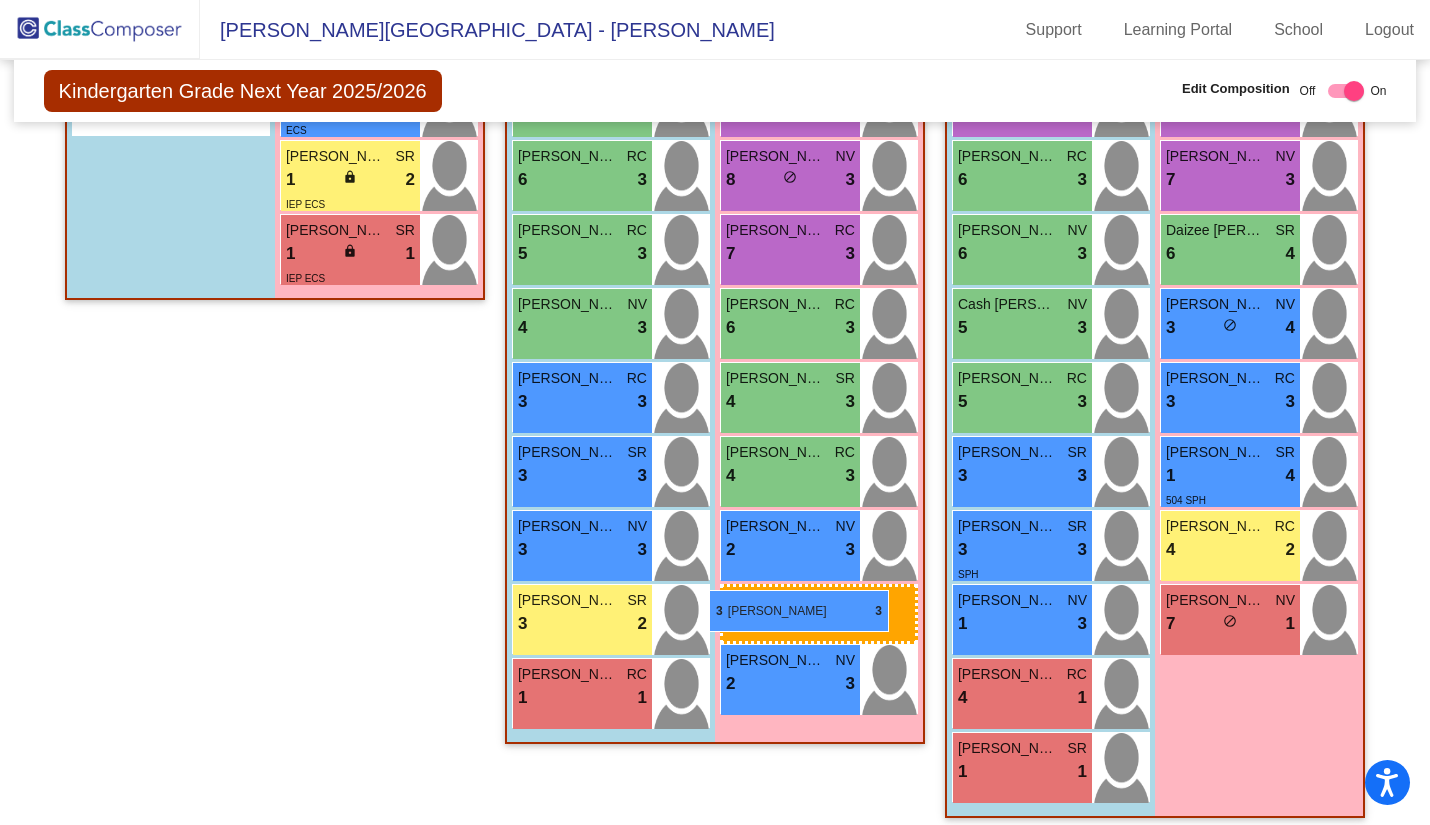 drag, startPoint x: 1216, startPoint y: 459, endPoint x: 709, endPoint y: 590, distance: 523.65063 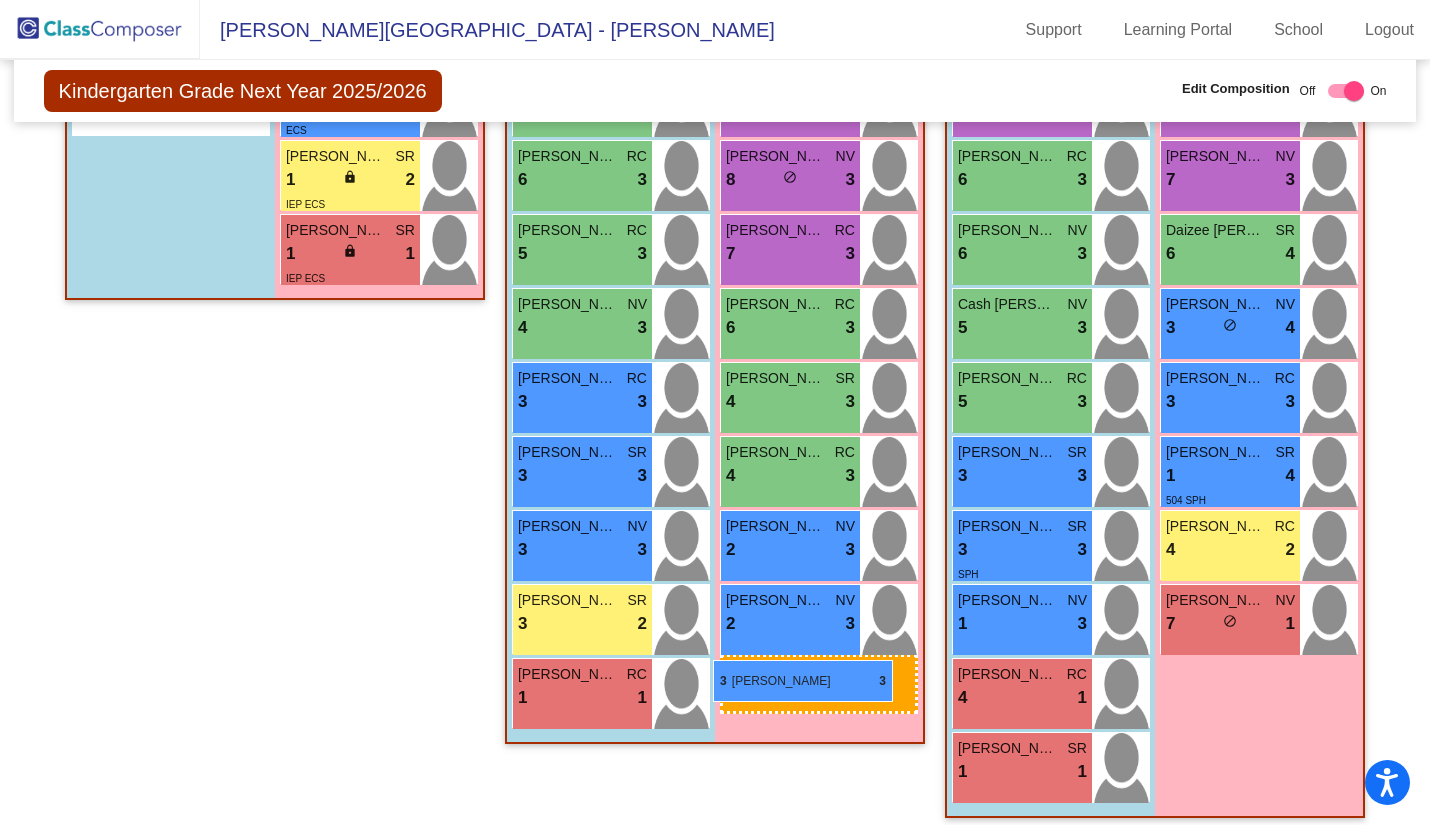 drag, startPoint x: 1194, startPoint y: 463, endPoint x: 713, endPoint y: 660, distance: 519.7788 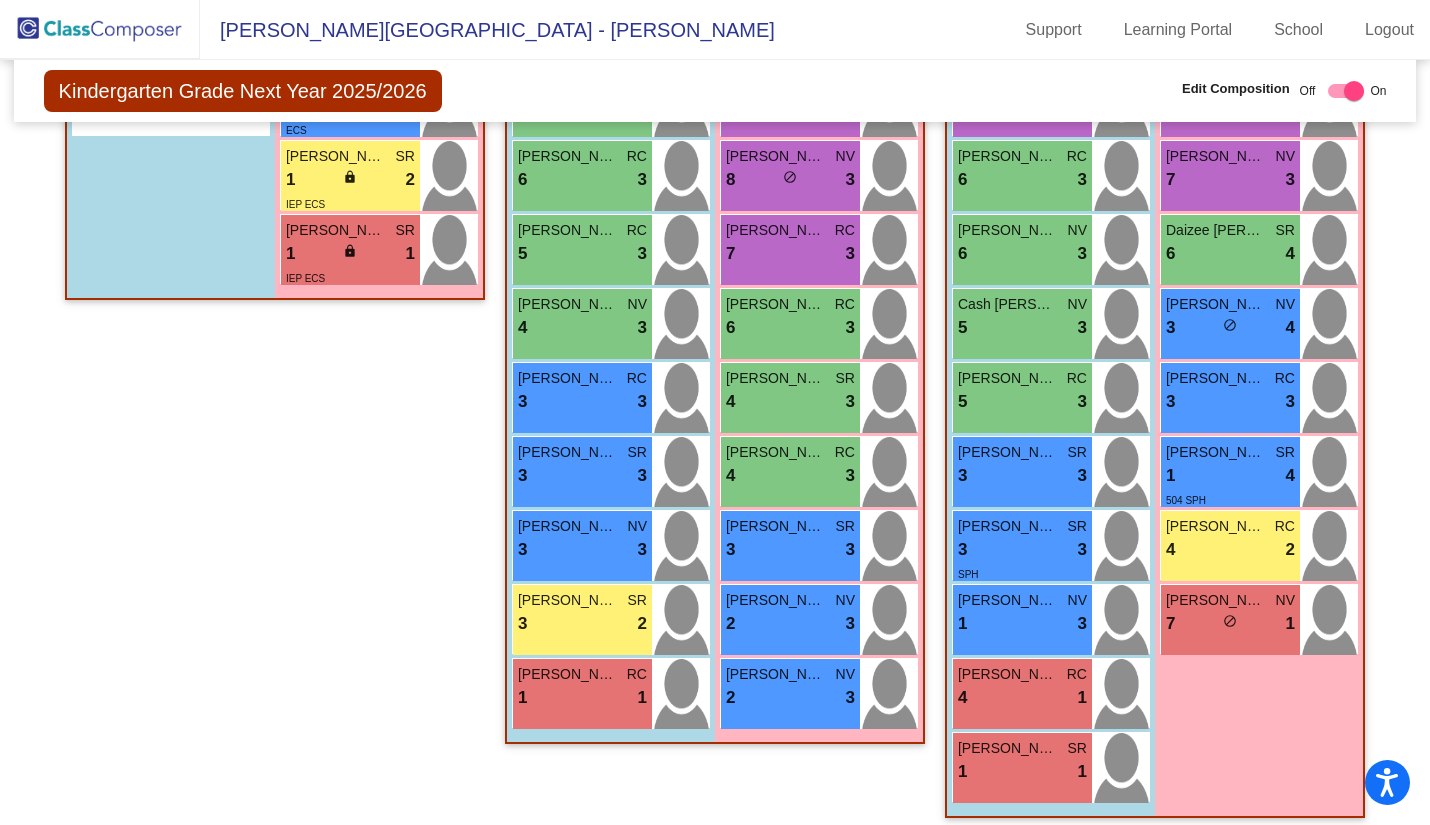 click on "do_not_disturb_alt" at bounding box center (1230, 325) 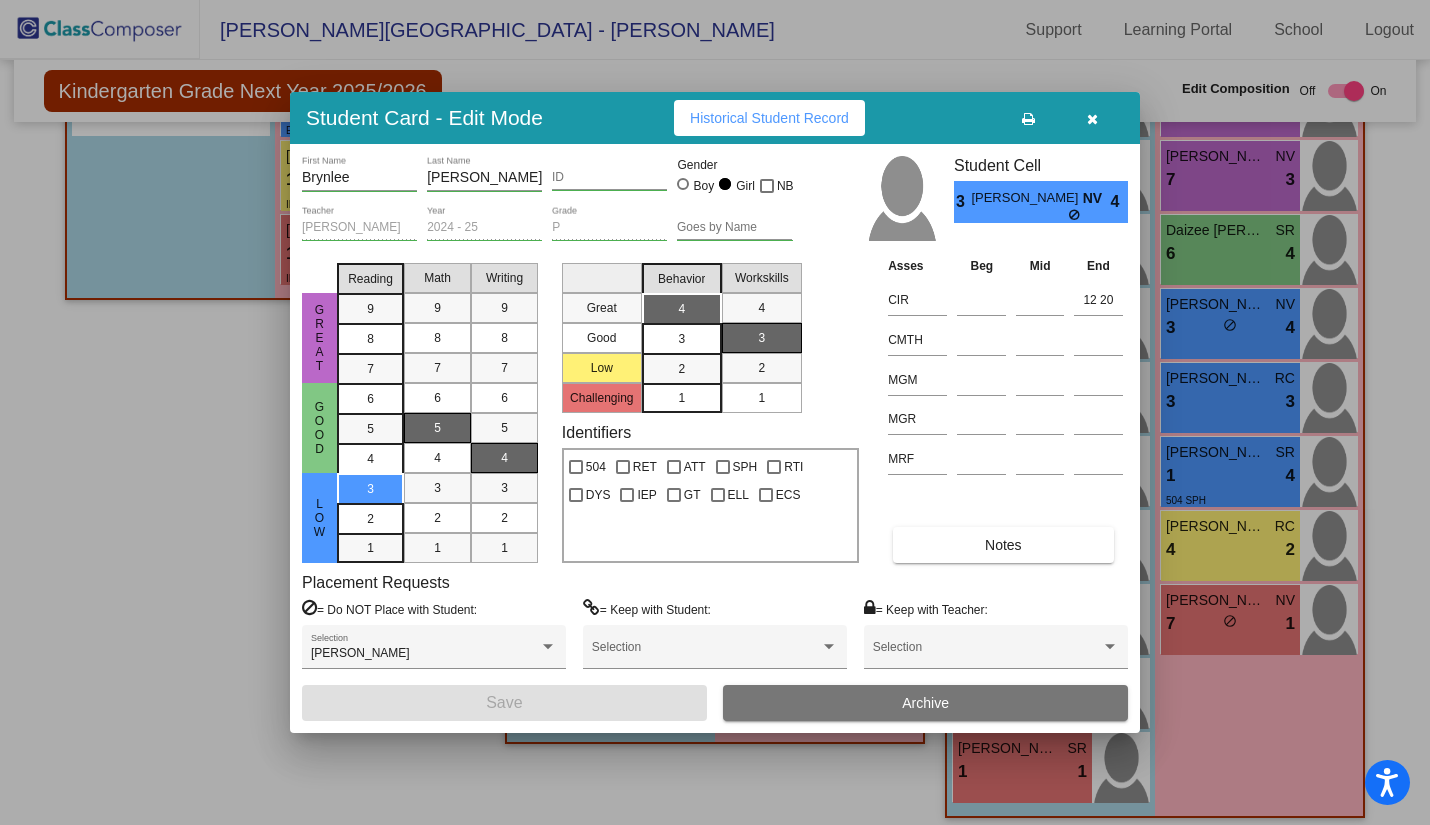 click at bounding box center [1092, 119] 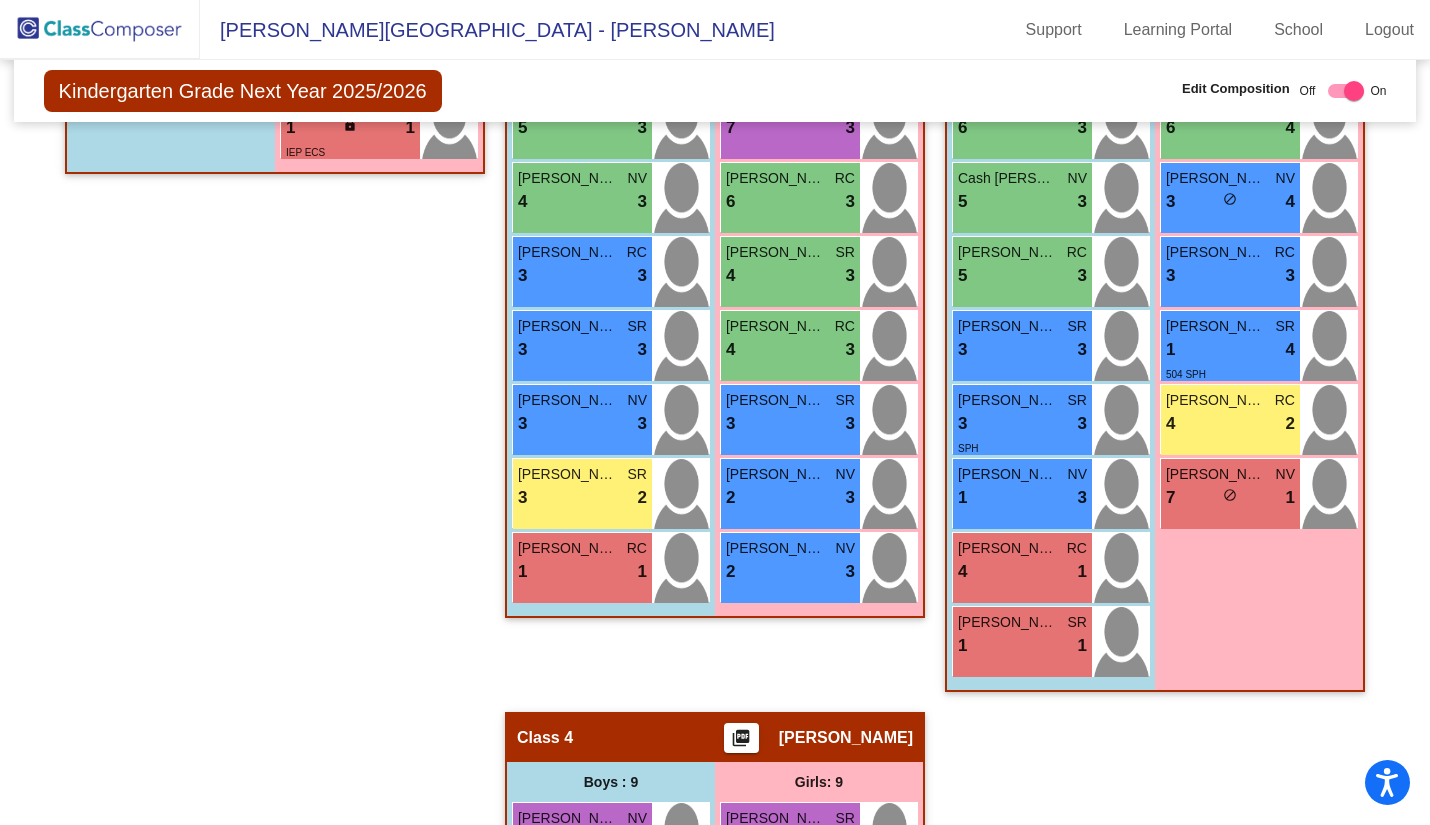 scroll, scrollTop: 383, scrollLeft: 0, axis: vertical 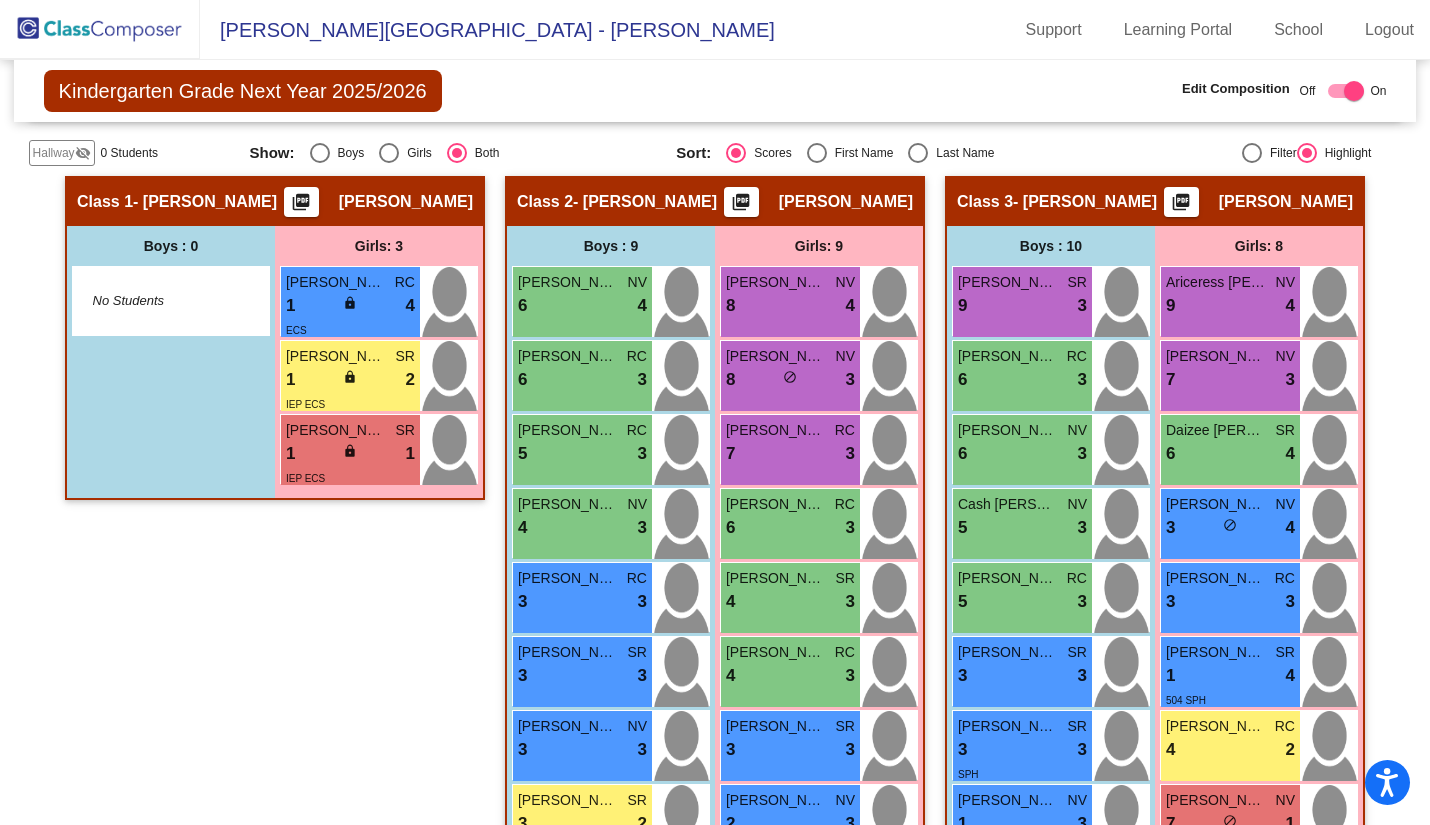 click 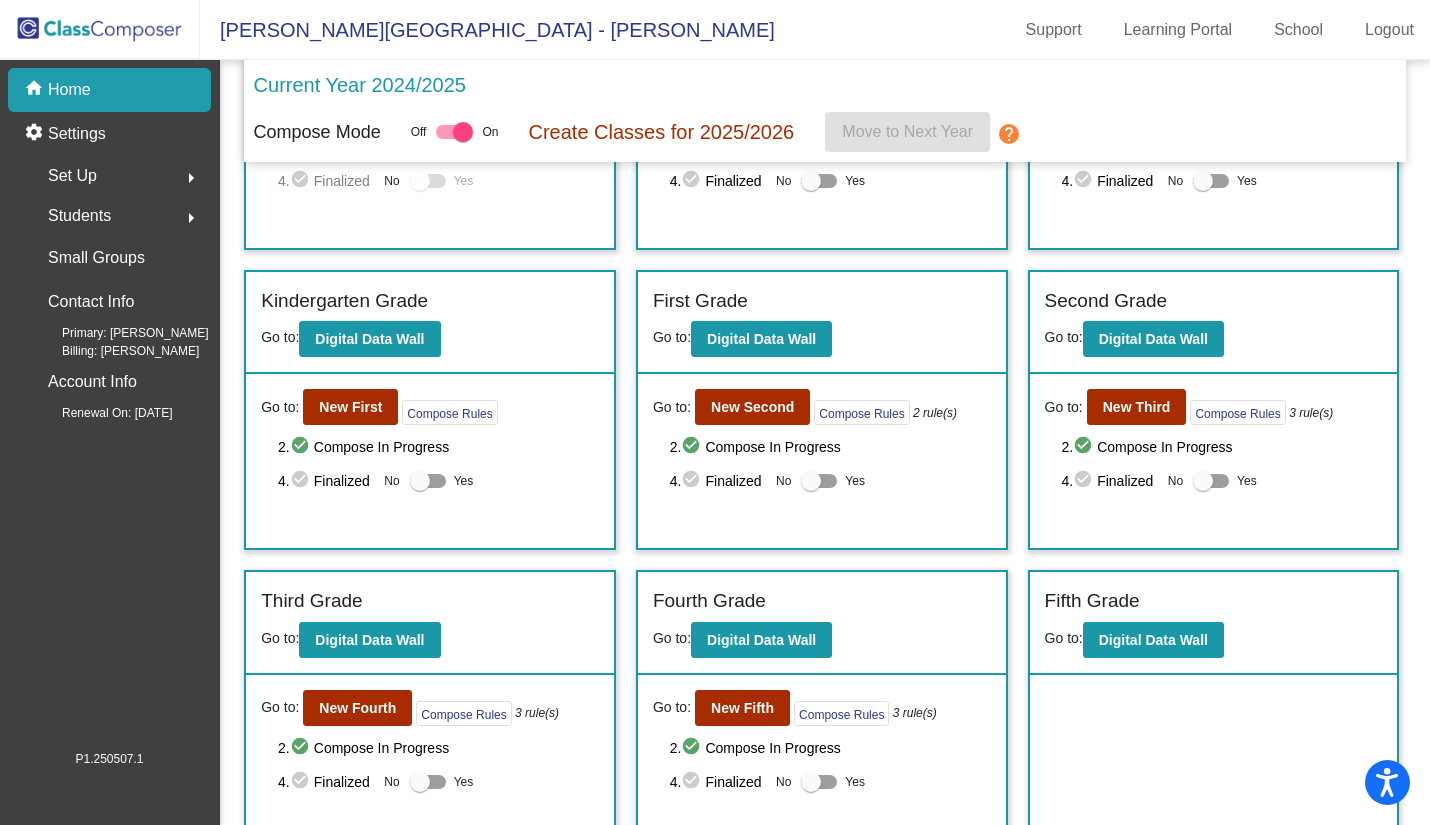 scroll, scrollTop: 265, scrollLeft: 0, axis: vertical 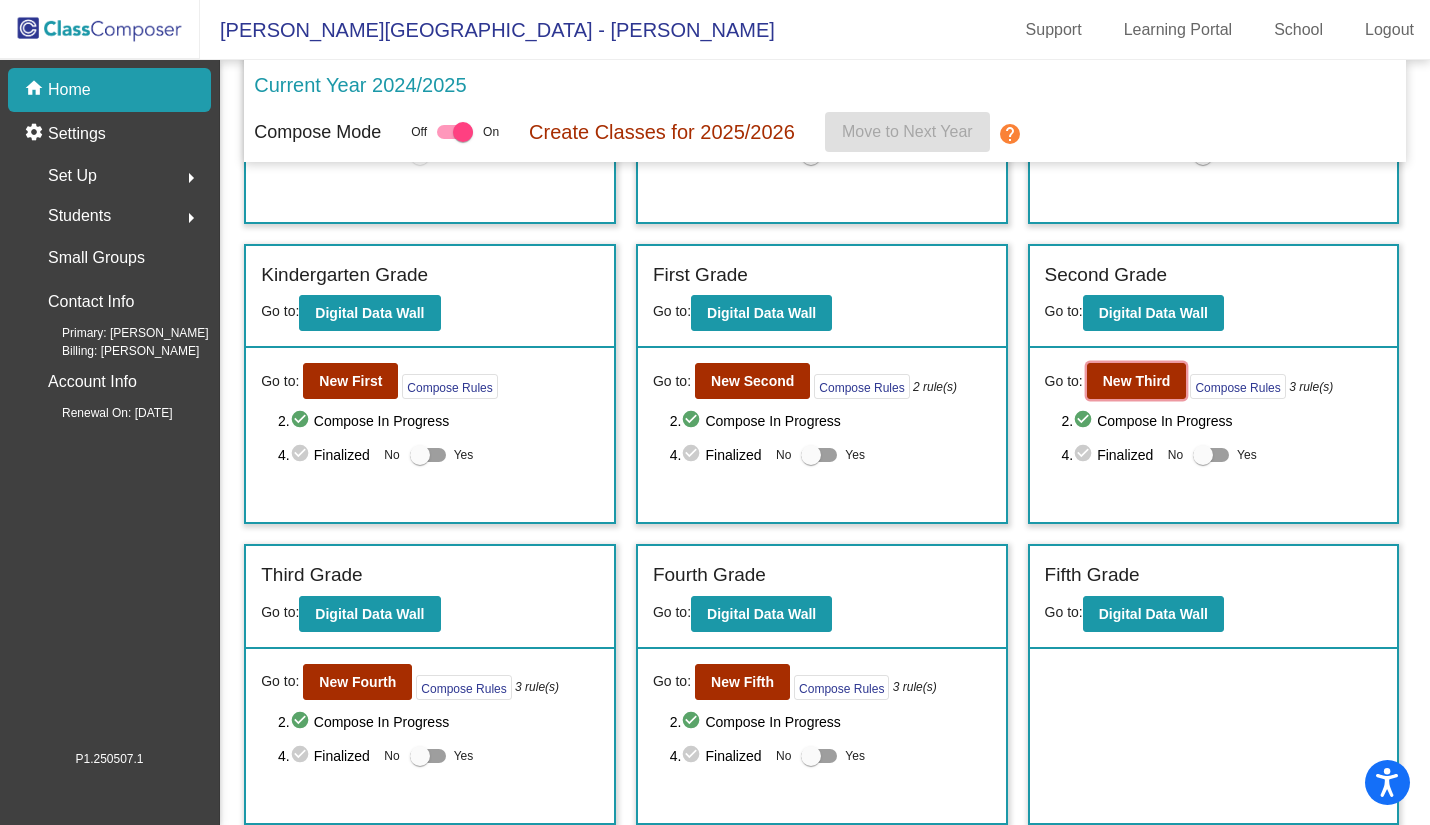 click on "New Third" 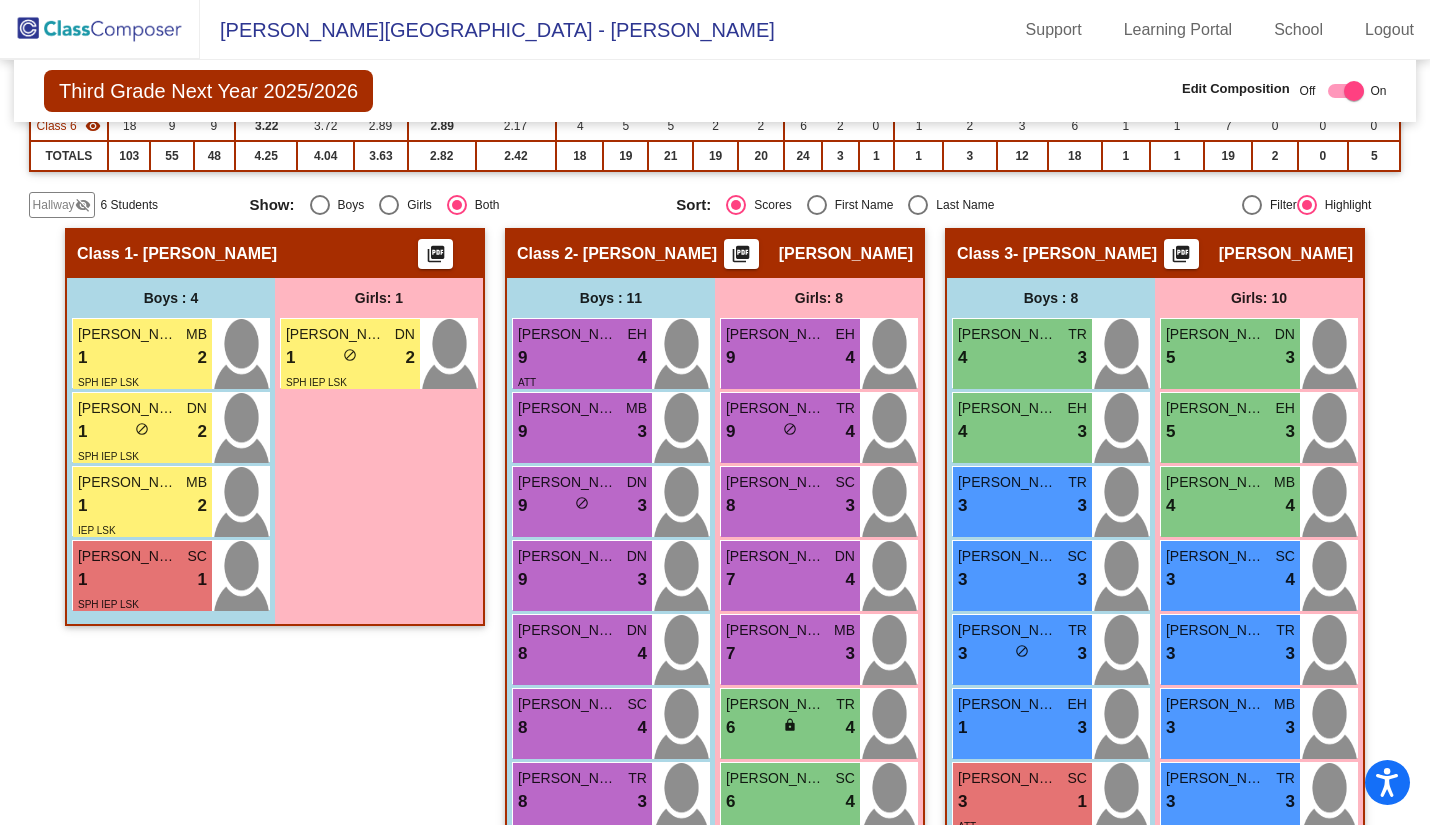 scroll, scrollTop: 0, scrollLeft: 0, axis: both 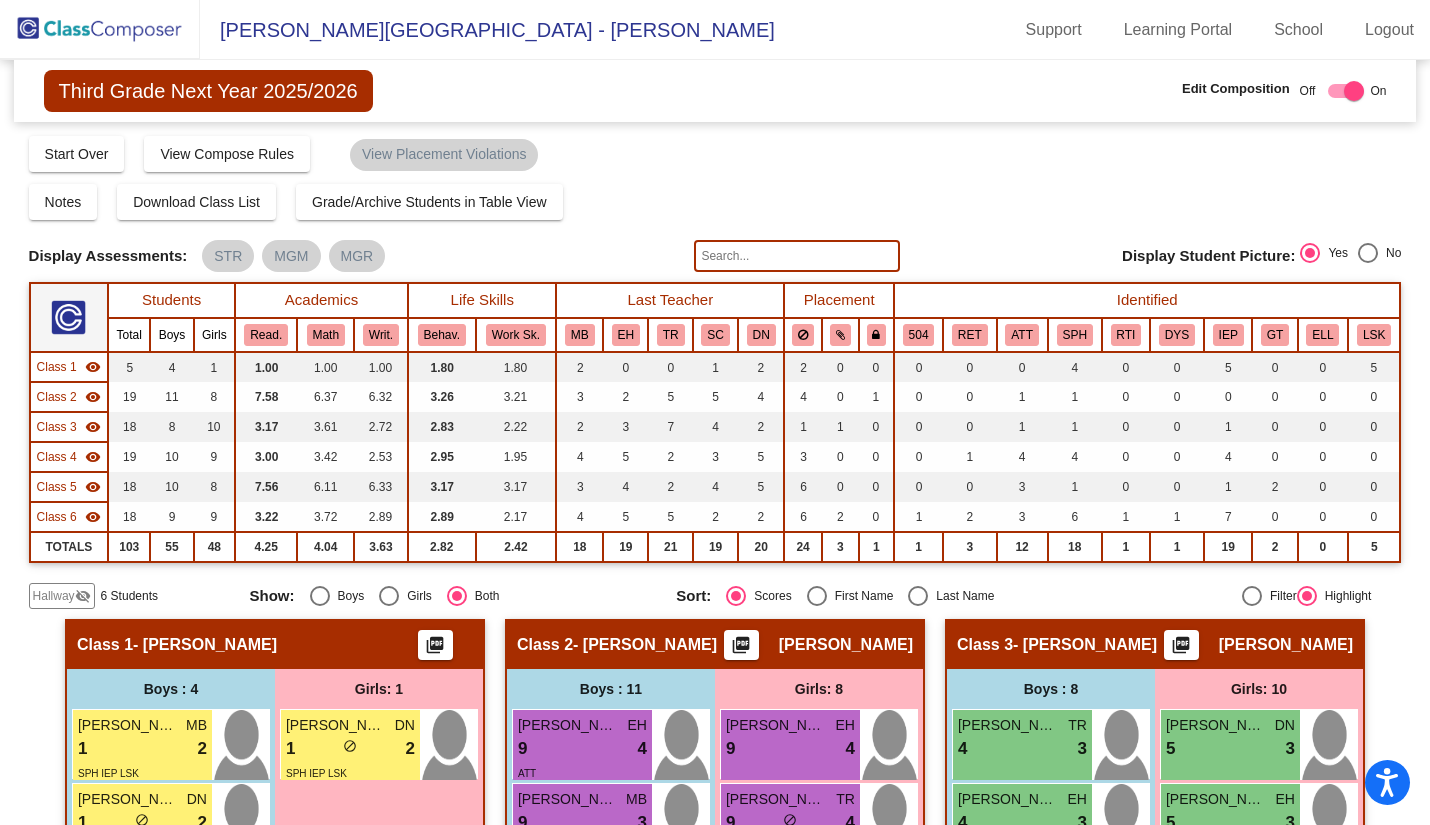 click 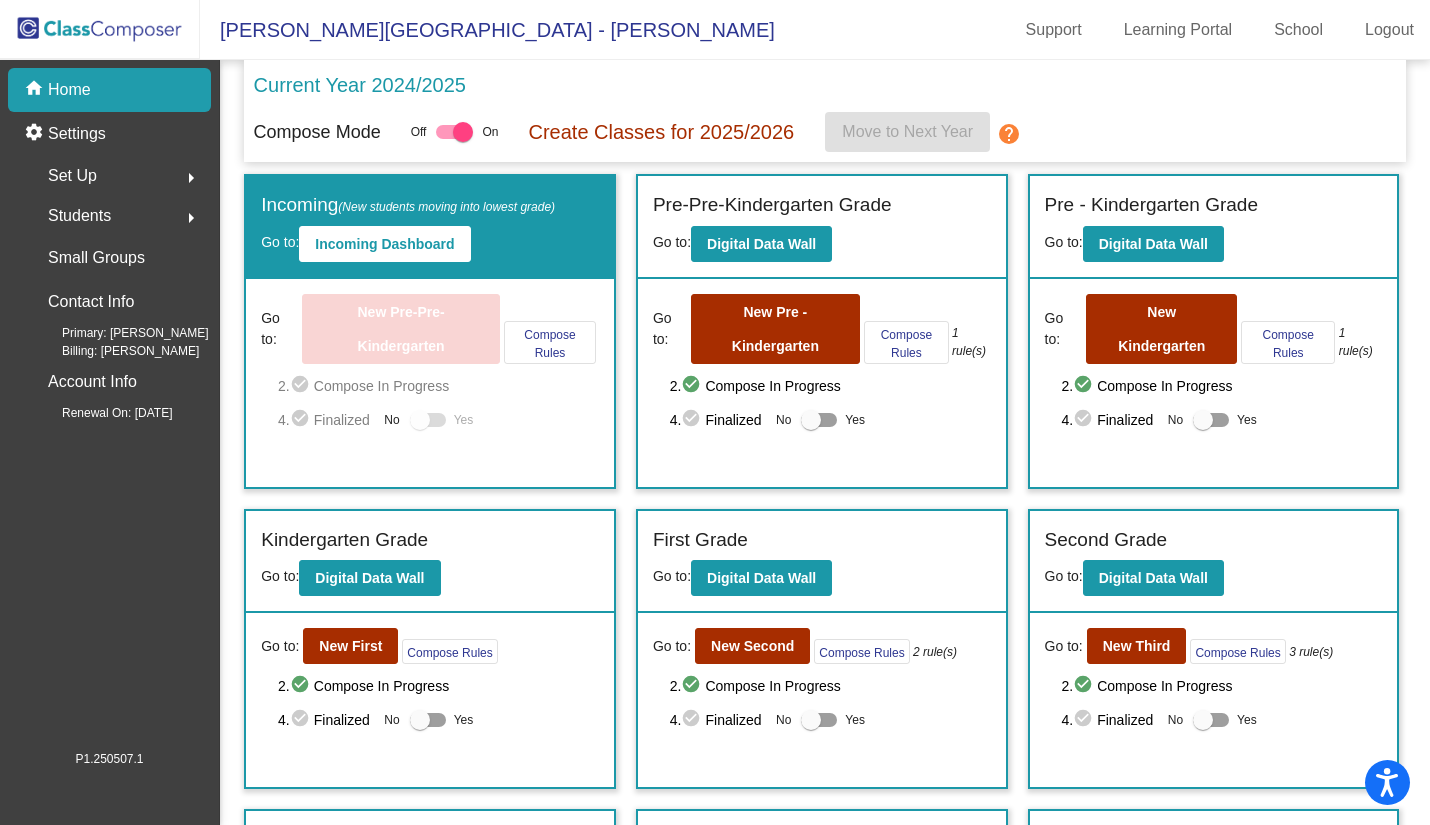 click on "Go to:  New Second  Compose Rules     2 rule(s)  2.  check_circle  Compose In Progress   4.  check_circle  Finalized  No   Yes" 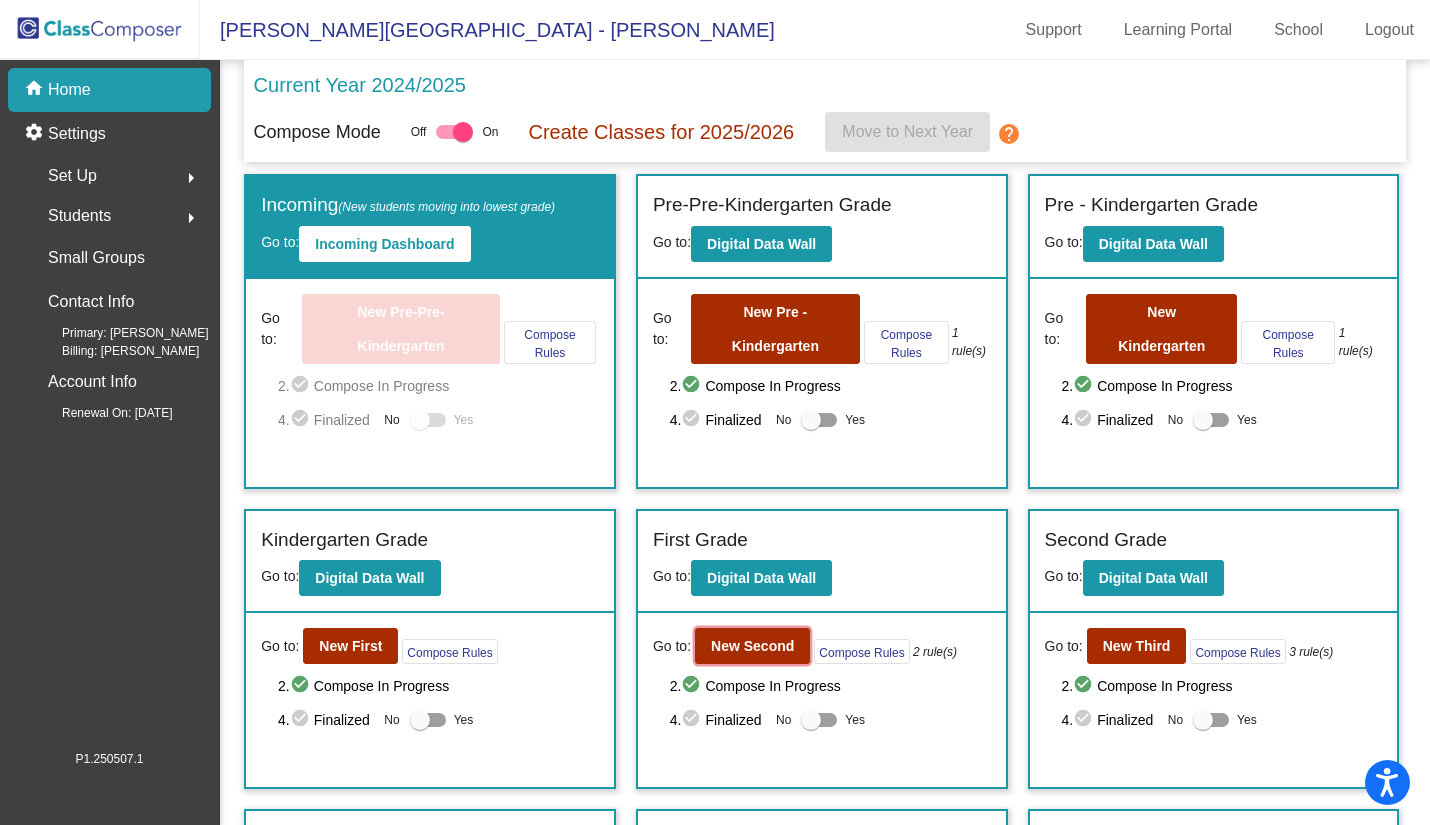 click on "New Second" 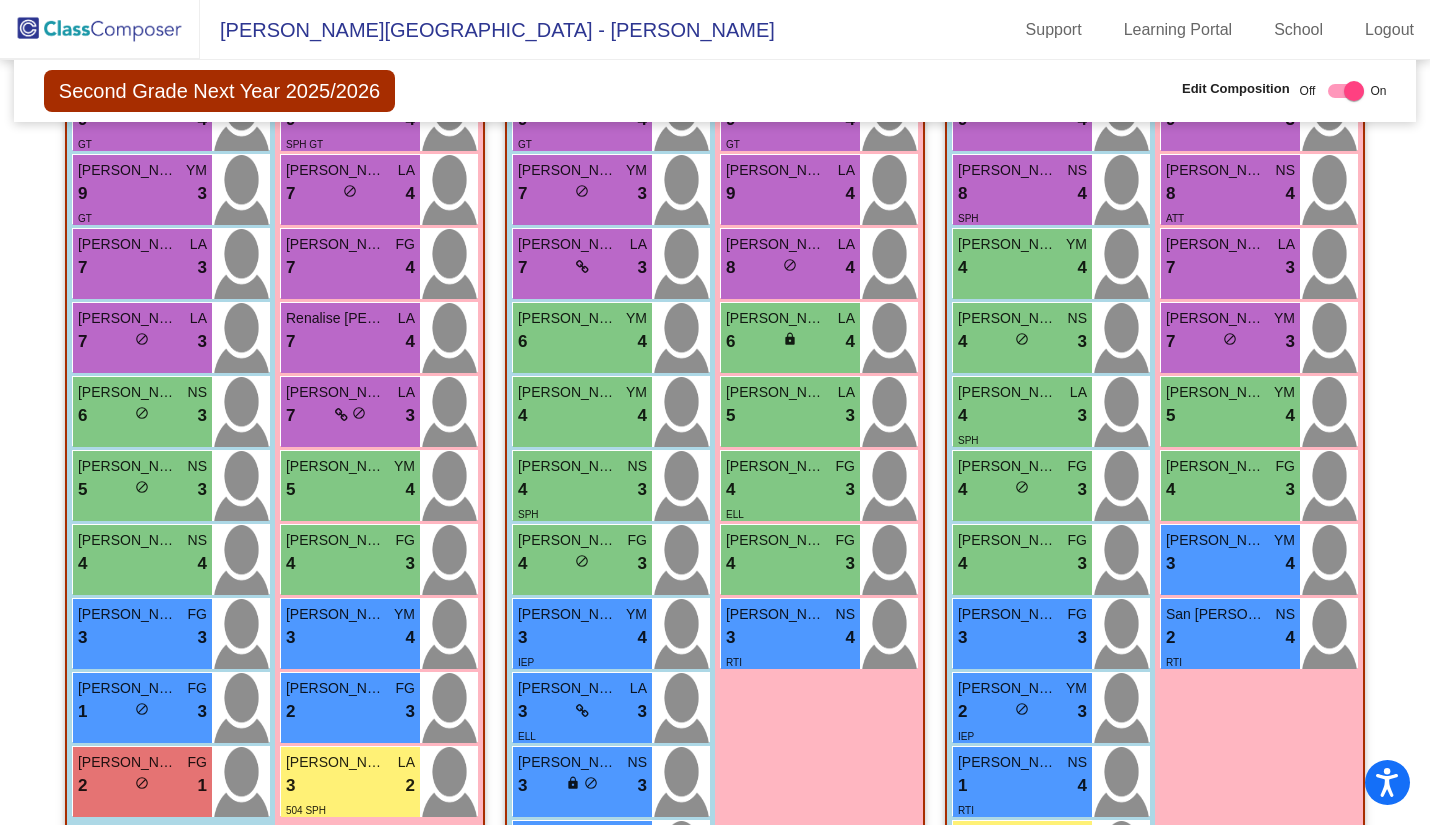 scroll, scrollTop: 500, scrollLeft: 0, axis: vertical 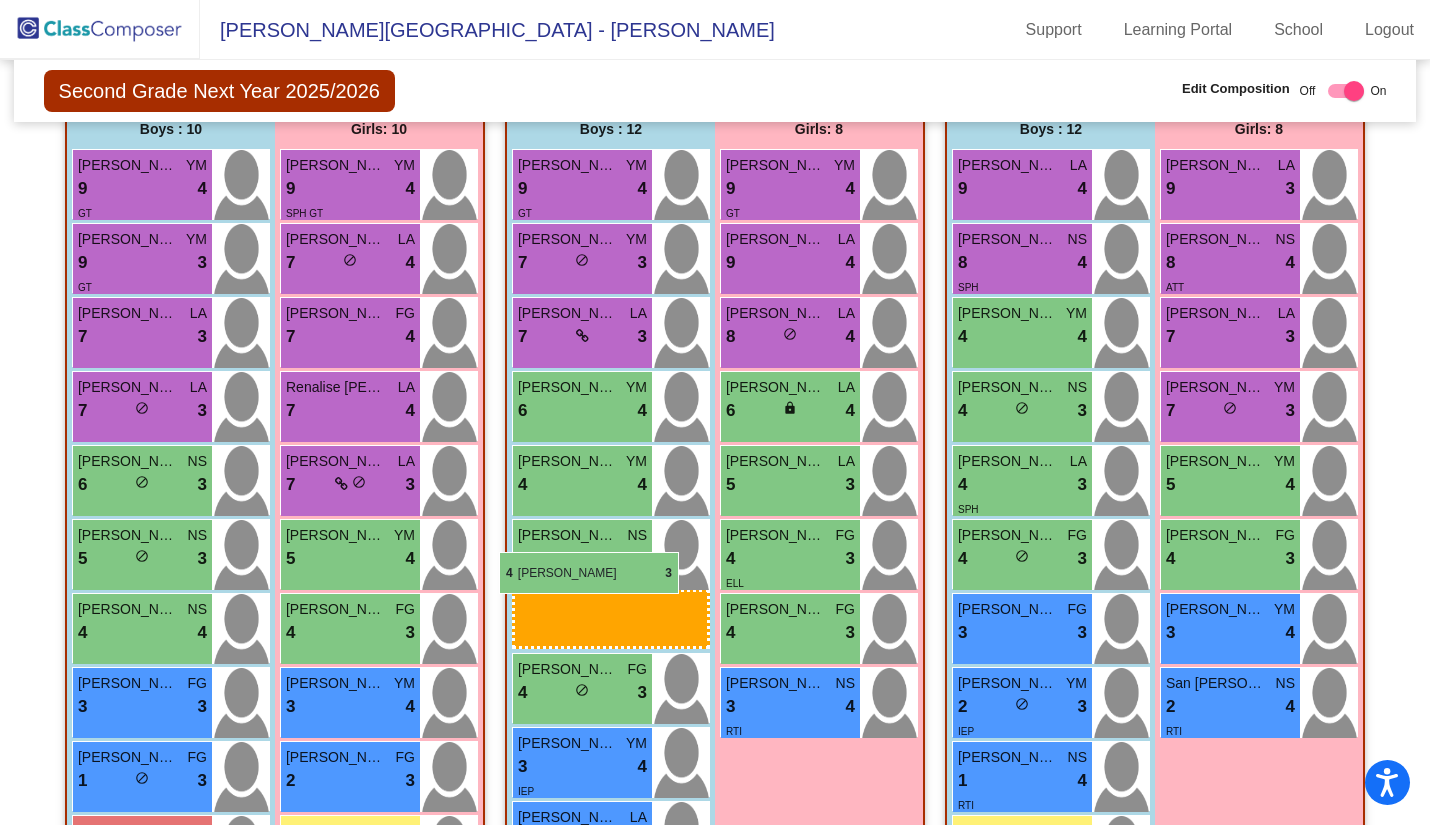 drag, startPoint x: 1005, startPoint y: 621, endPoint x: 499, endPoint y: 551, distance: 510.81894 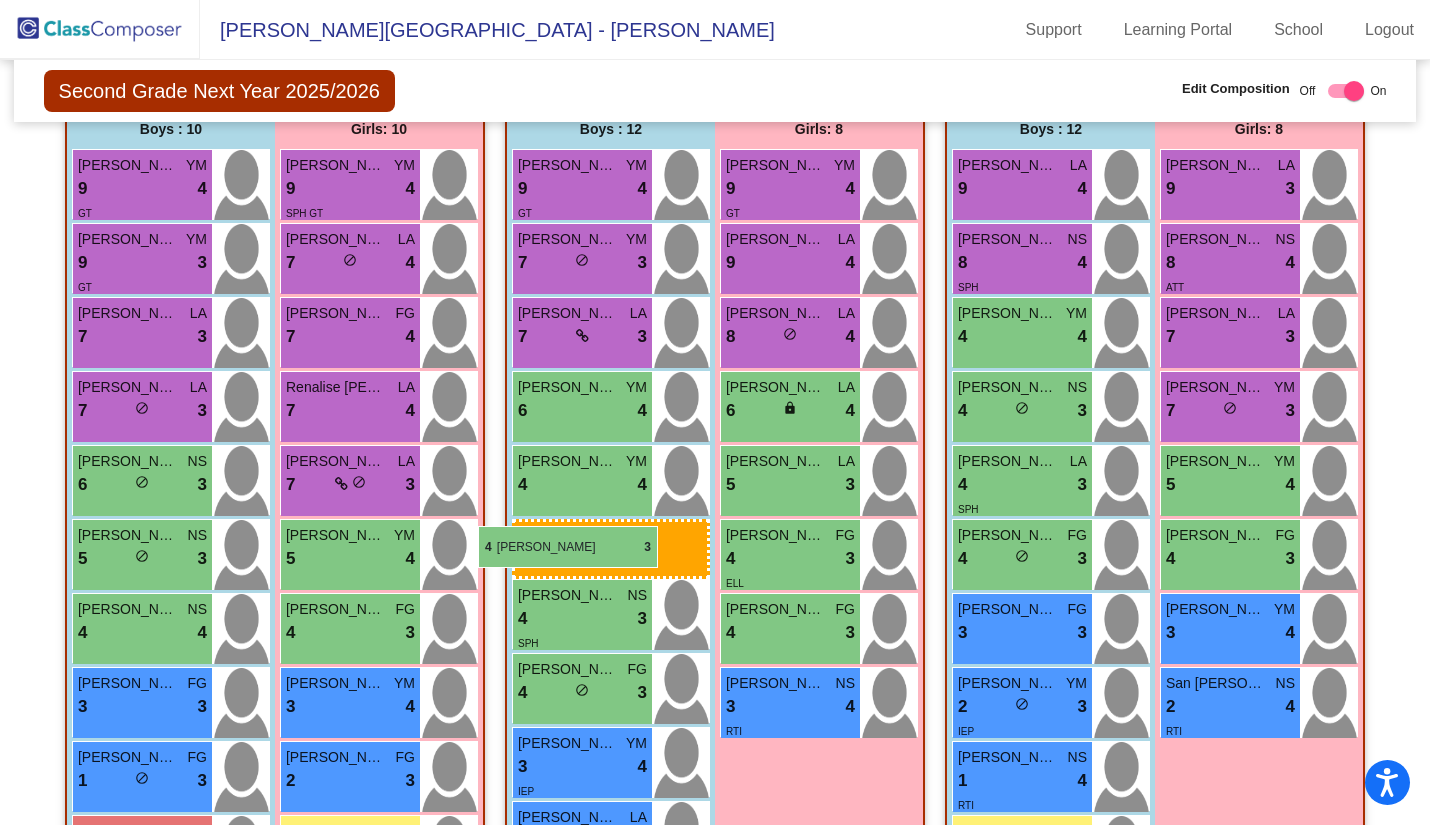 drag, startPoint x: 1002, startPoint y: 635, endPoint x: 478, endPoint y: 525, distance: 535.4213 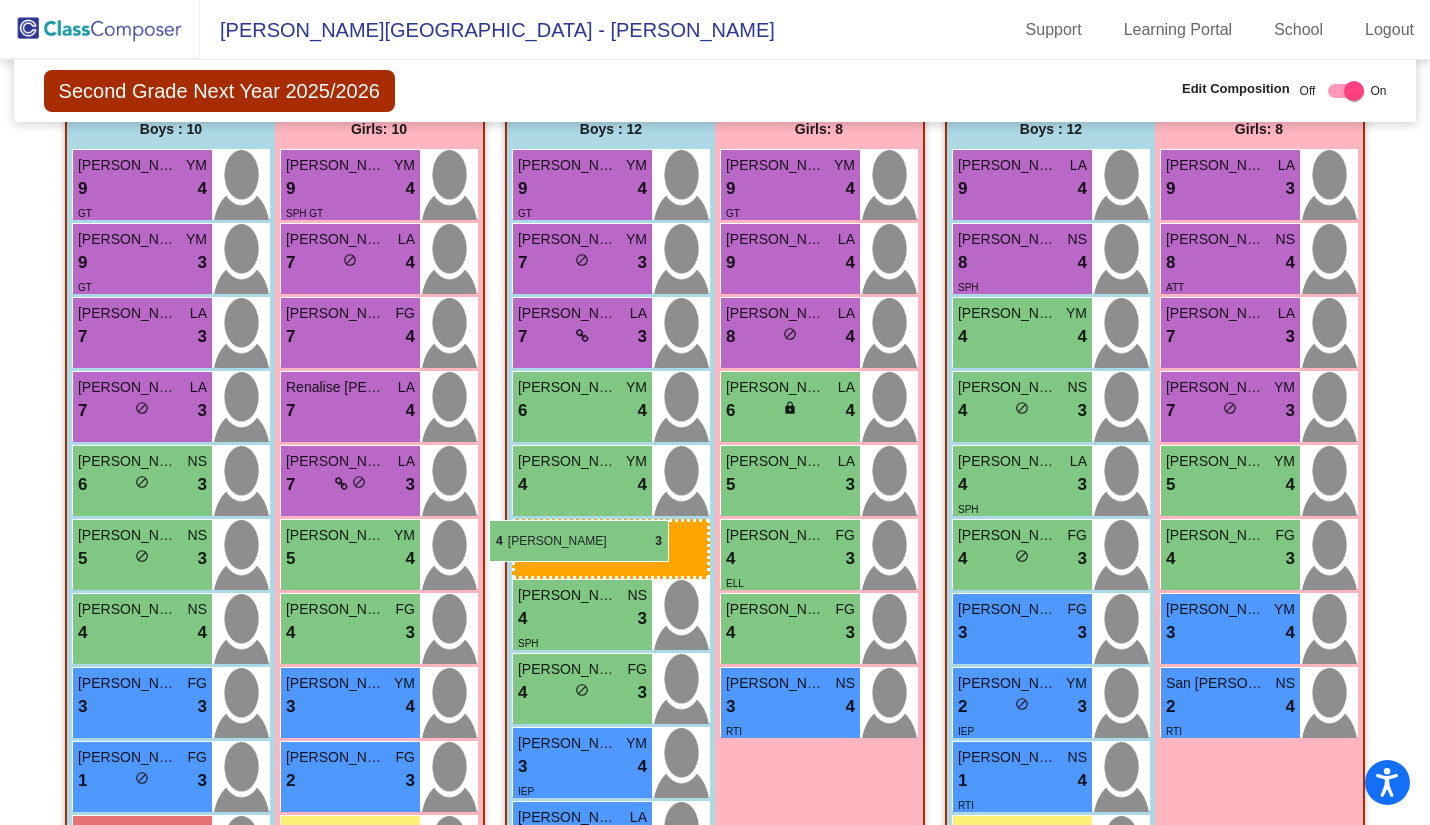 drag, startPoint x: 979, startPoint y: 622, endPoint x: 489, endPoint y: 520, distance: 500.50375 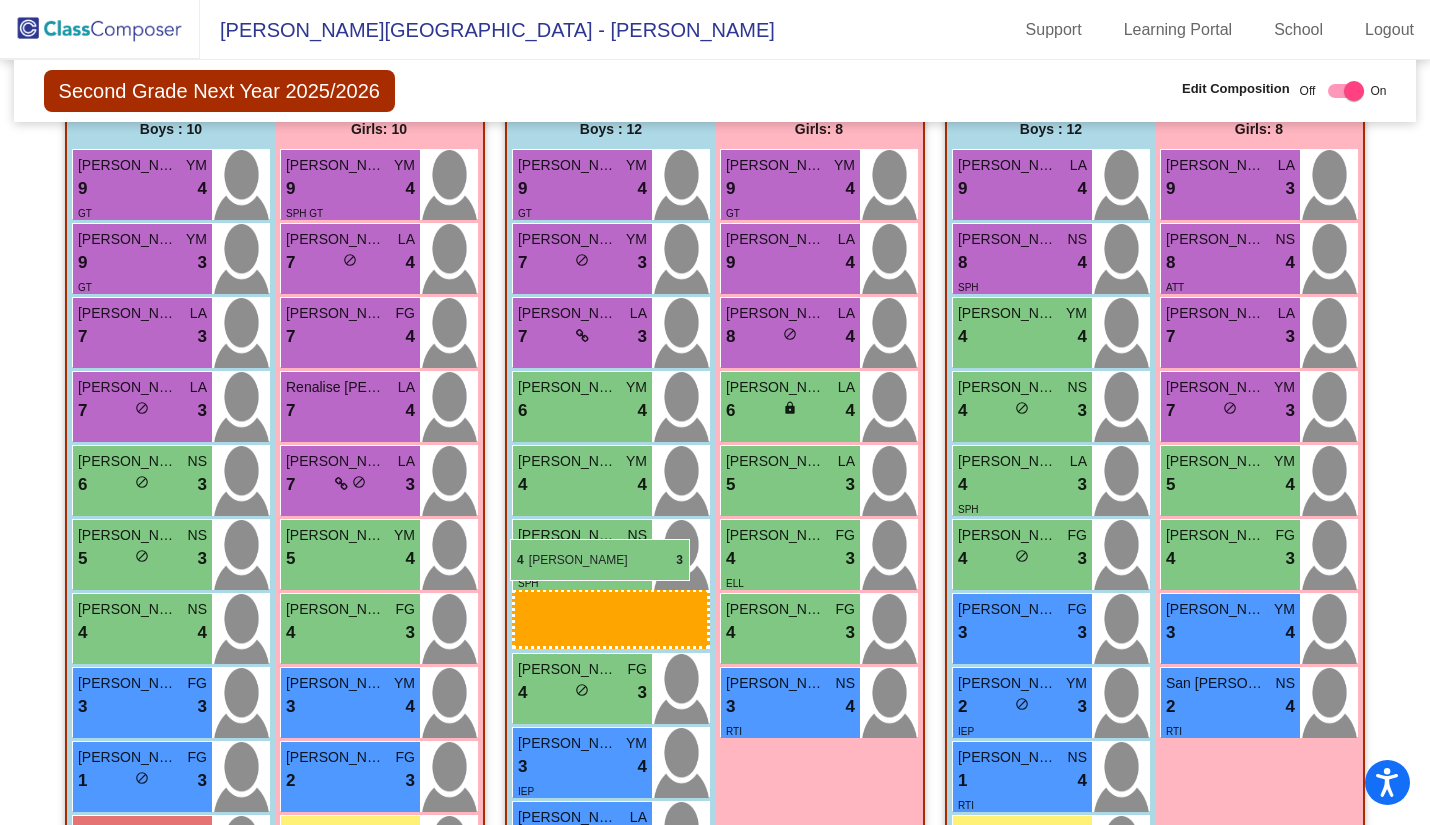 drag, startPoint x: 991, startPoint y: 633, endPoint x: 510, endPoint y: 539, distance: 490.09897 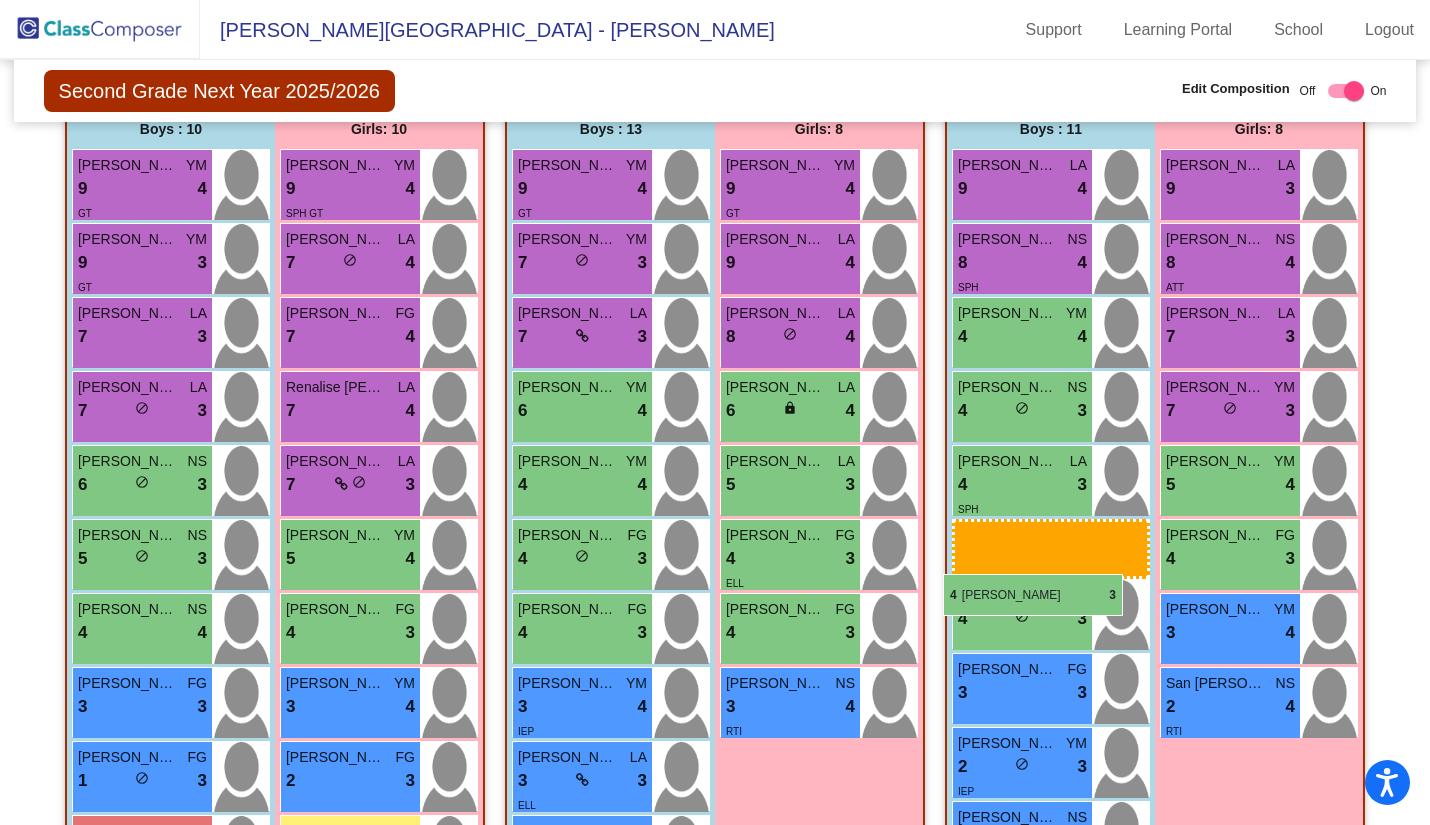 drag, startPoint x: 562, startPoint y: 560, endPoint x: 943, endPoint y: 573, distance: 381.2217 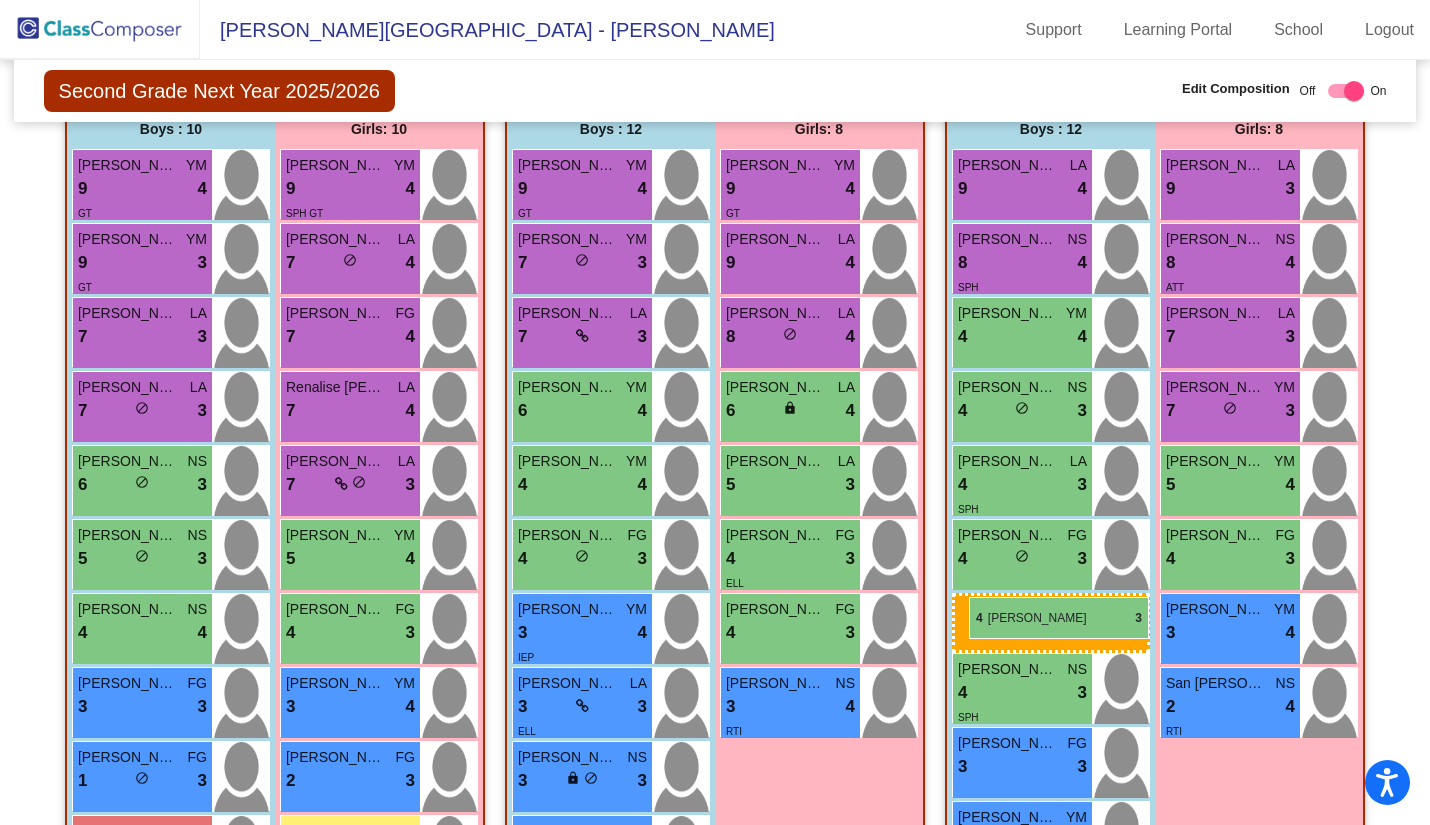 drag, startPoint x: 576, startPoint y: 623, endPoint x: 969, endPoint y: 595, distance: 393.9962 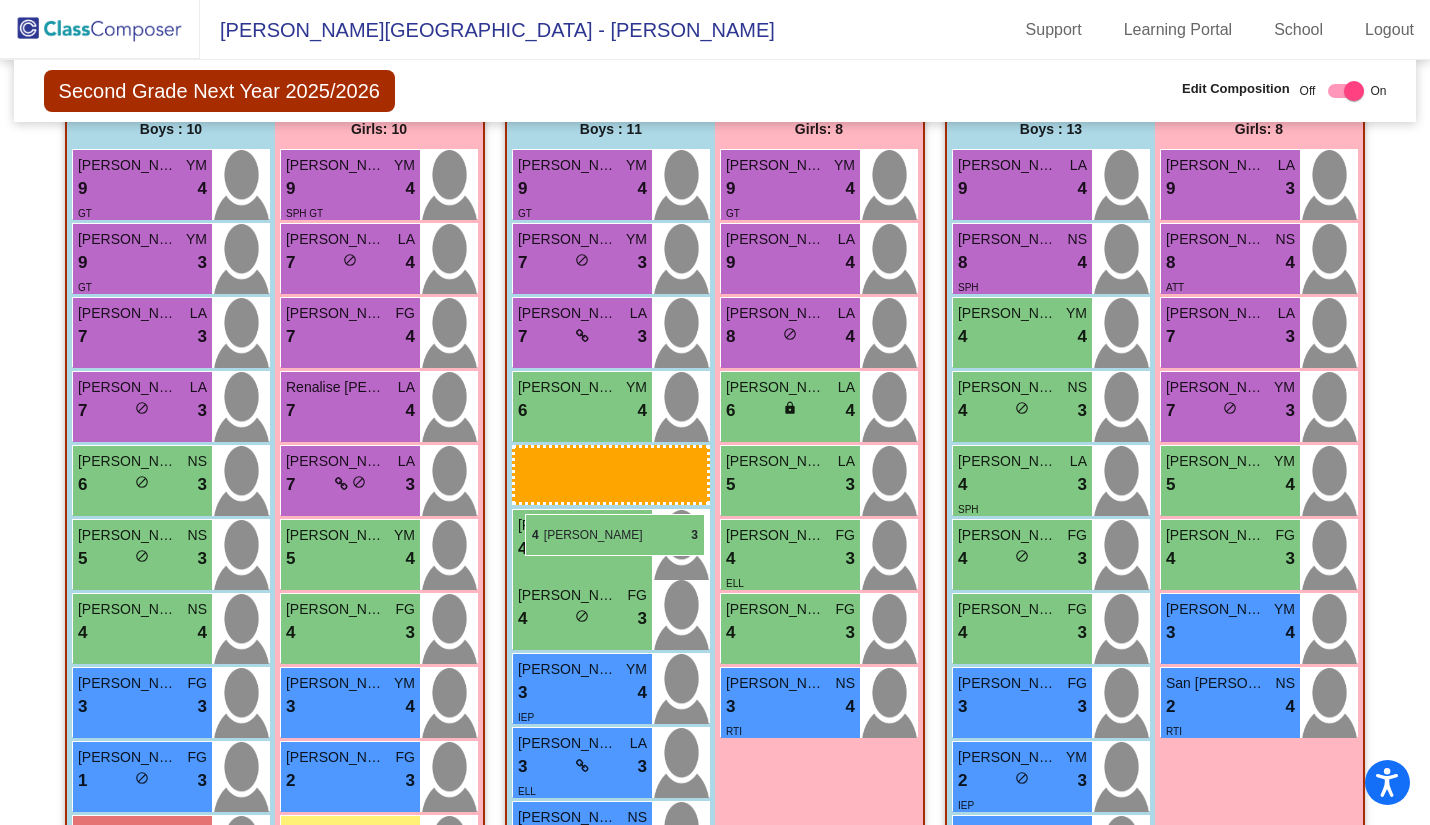 drag, startPoint x: 999, startPoint y: 617, endPoint x: 525, endPoint y: 513, distance: 485.27518 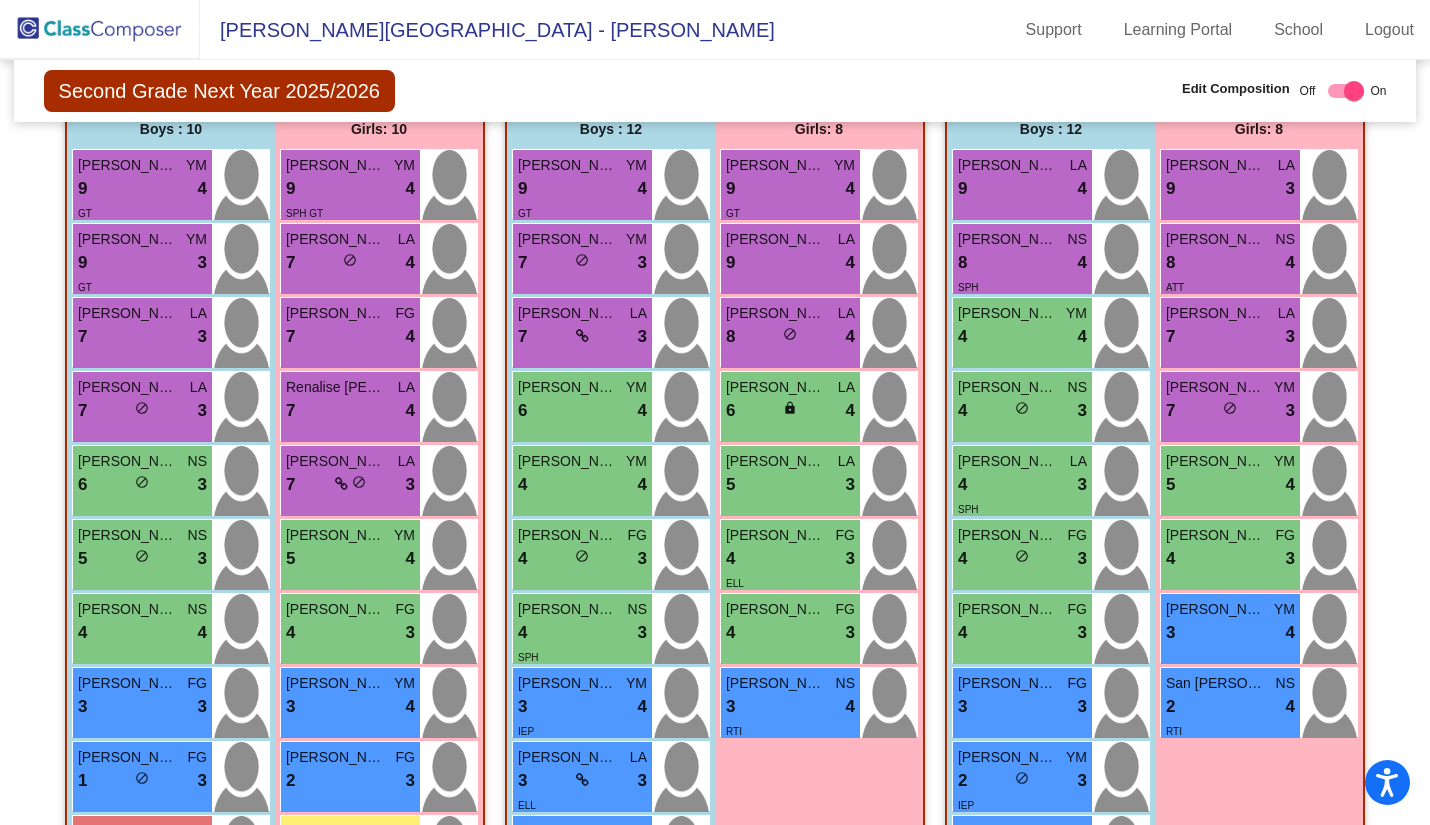 scroll, scrollTop: 400, scrollLeft: 0, axis: vertical 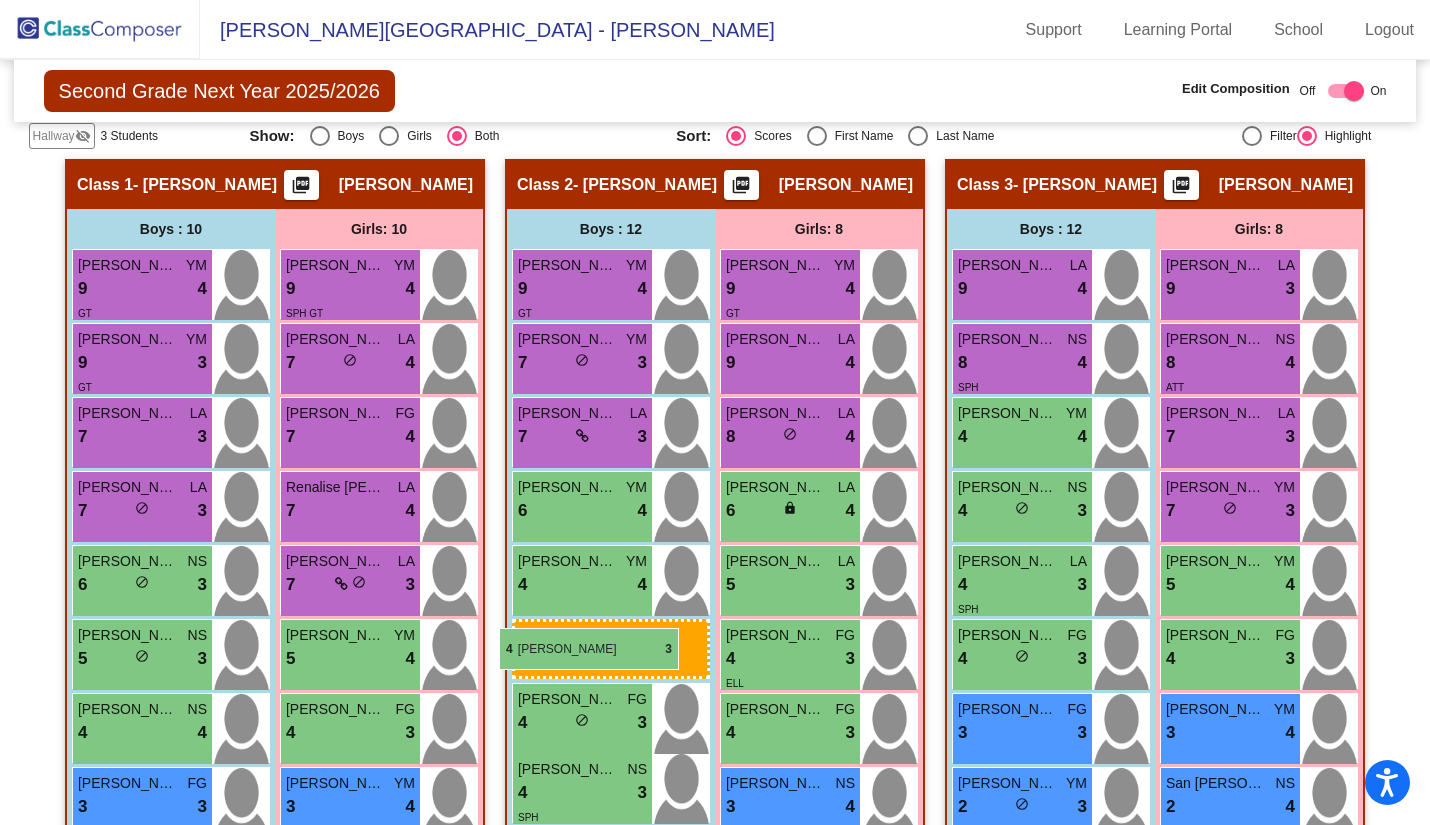 drag, startPoint x: 1046, startPoint y: 716, endPoint x: 499, endPoint y: 627, distance: 554.1931 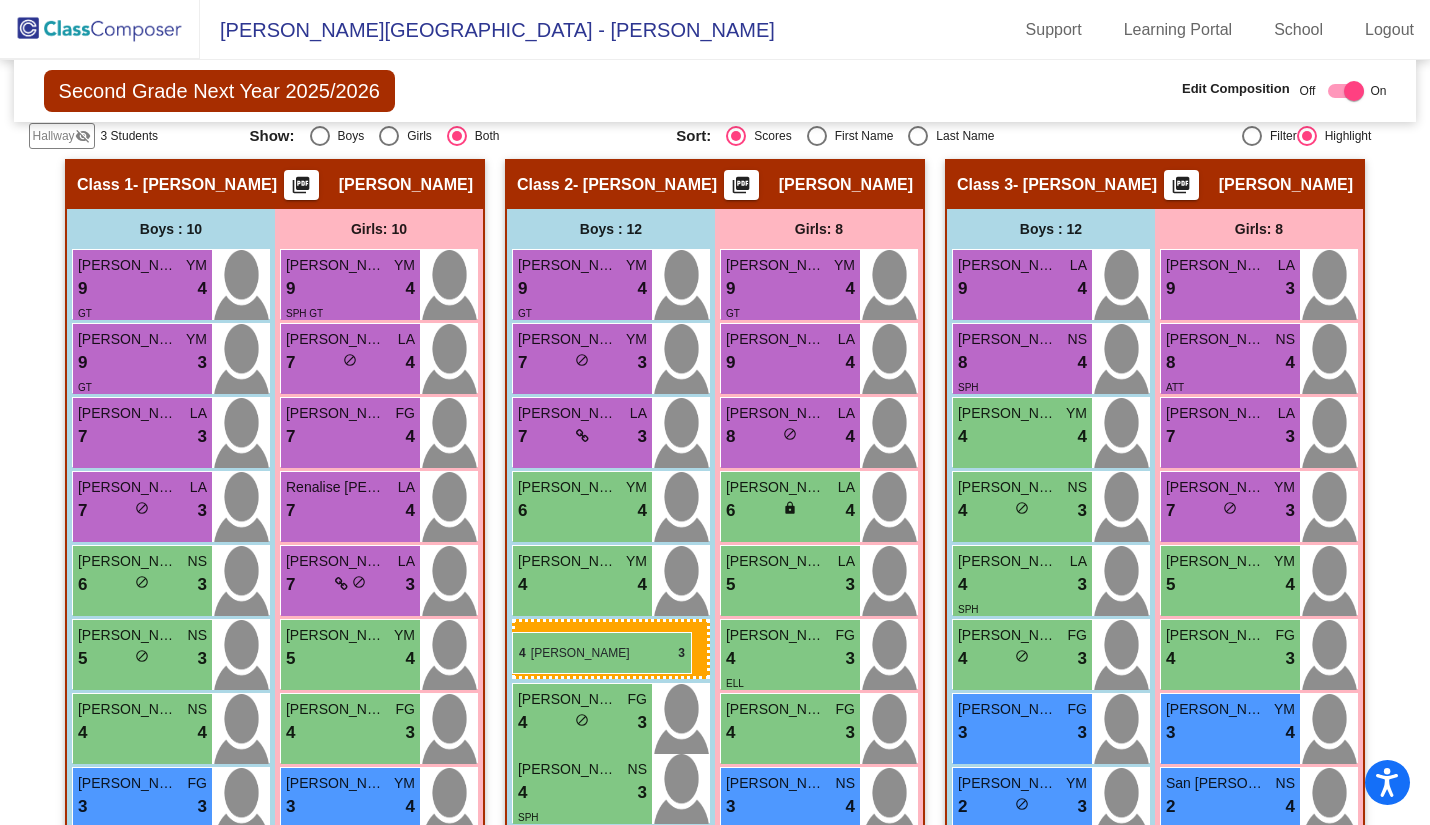 drag, startPoint x: 998, startPoint y: 733, endPoint x: 512, endPoint y: 631, distance: 496.58835 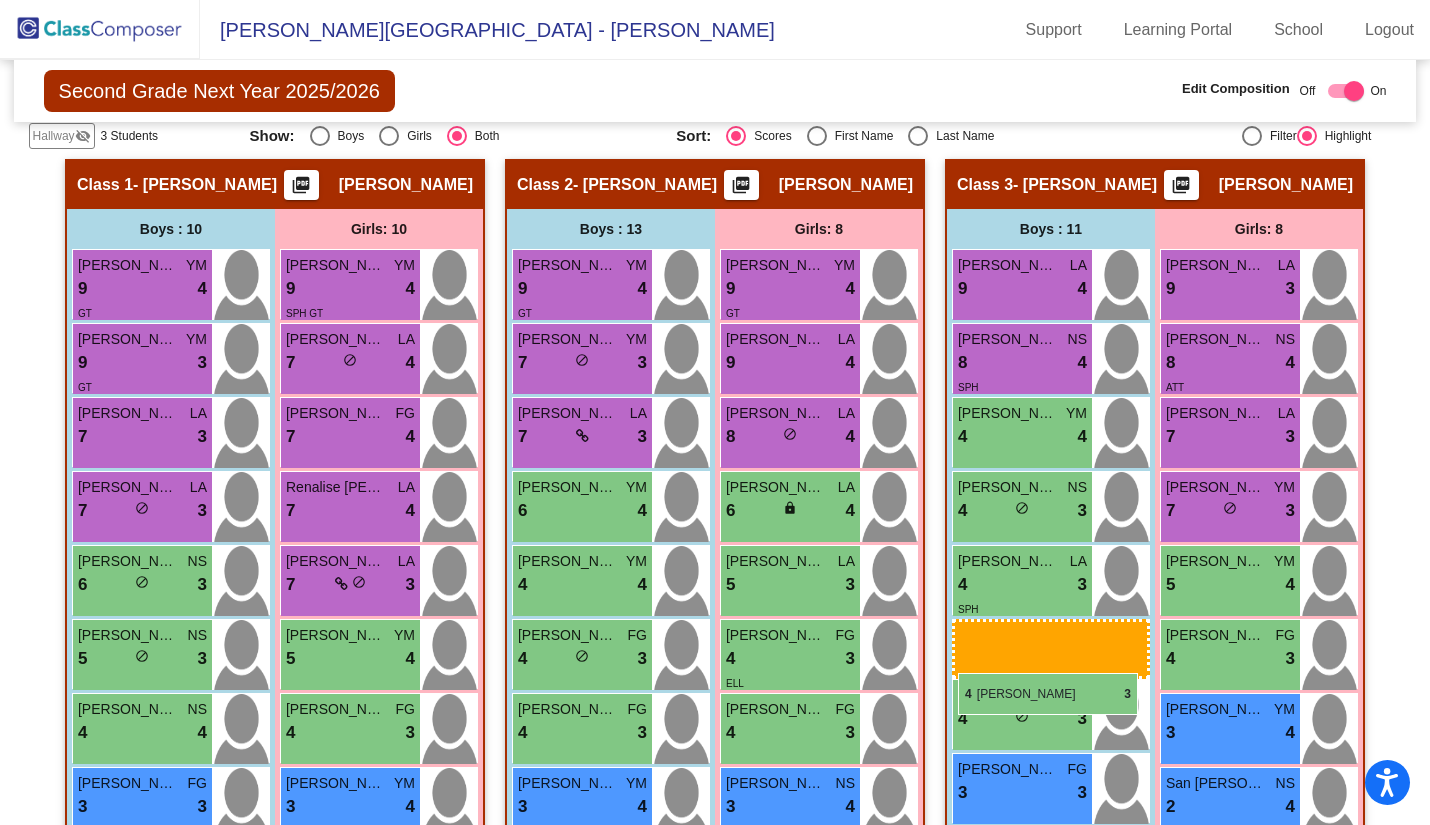 drag, startPoint x: 596, startPoint y: 736, endPoint x: 958, endPoint y: 672, distance: 367.61392 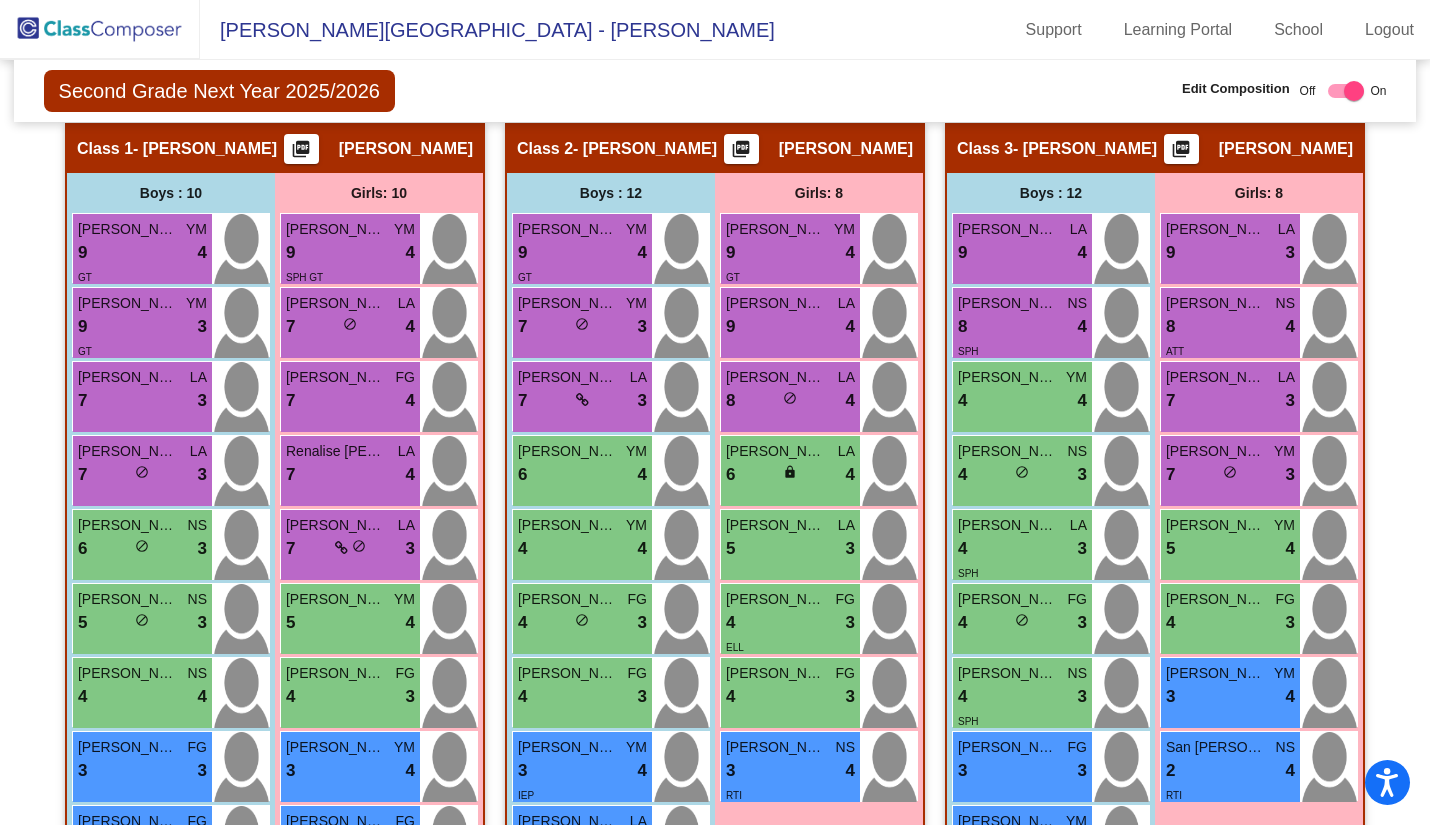 scroll, scrollTop: 400, scrollLeft: 0, axis: vertical 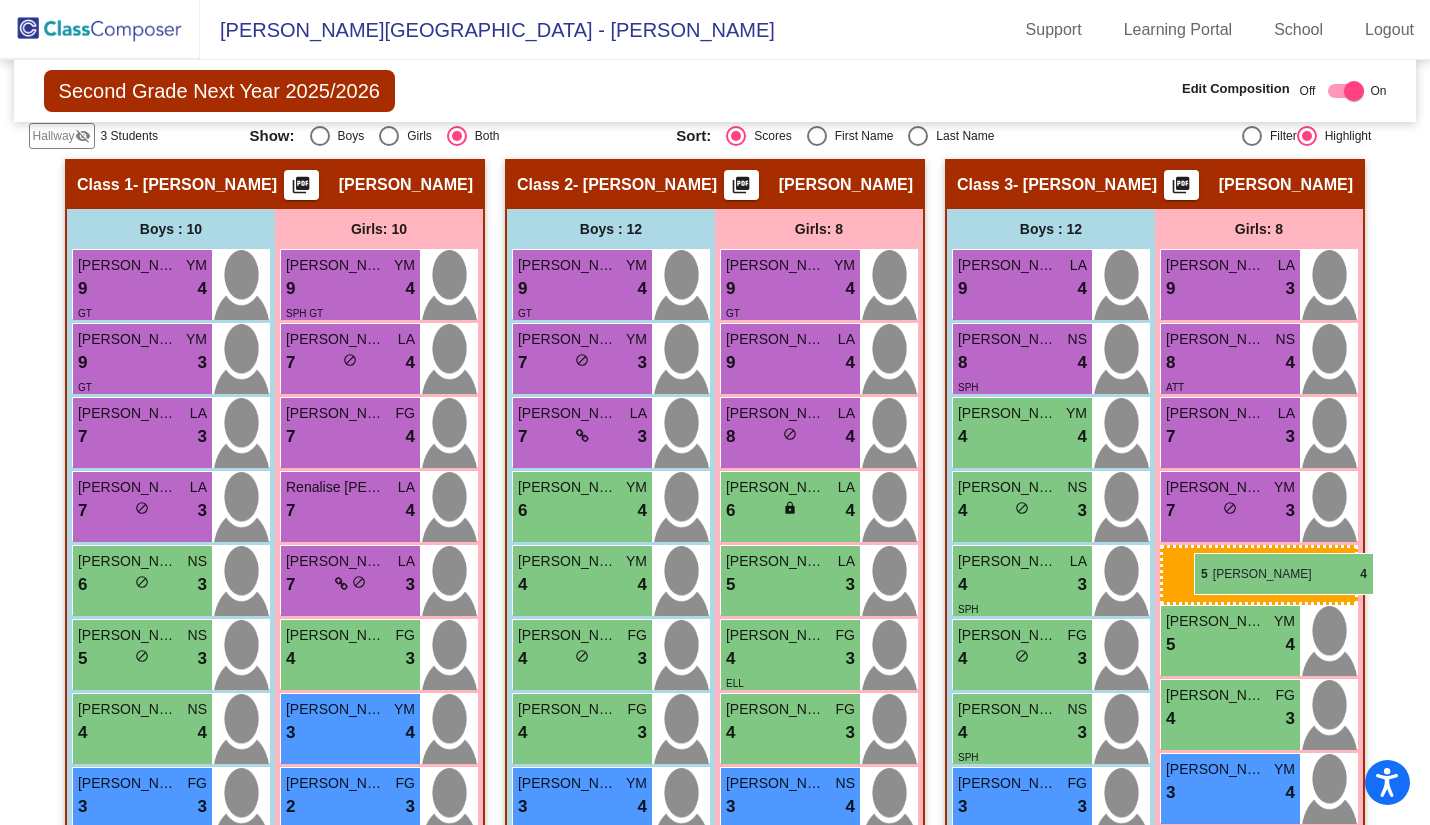 drag, startPoint x: 352, startPoint y: 655, endPoint x: 1194, endPoint y: 552, distance: 848.2765 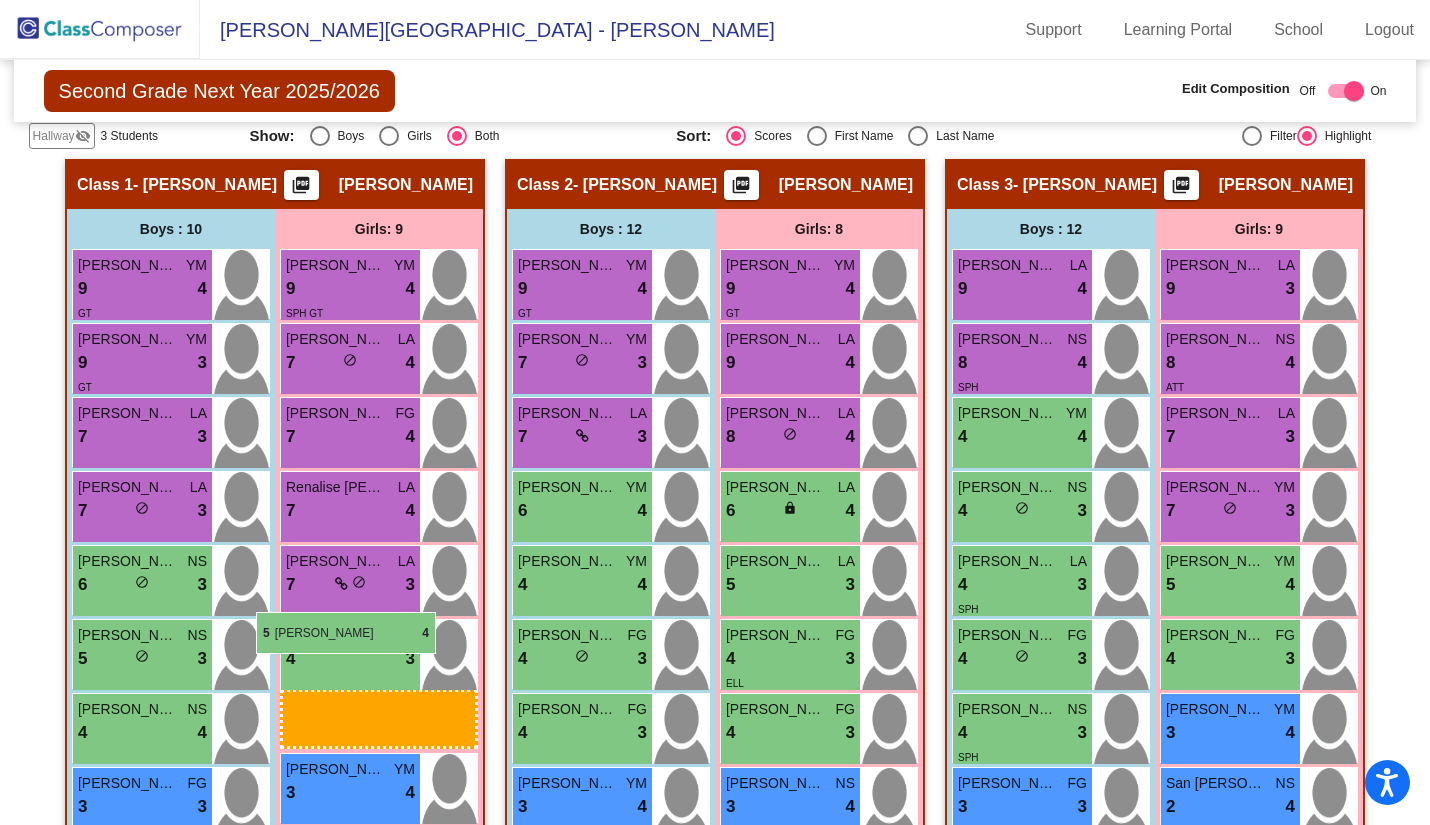 drag, startPoint x: 1207, startPoint y: 579, endPoint x: 256, endPoint y: 612, distance: 951.5724 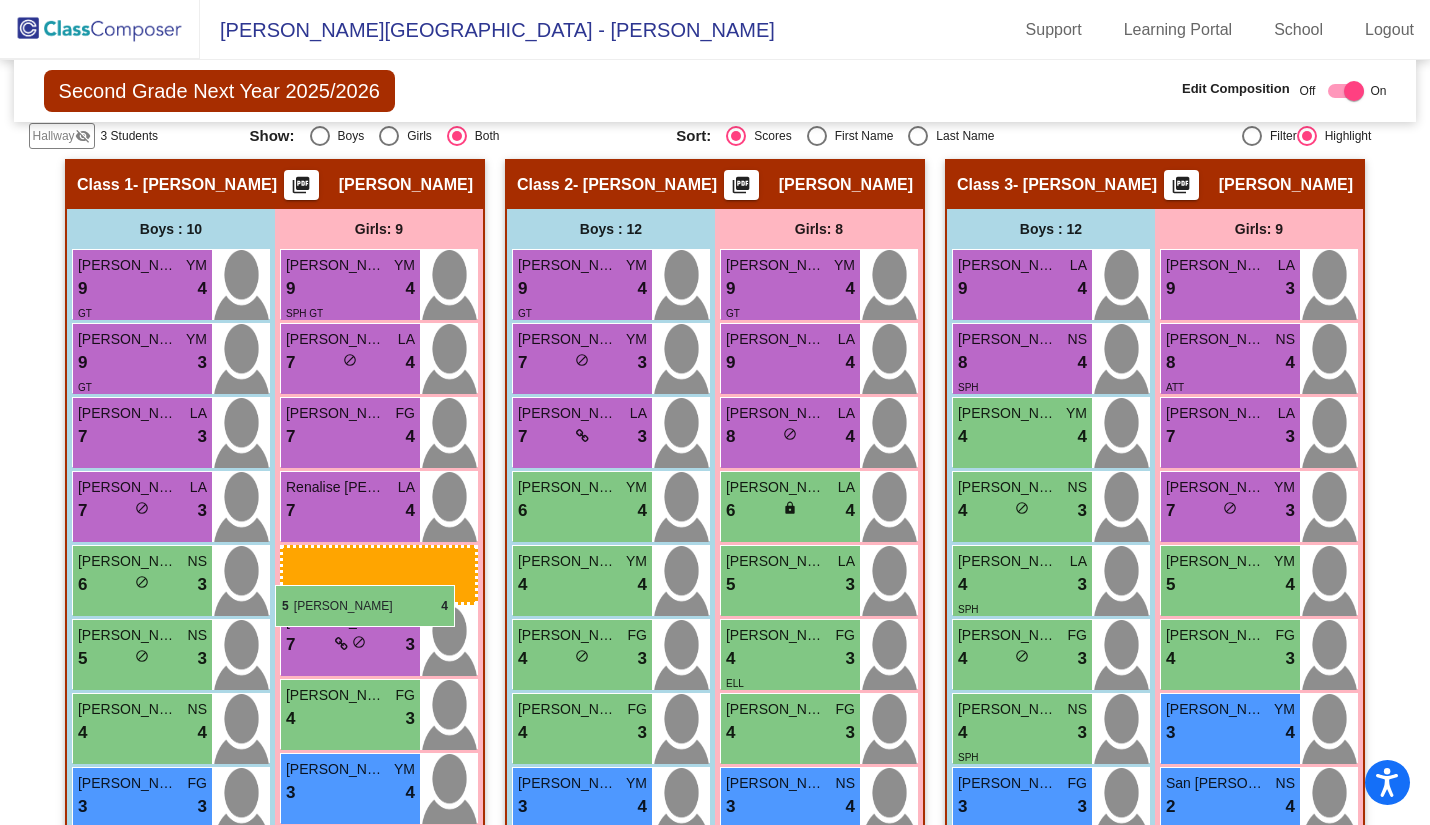 drag, startPoint x: 1206, startPoint y: 570, endPoint x: 275, endPoint y: 584, distance: 931.1053 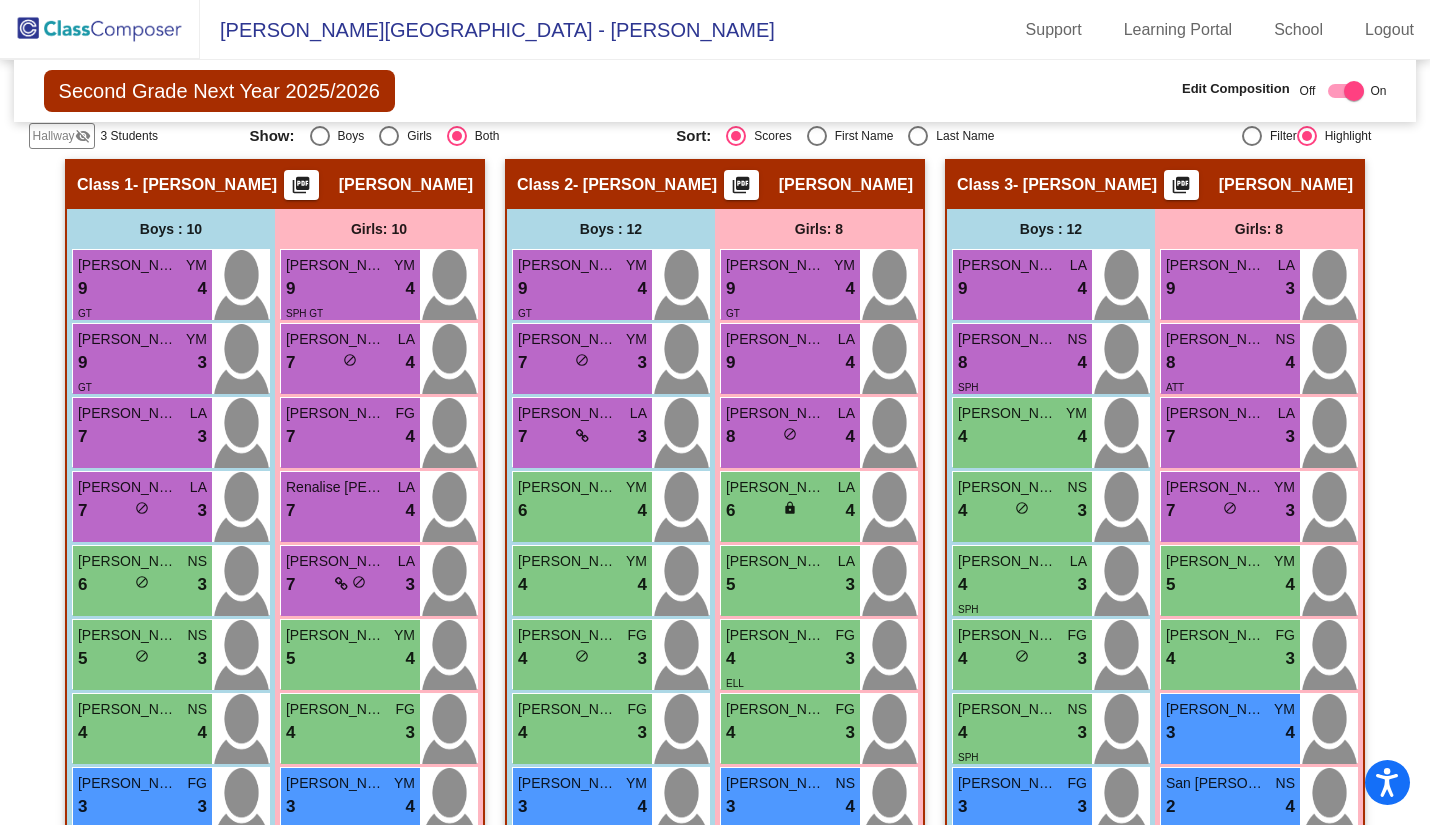 click 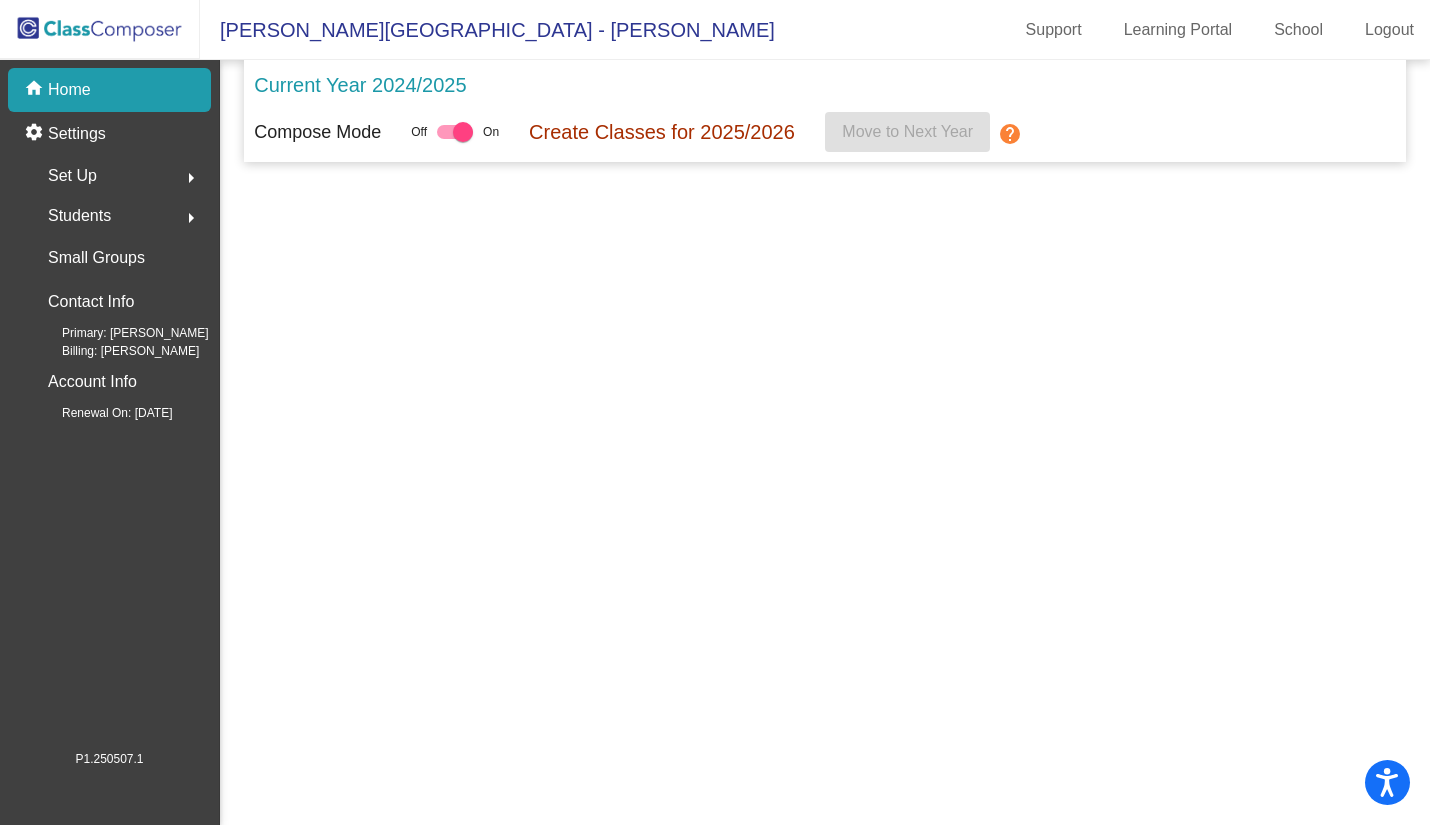 scroll, scrollTop: 0, scrollLeft: 0, axis: both 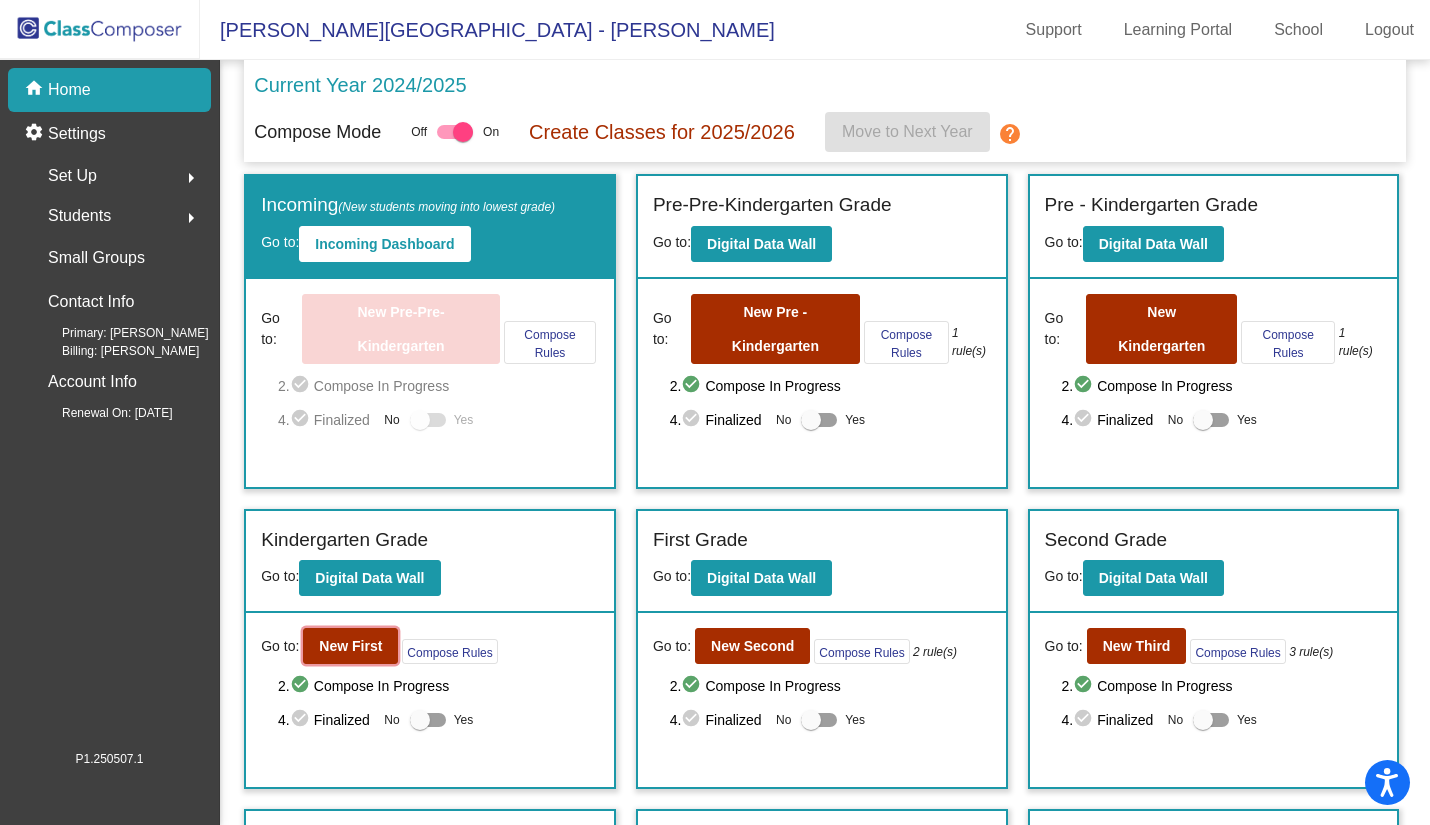 click on "New First" 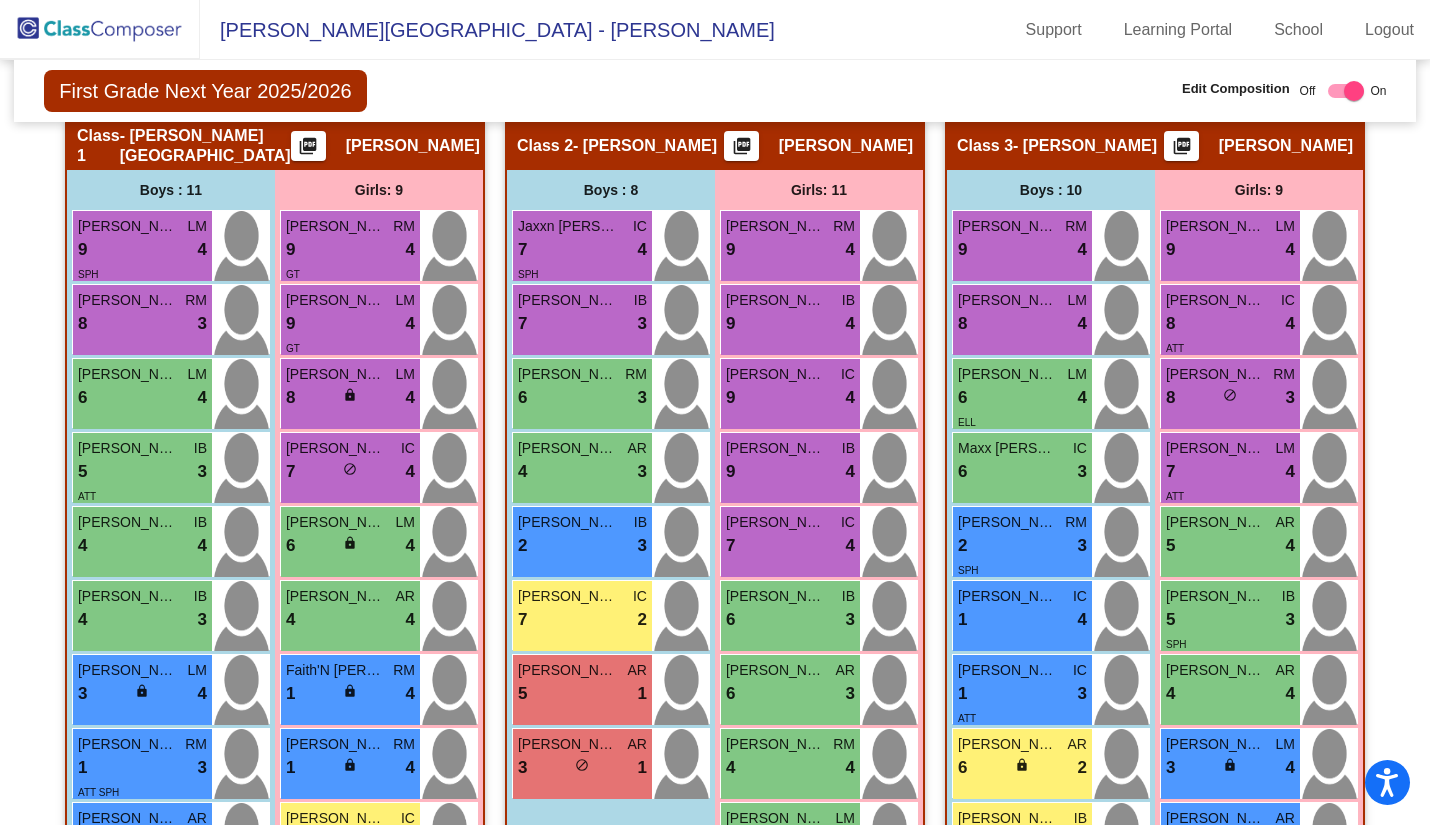 scroll, scrollTop: 400, scrollLeft: 0, axis: vertical 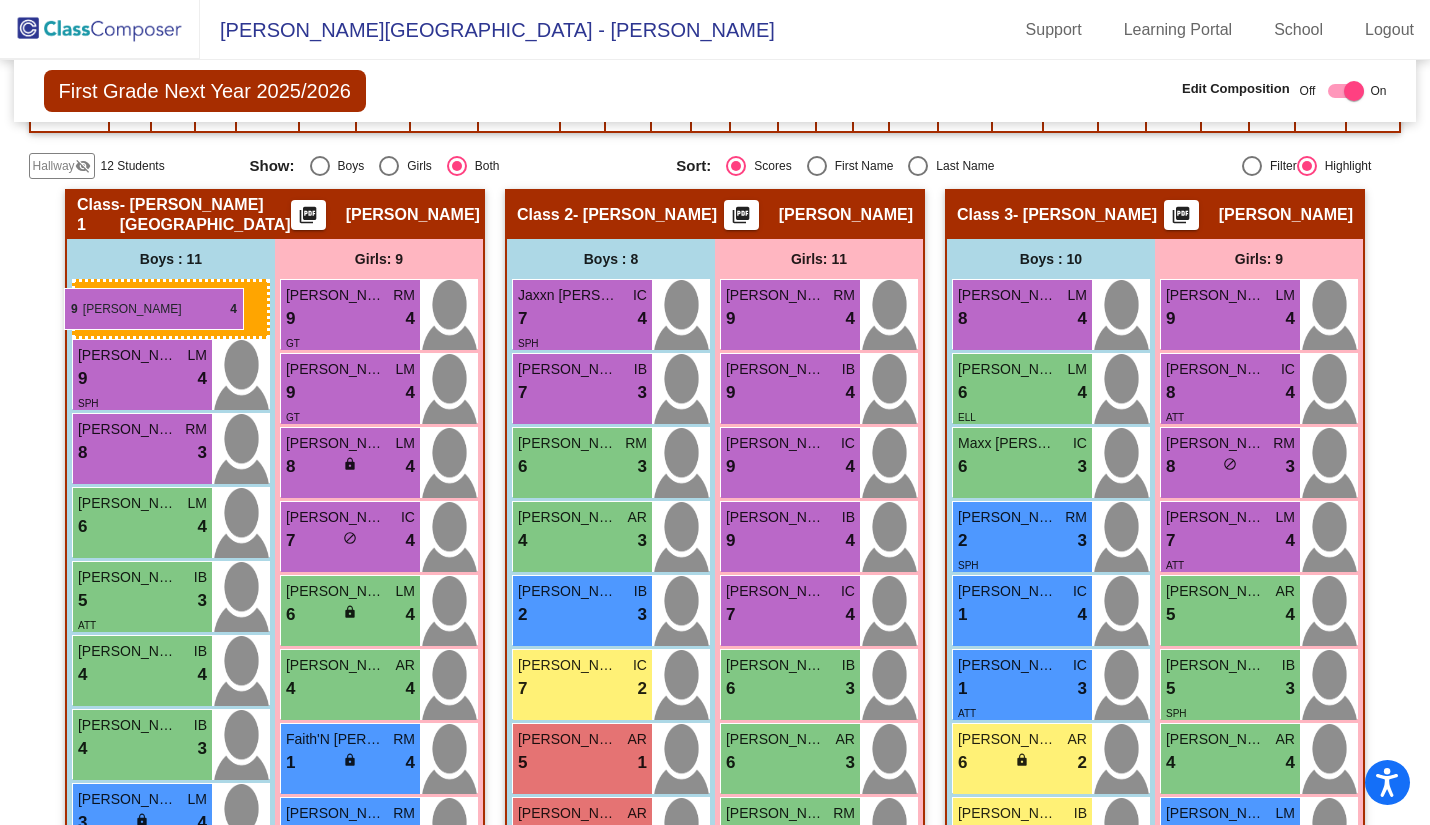 drag, startPoint x: 1012, startPoint y: 317, endPoint x: 64, endPoint y: 287, distance: 948.47455 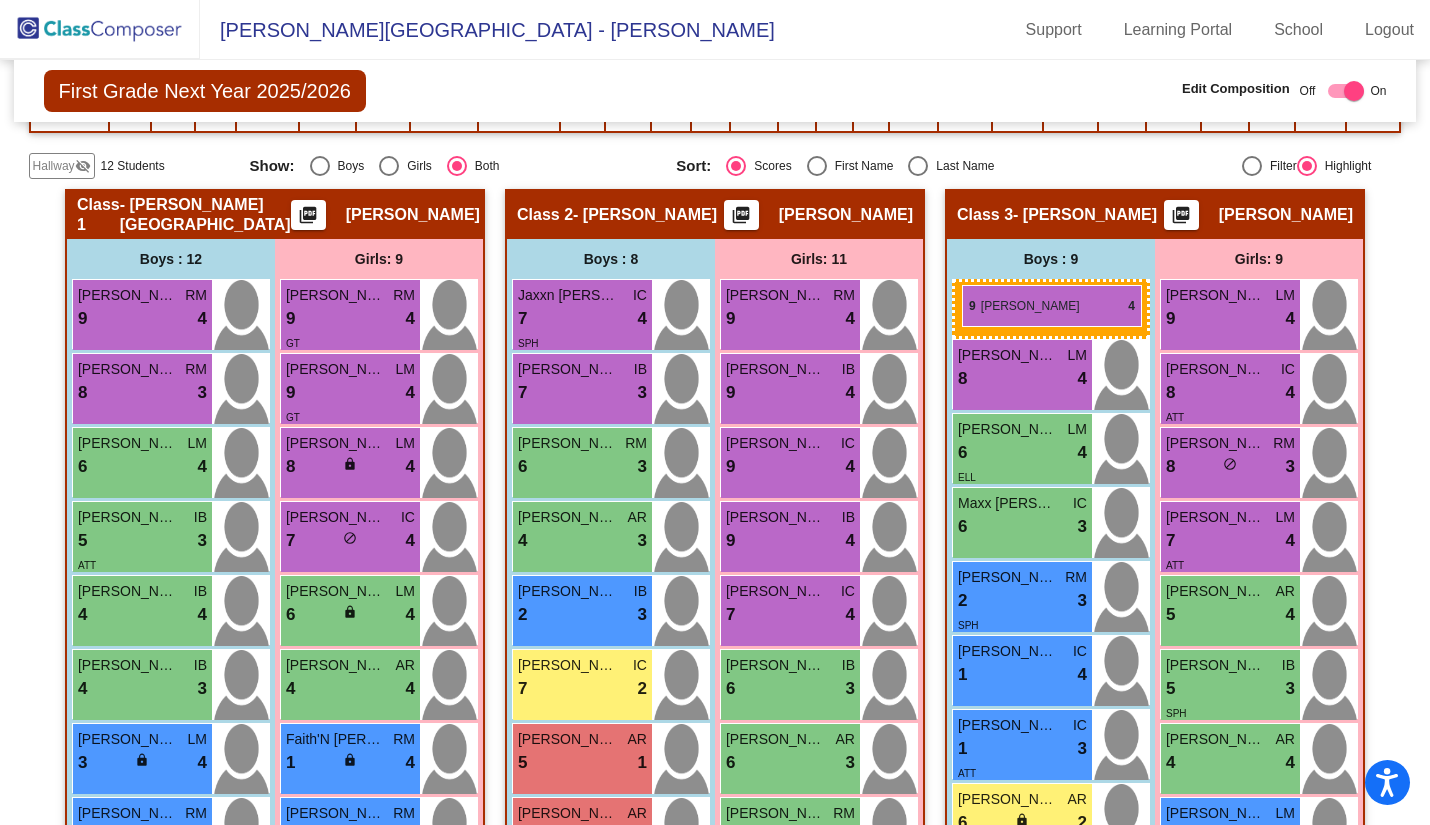 drag, startPoint x: 100, startPoint y: 308, endPoint x: 962, endPoint y: 284, distance: 862.33405 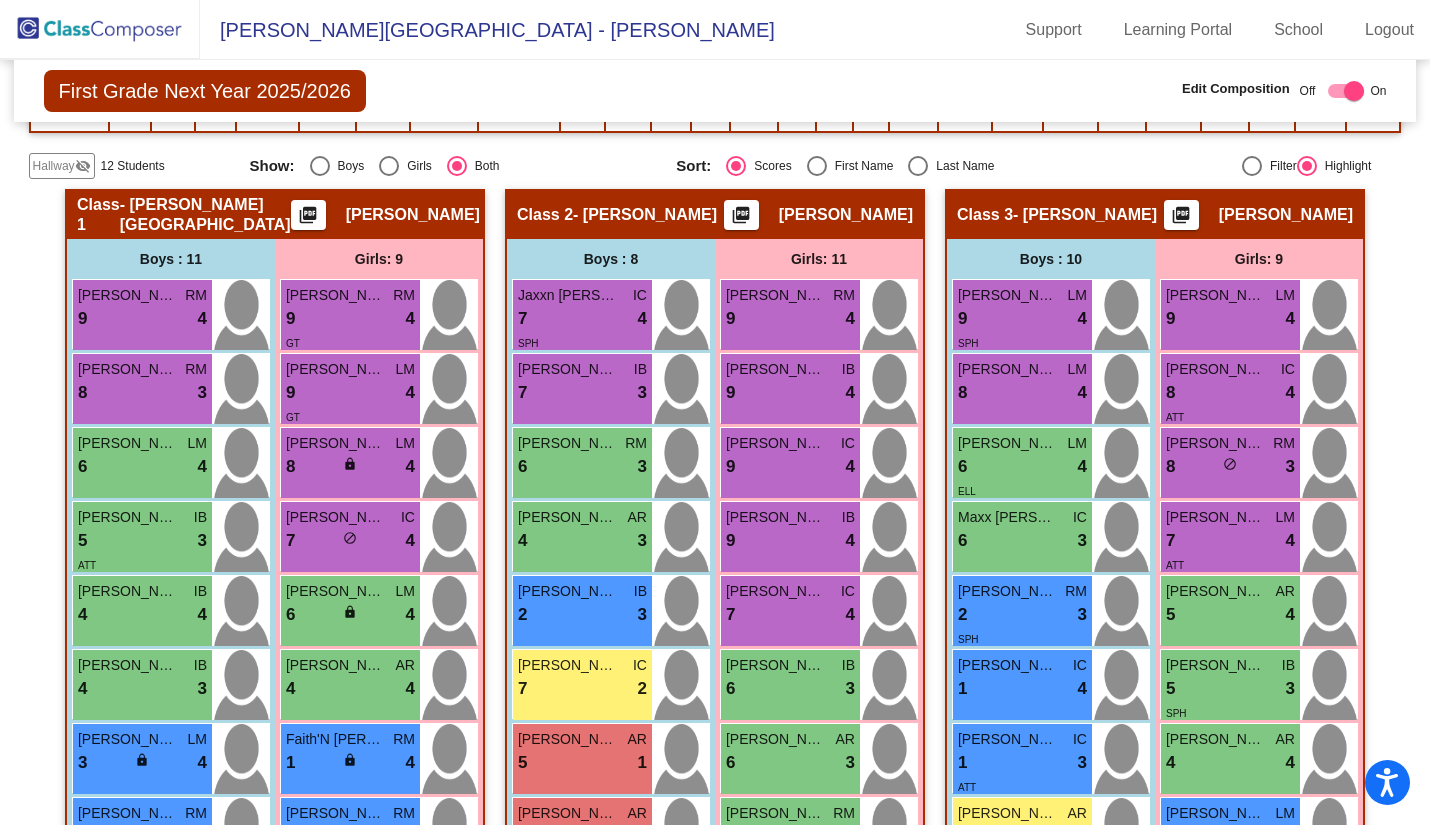 click on "do_not_disturb_alt" at bounding box center (1230, 464) 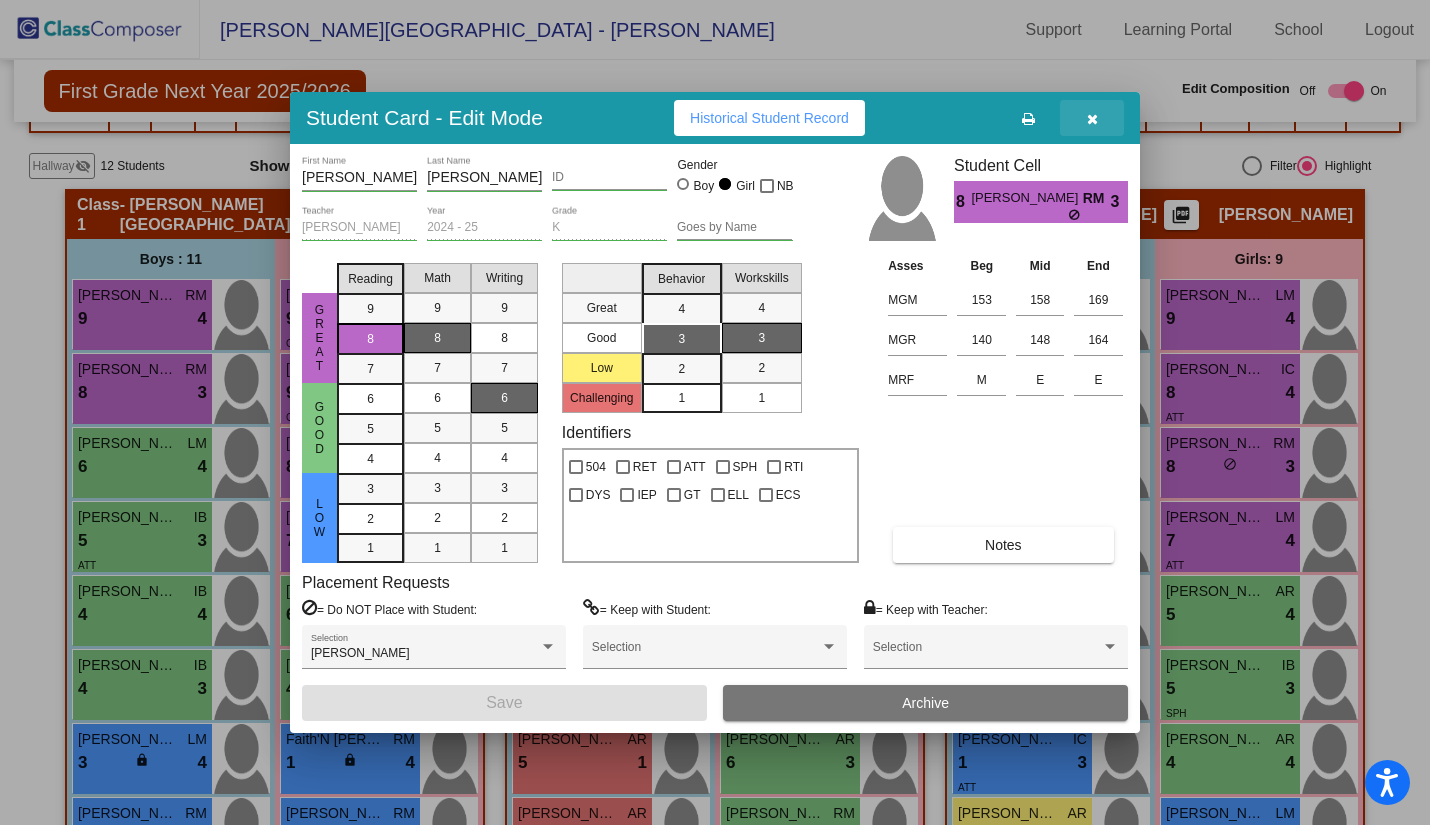 click at bounding box center [1092, 119] 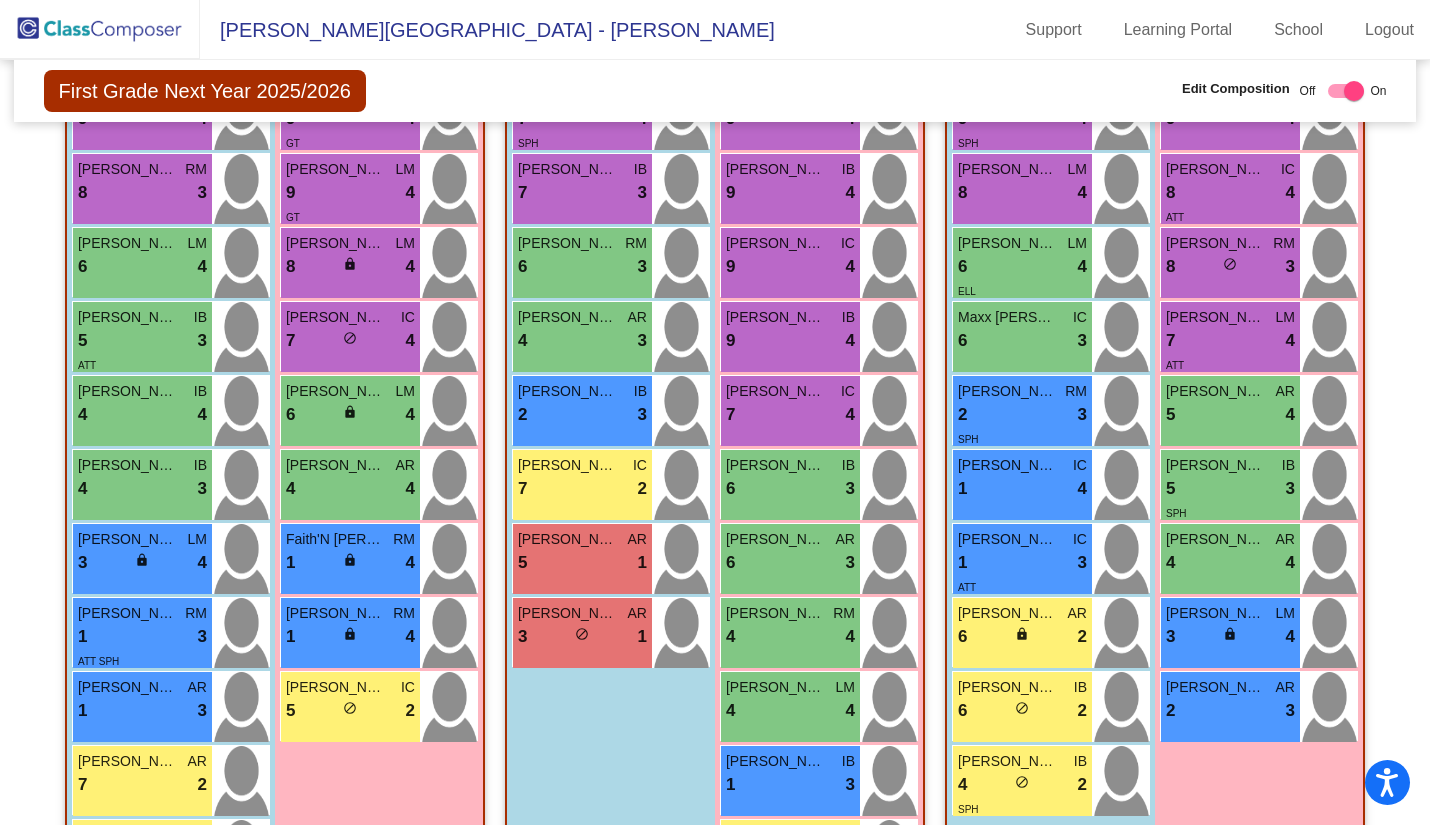 scroll, scrollTop: 400, scrollLeft: 0, axis: vertical 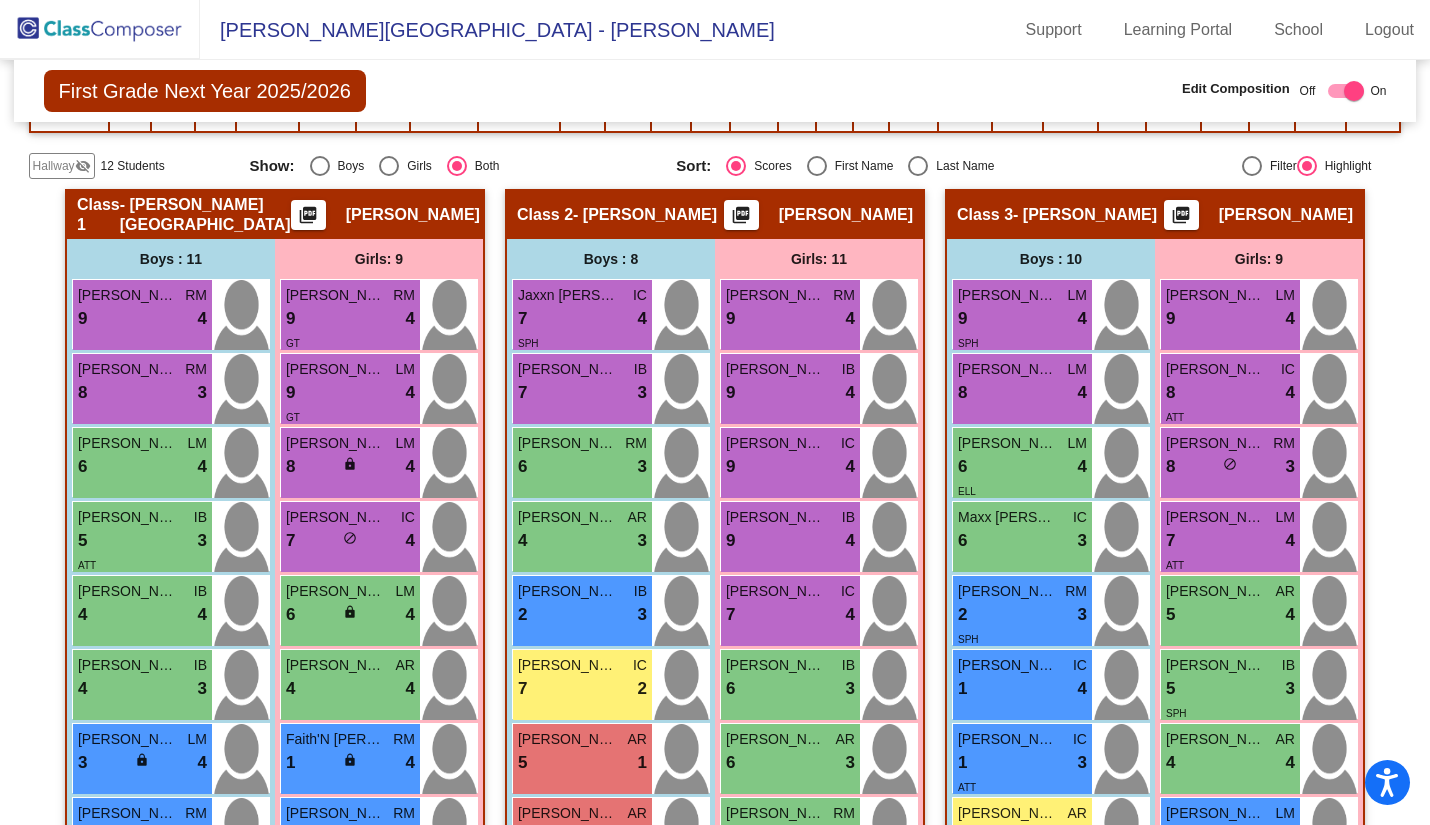 click on "7 lock do_not_disturb_alt 4" at bounding box center (350, 541) 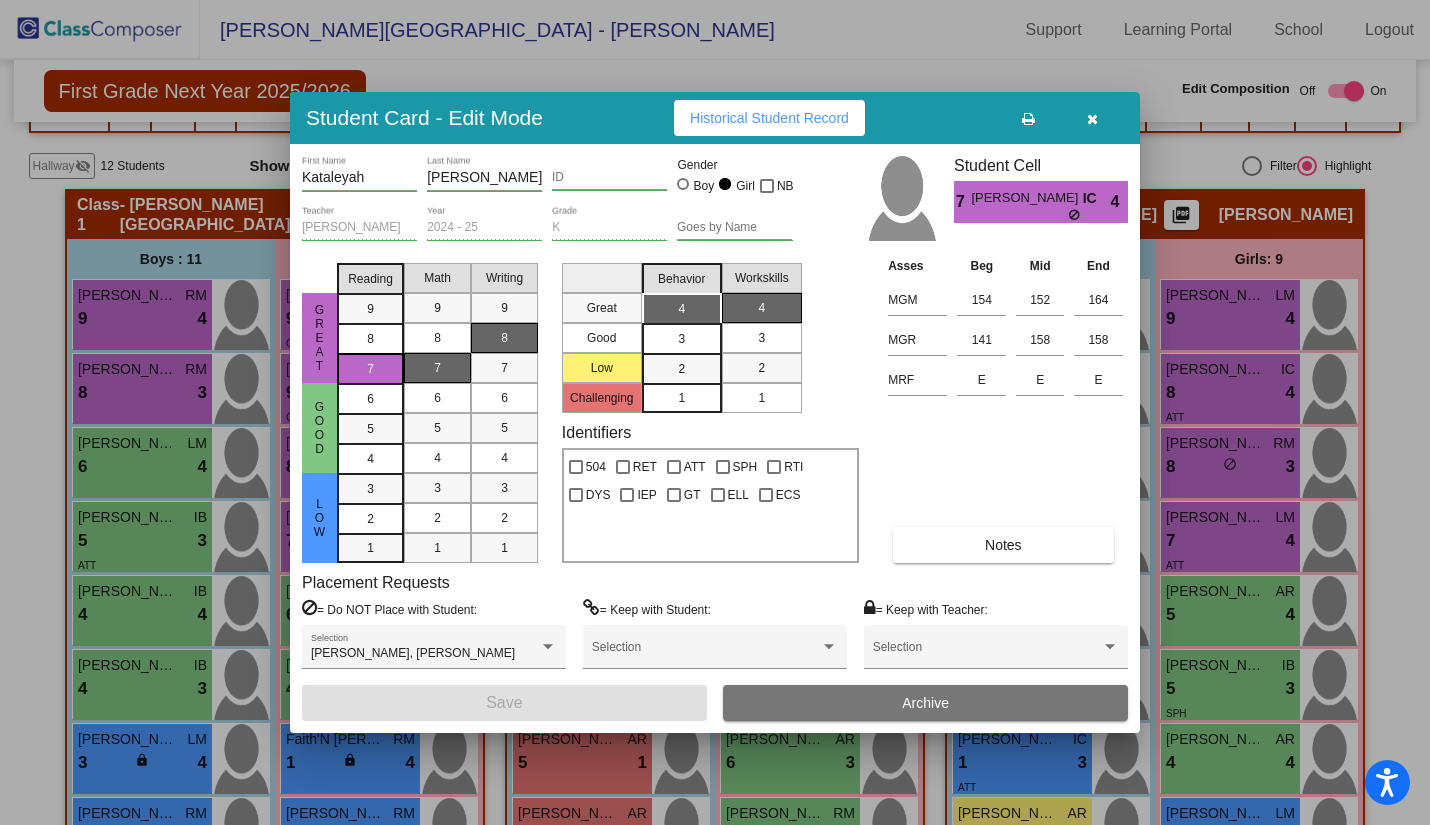 click at bounding box center (1092, 119) 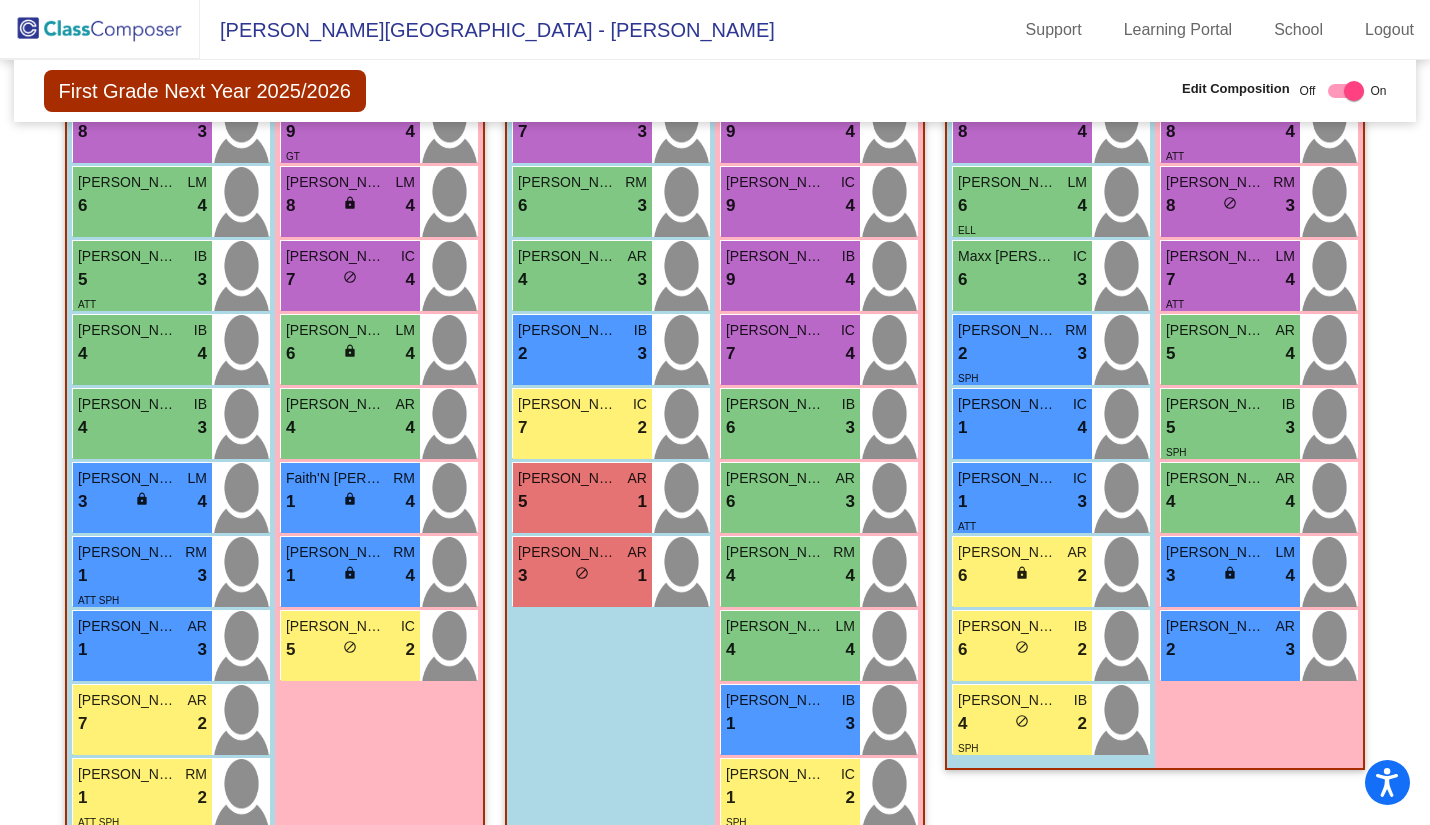 scroll, scrollTop: 961, scrollLeft: 0, axis: vertical 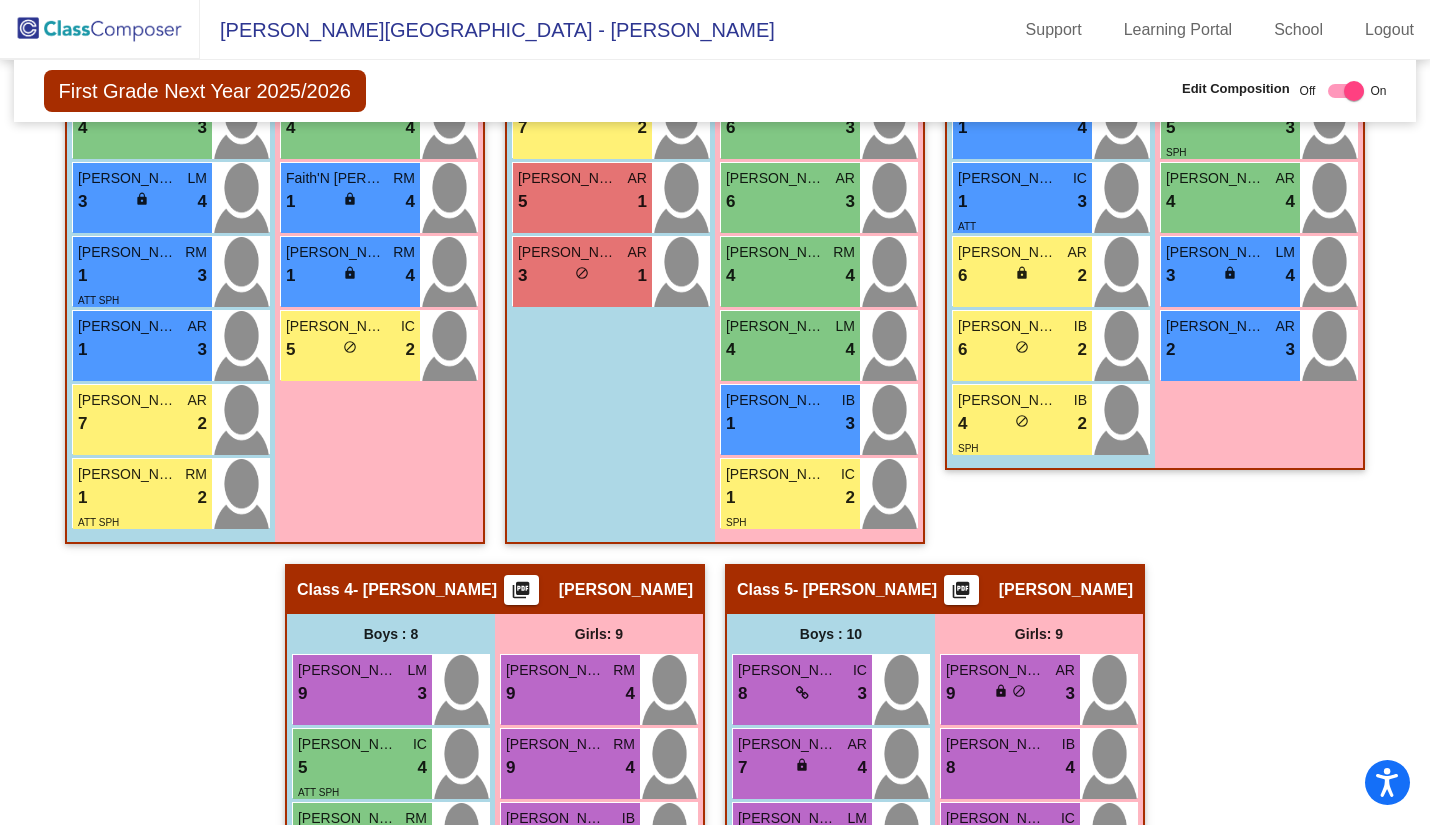 click on "8 lock do_not_disturb_alt 3" at bounding box center (802, 694) 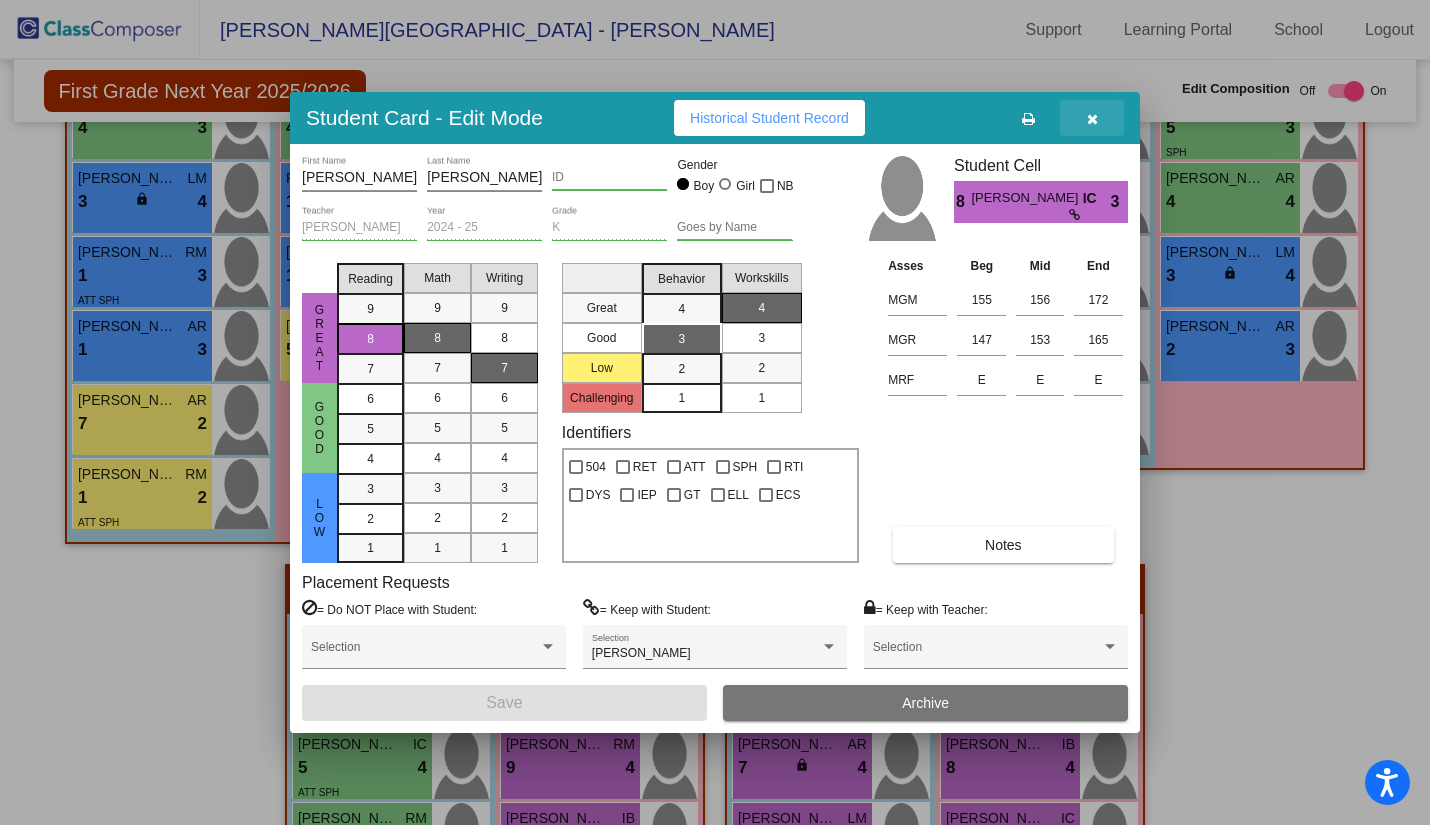 click at bounding box center (1092, 118) 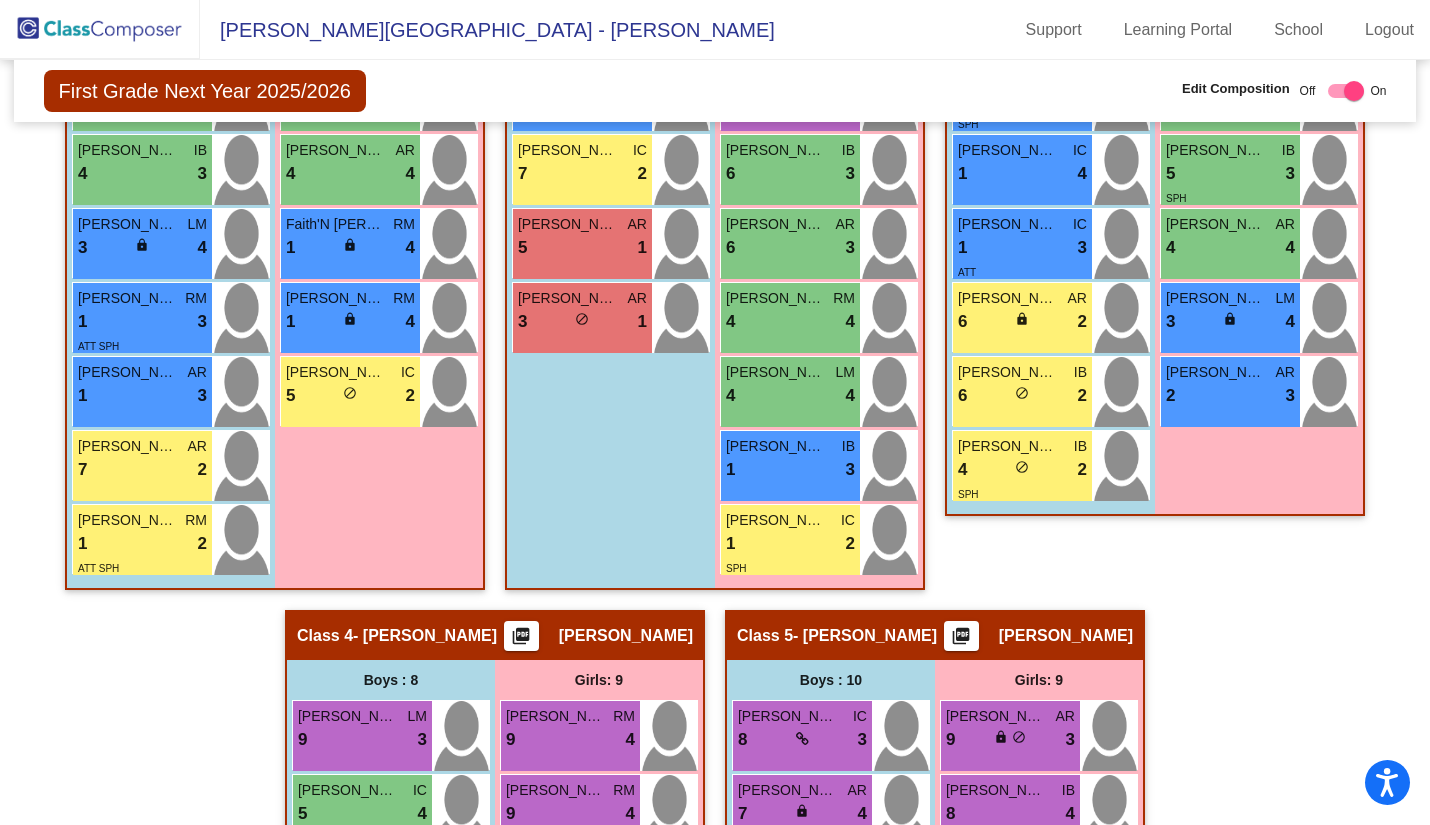 scroll, scrollTop: 961, scrollLeft: 0, axis: vertical 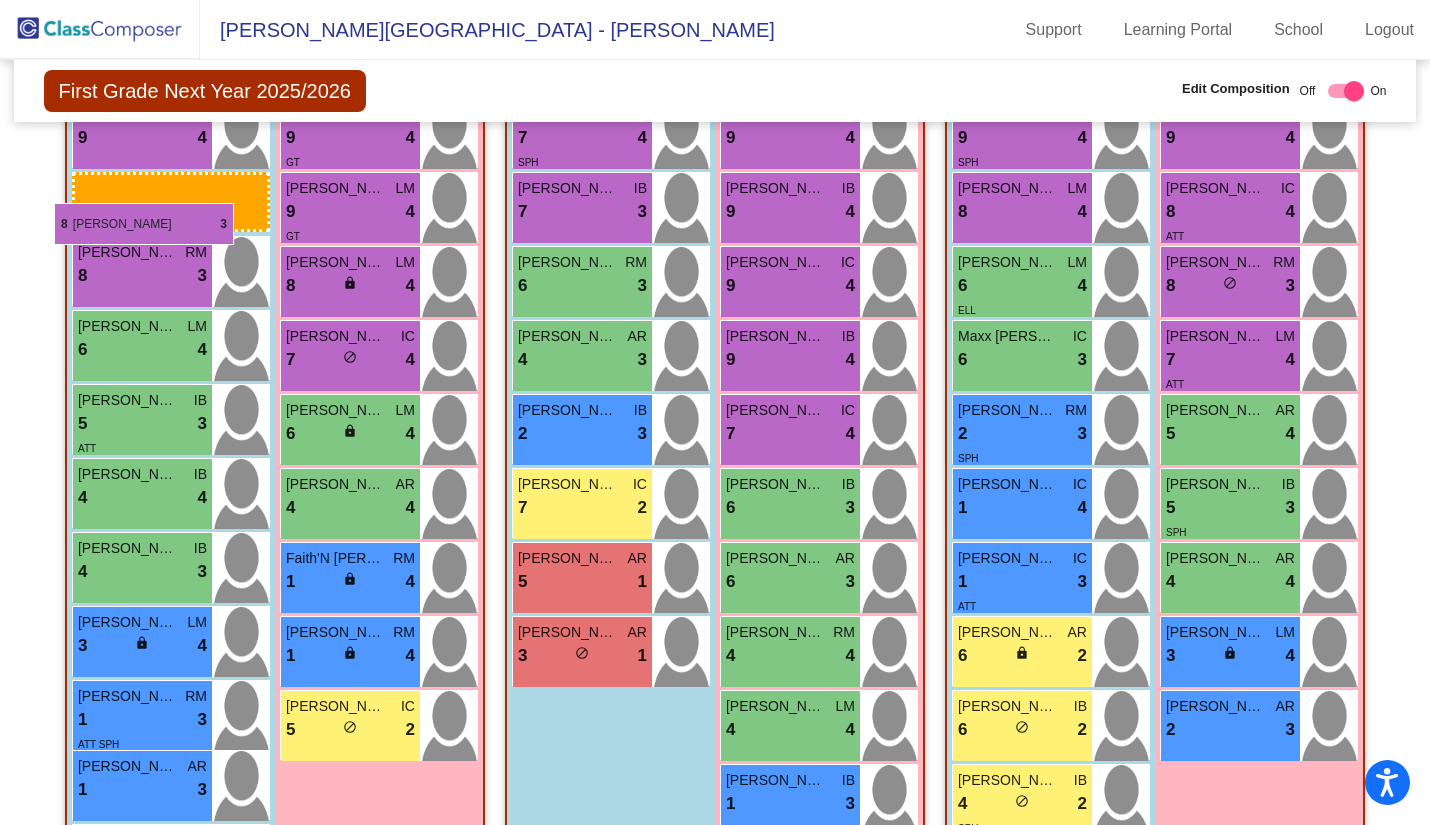 drag, startPoint x: 772, startPoint y: 702, endPoint x: 54, endPoint y: 203, distance: 874.3712 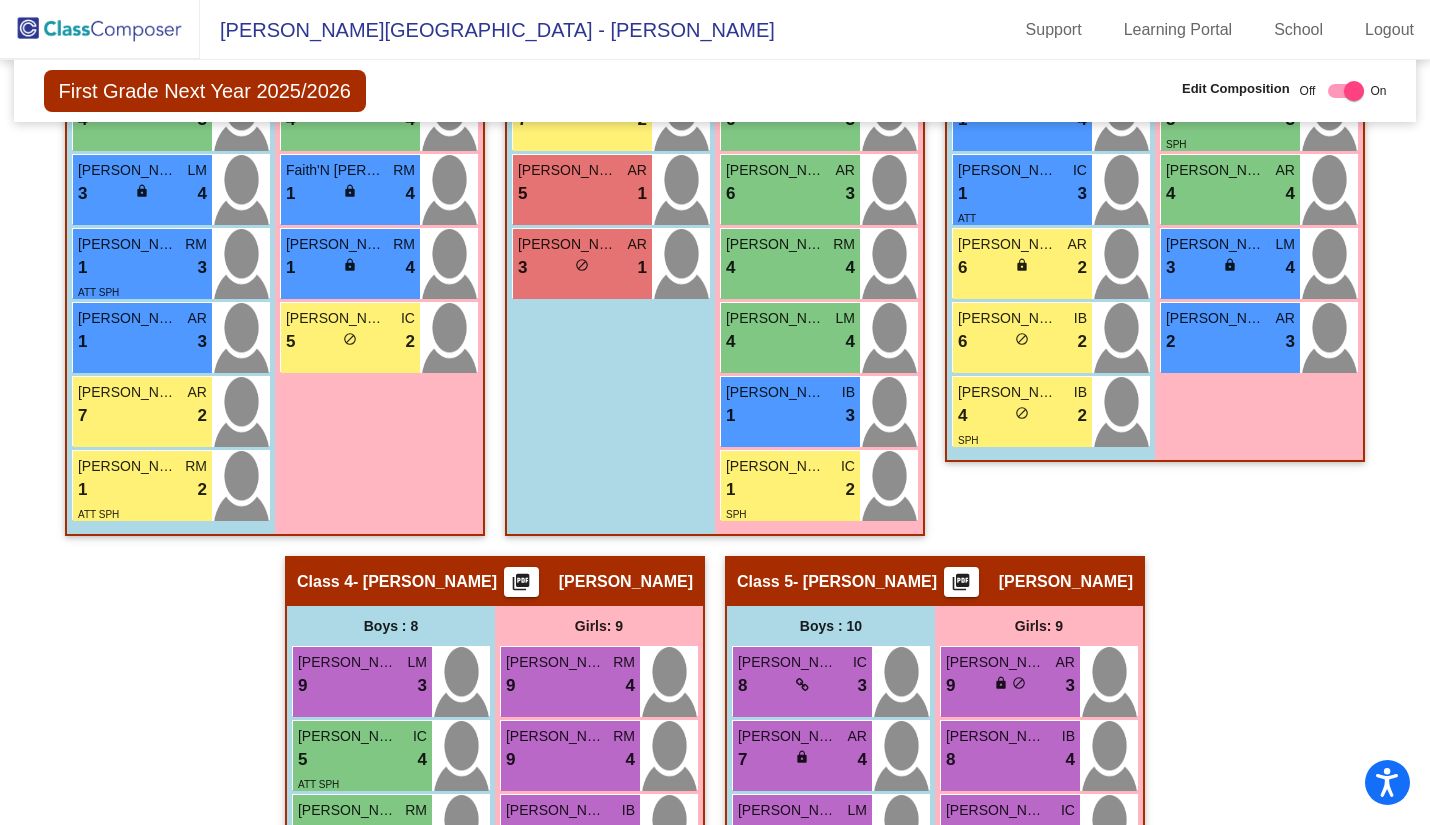 scroll, scrollTop: 981, scrollLeft: 0, axis: vertical 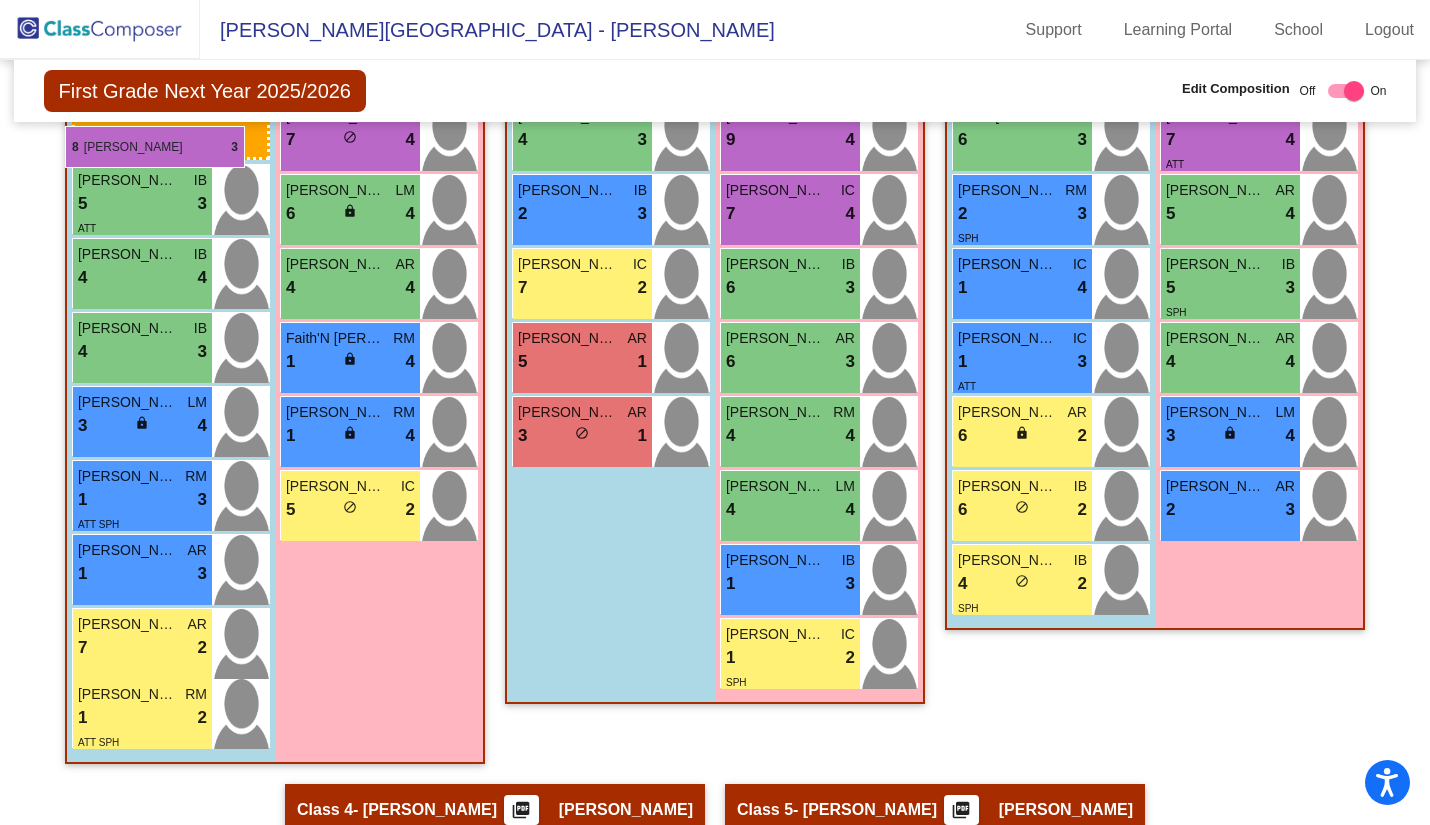drag, startPoint x: 783, startPoint y: 674, endPoint x: 65, endPoint y: 125, distance: 903.83905 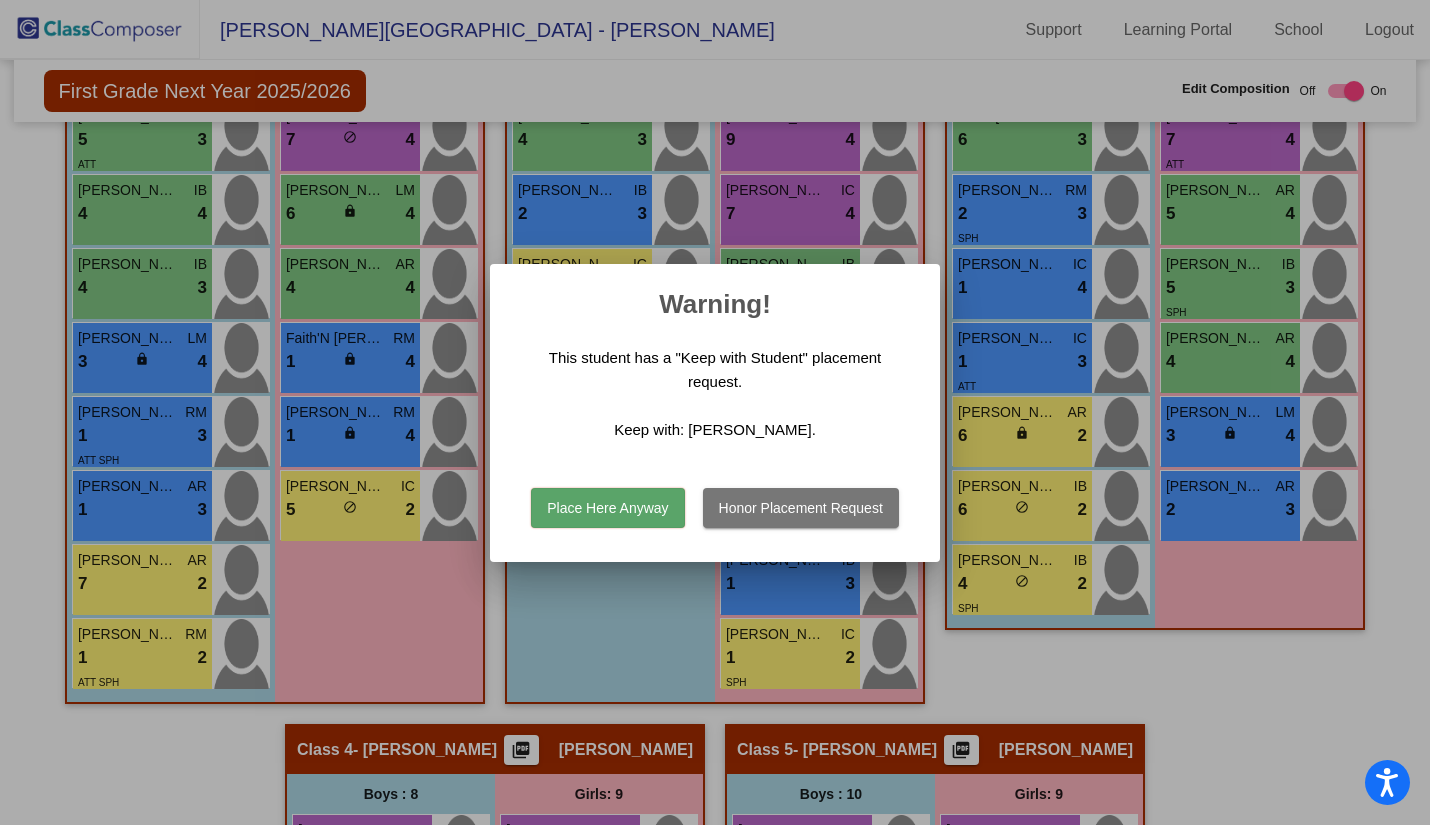 click on "Honor Placement Request" at bounding box center (801, 508) 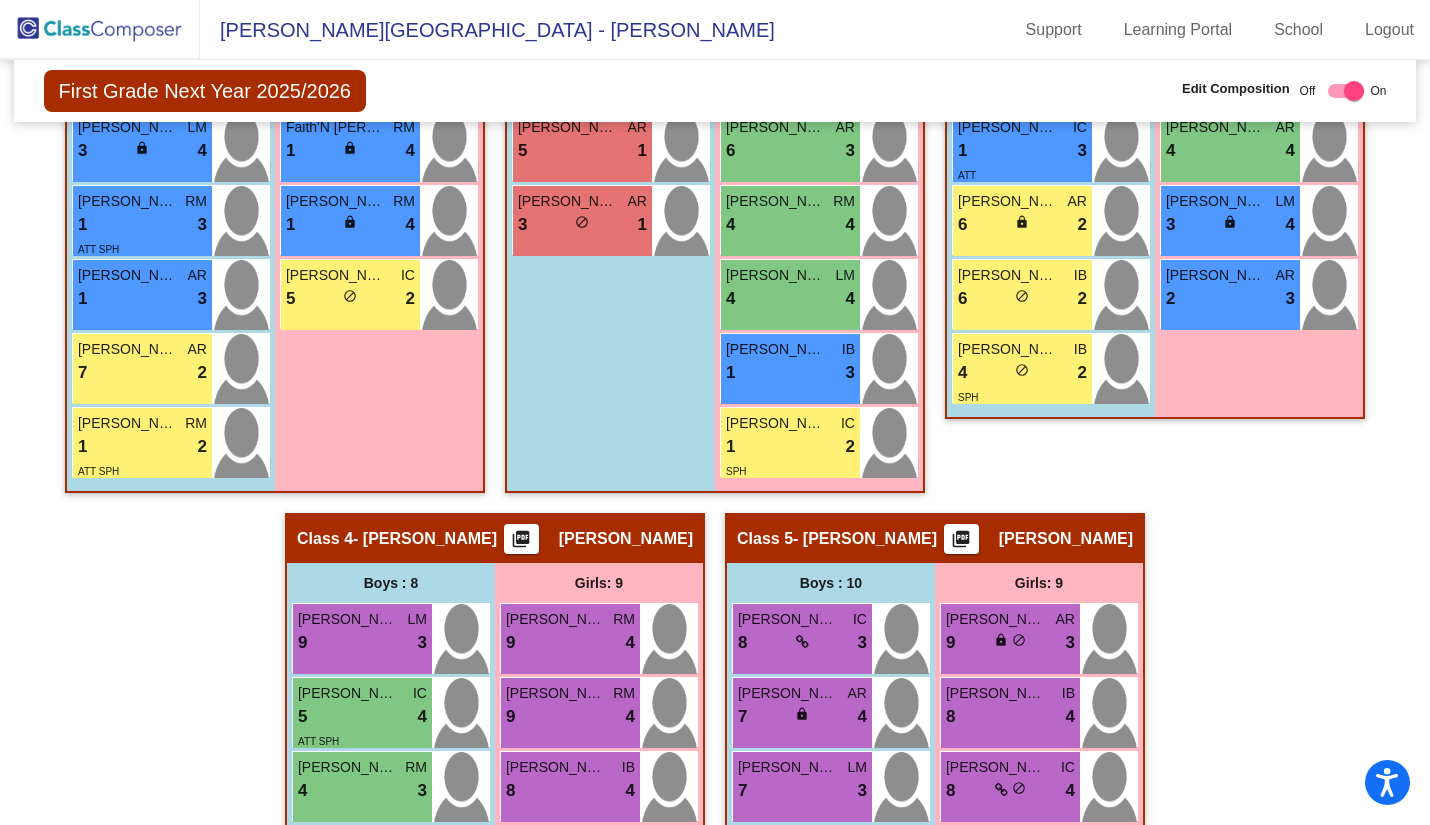 scroll, scrollTop: 1101, scrollLeft: 0, axis: vertical 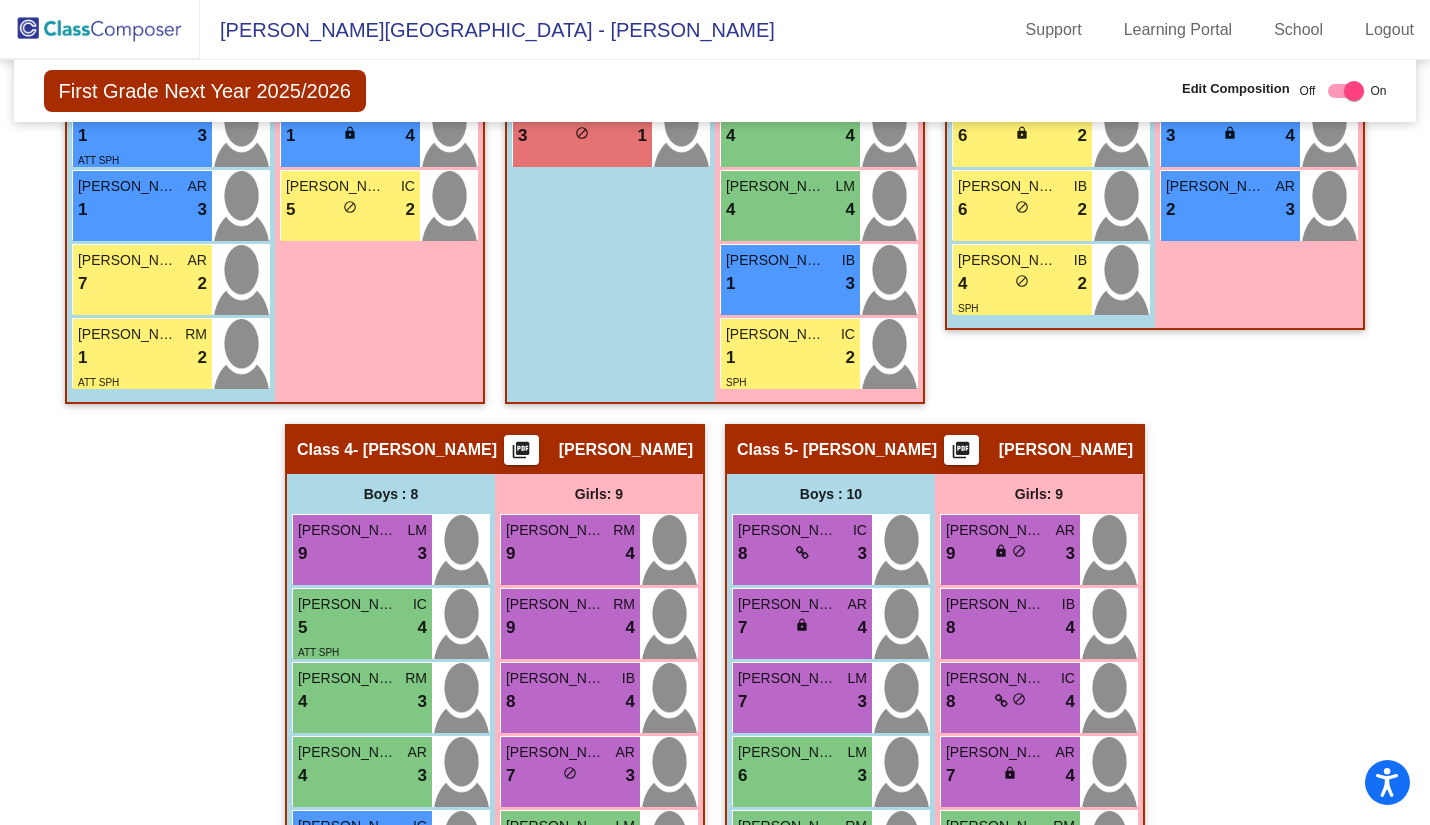 click at bounding box center (802, 553) 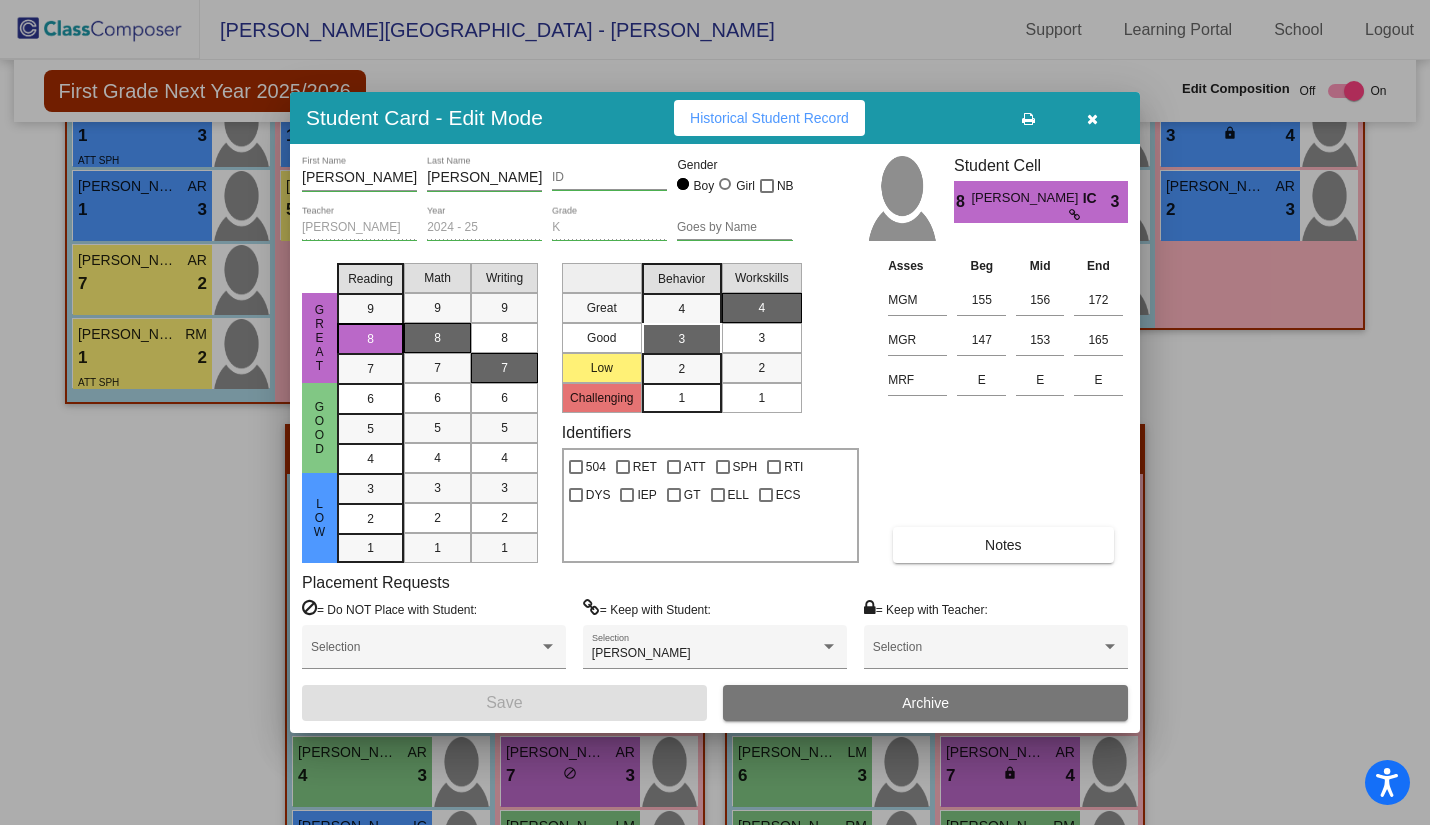 click at bounding box center (1092, 119) 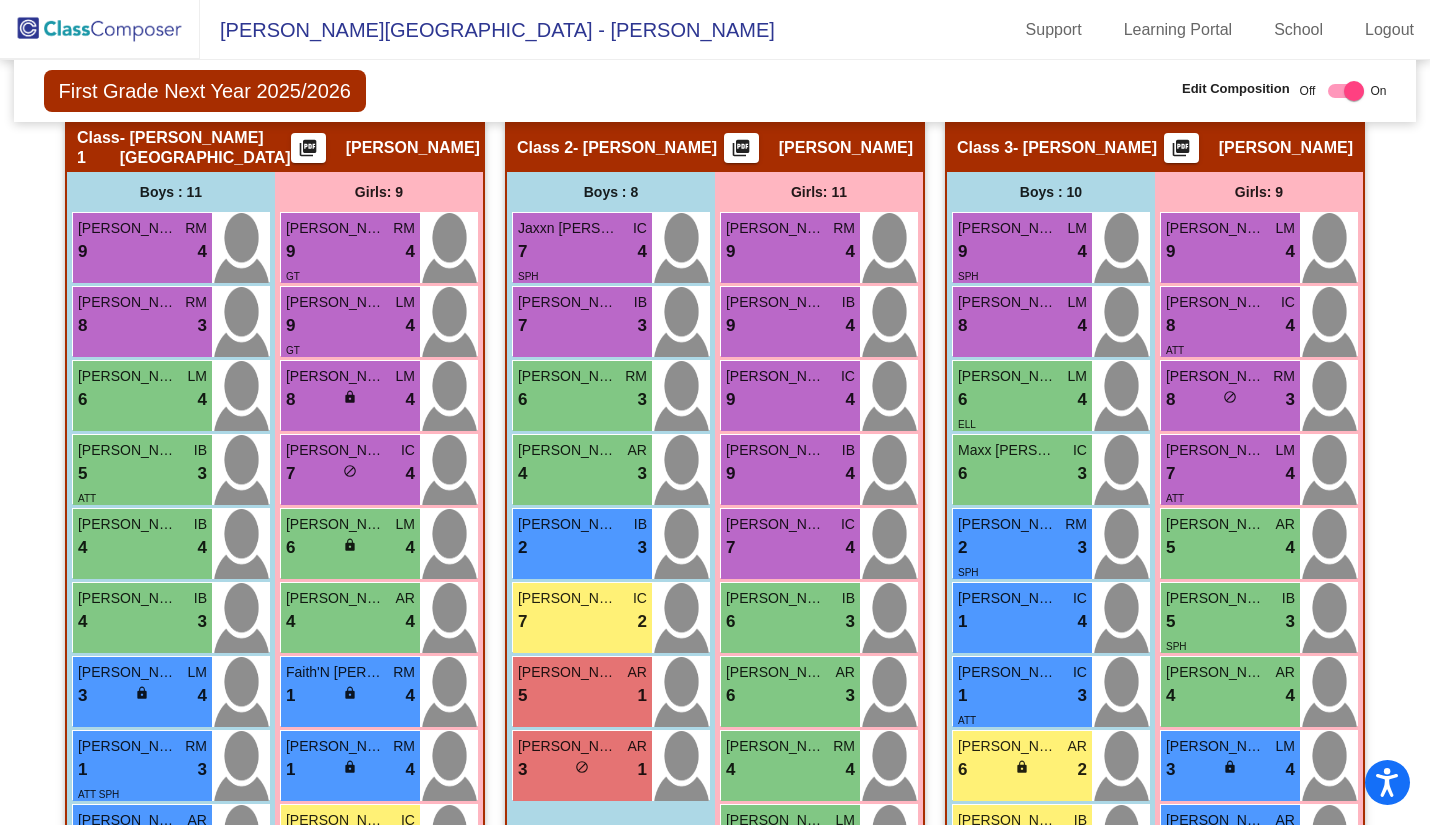 scroll, scrollTop: 461, scrollLeft: 0, axis: vertical 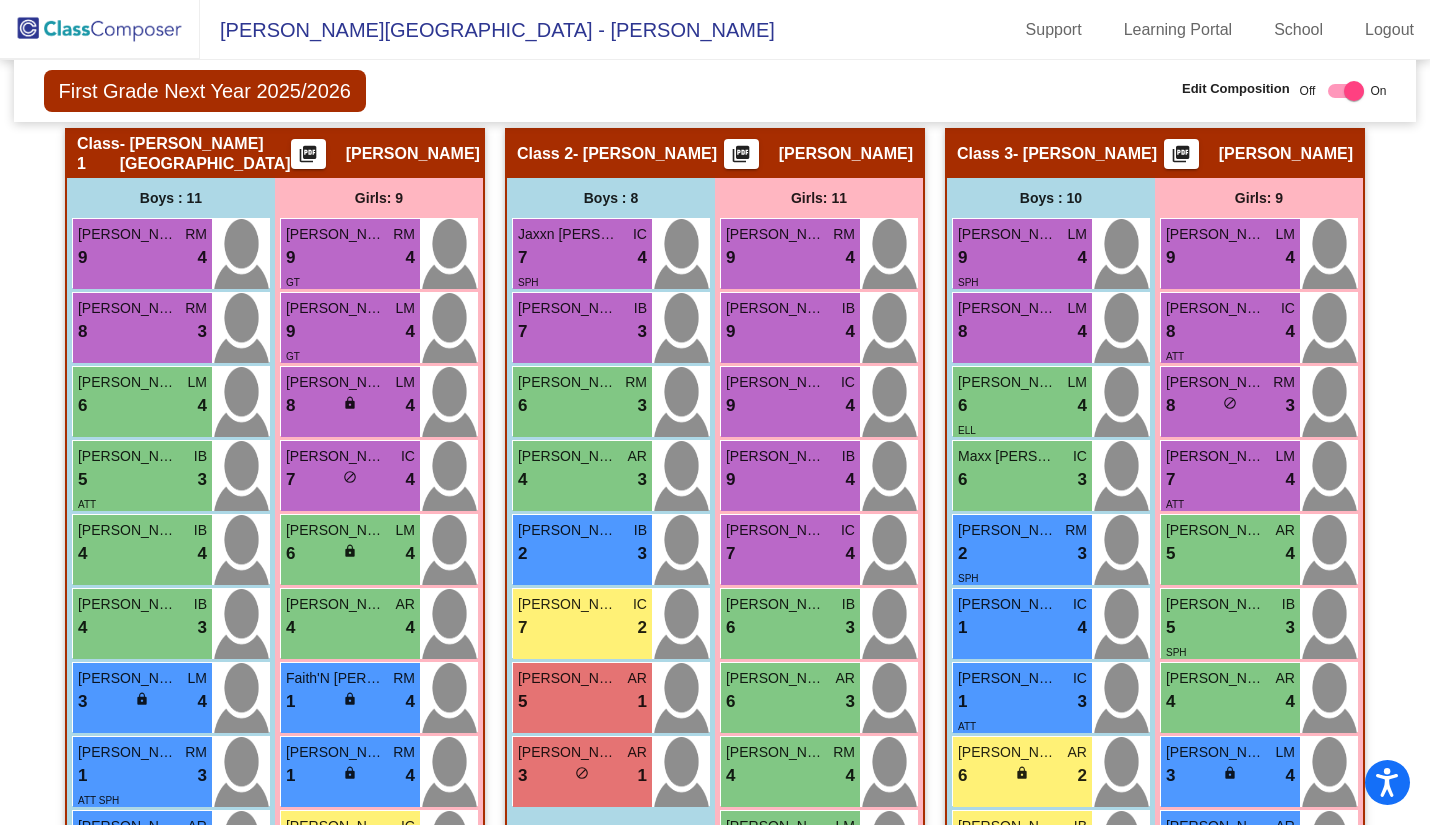 click 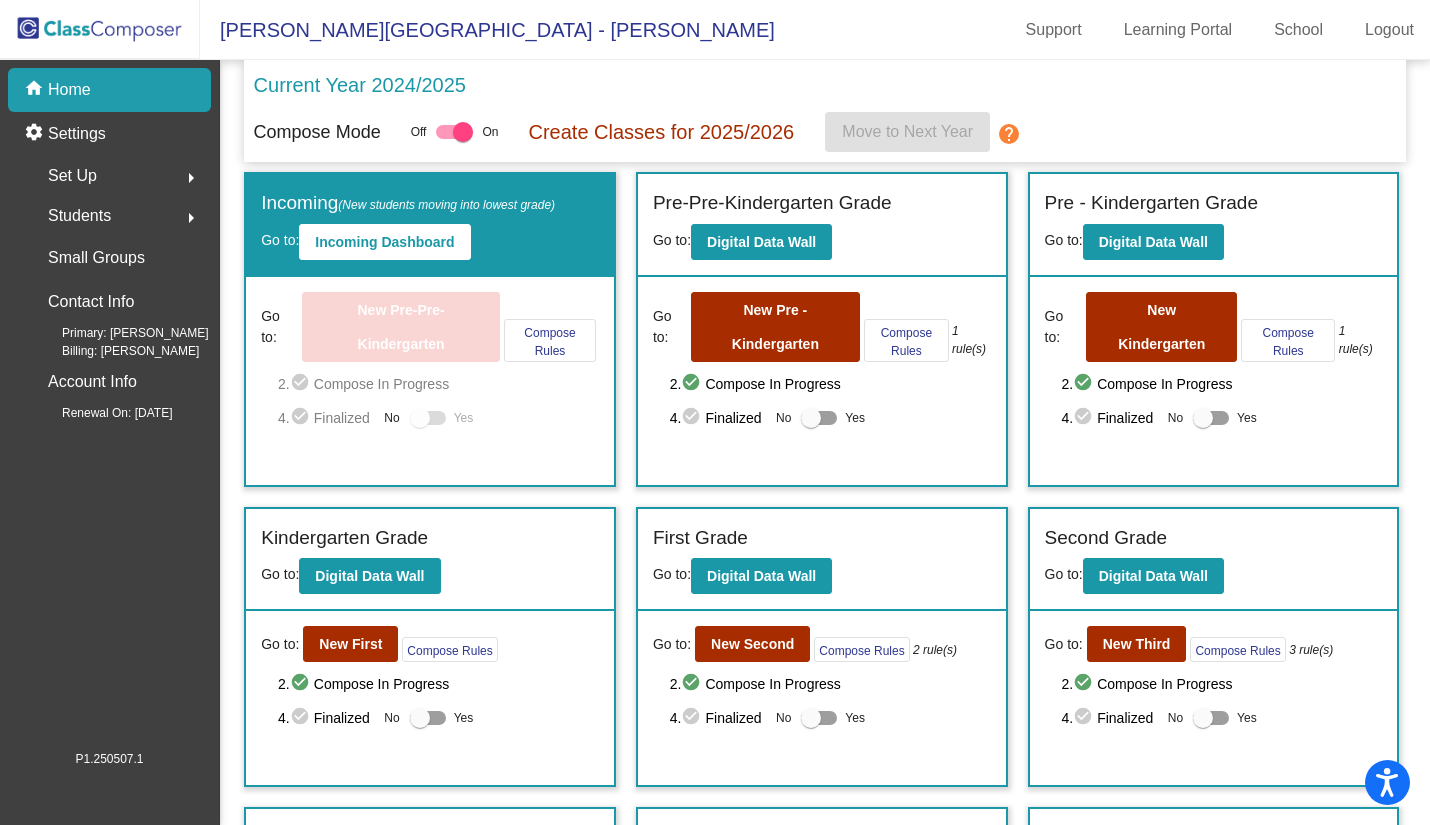 scroll, scrollTop: 0, scrollLeft: 0, axis: both 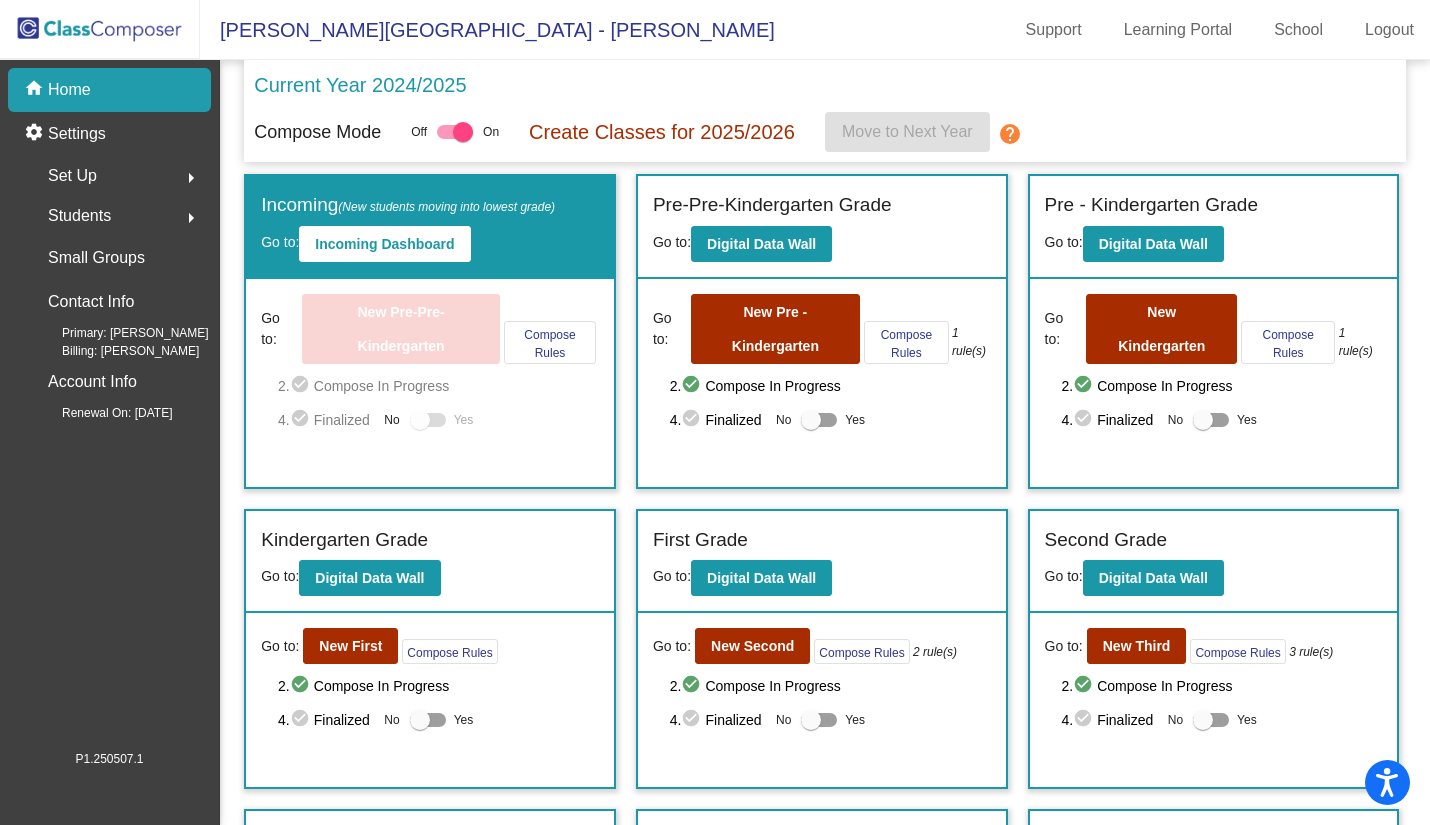 click 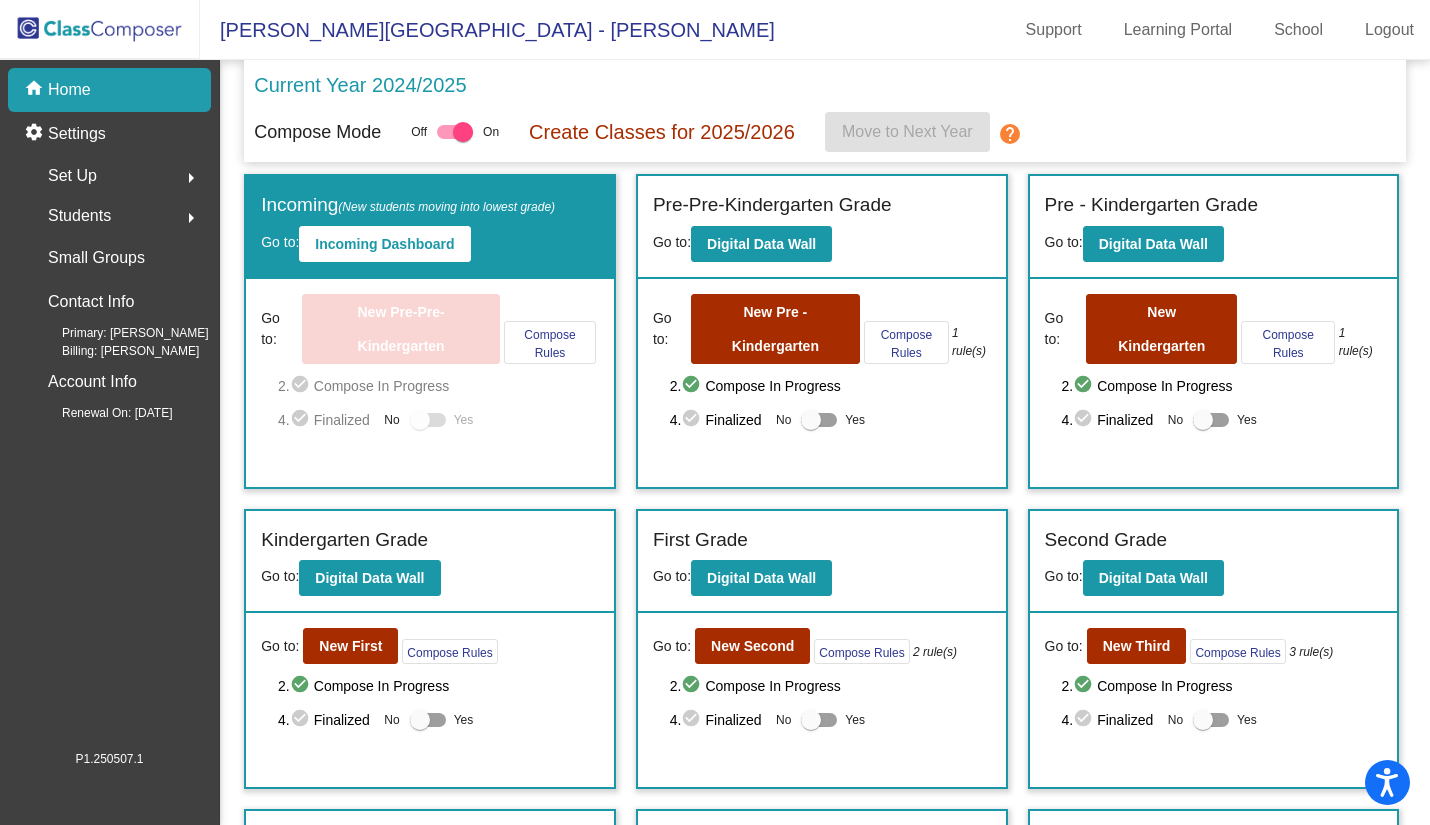 click on "Students  arrow_right" 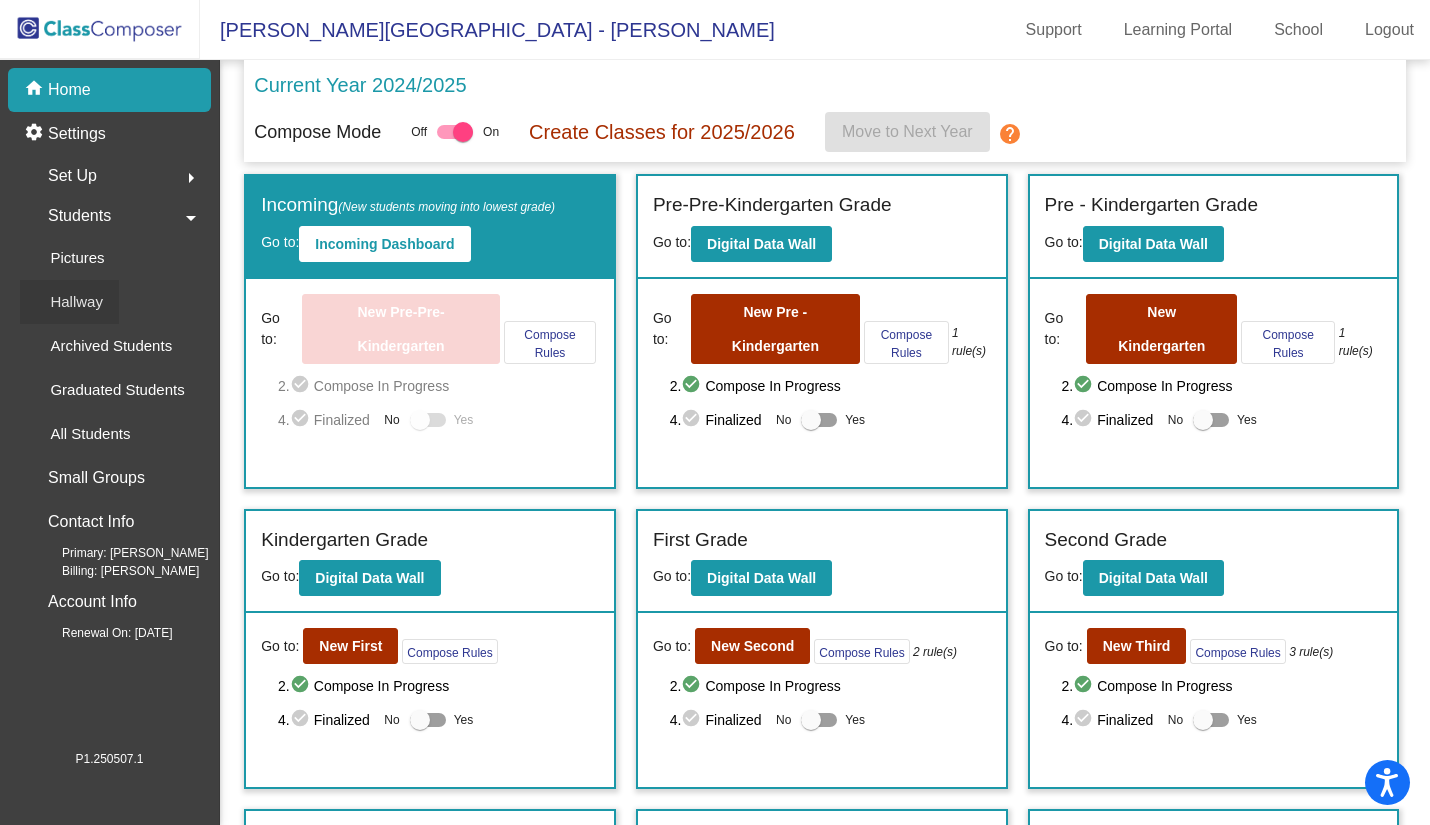 click on "Hallway" 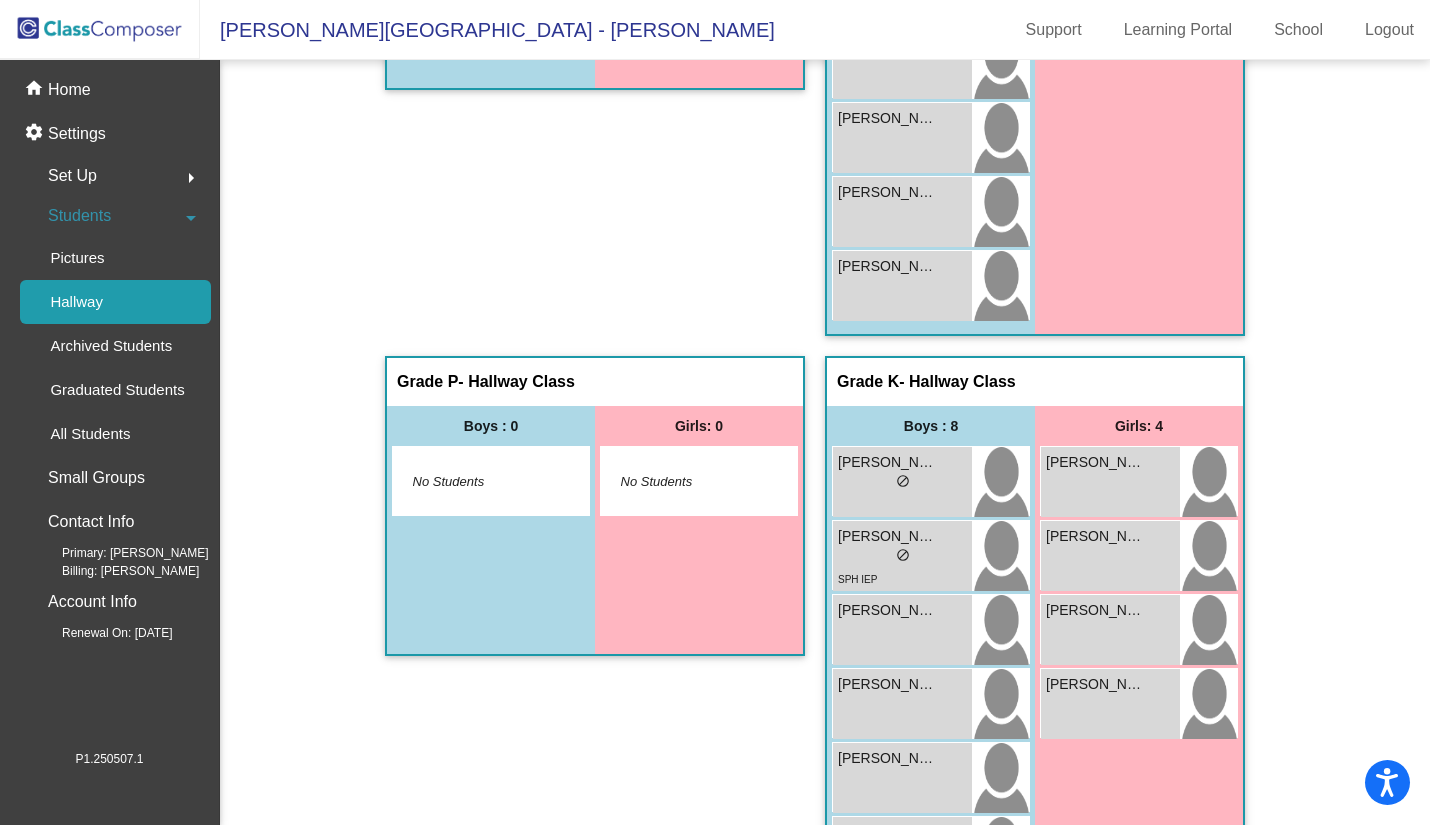 scroll, scrollTop: 0, scrollLeft: 0, axis: both 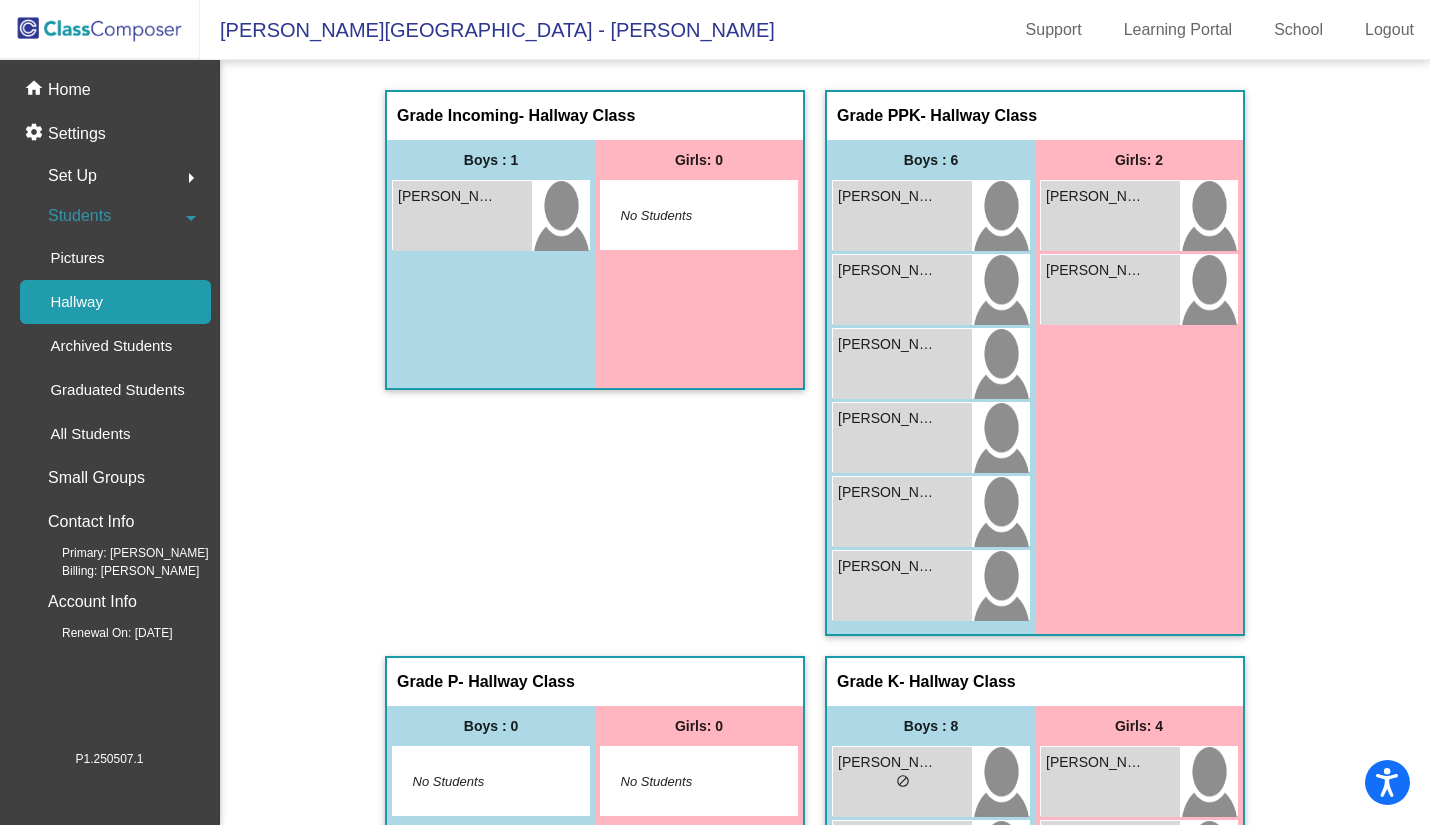 click on "home Home settings Settings  Set Up  arrow_right  Students  arrow_drop_down  Pictures   Hallway   Archived Students   Graduated Students   All Students   Small Groups   Contact Info  Primary: Amanda Morgan Billing: Amanda Morgan  Account Info  Renewal On: July 1" 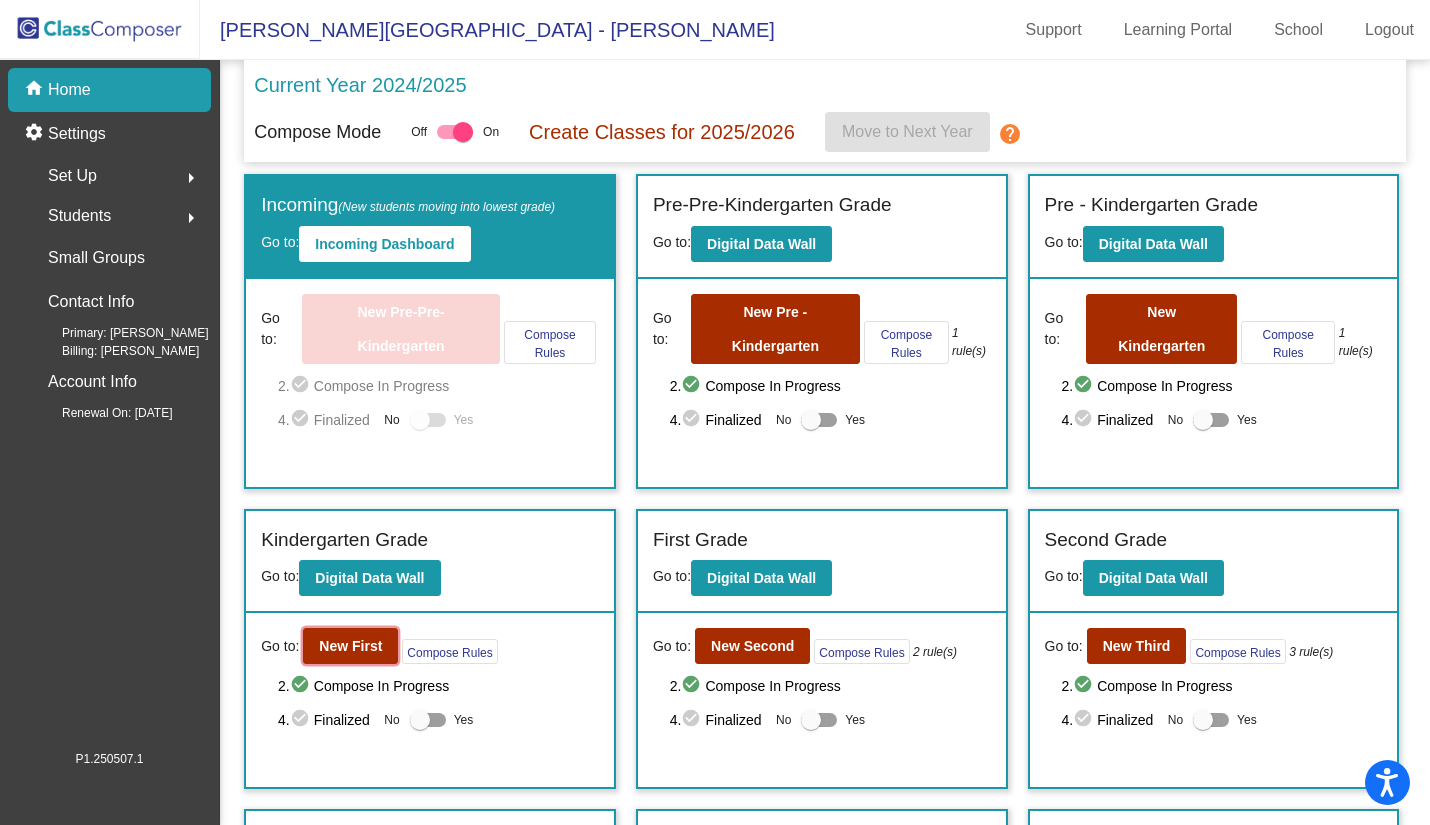 click on "New First" 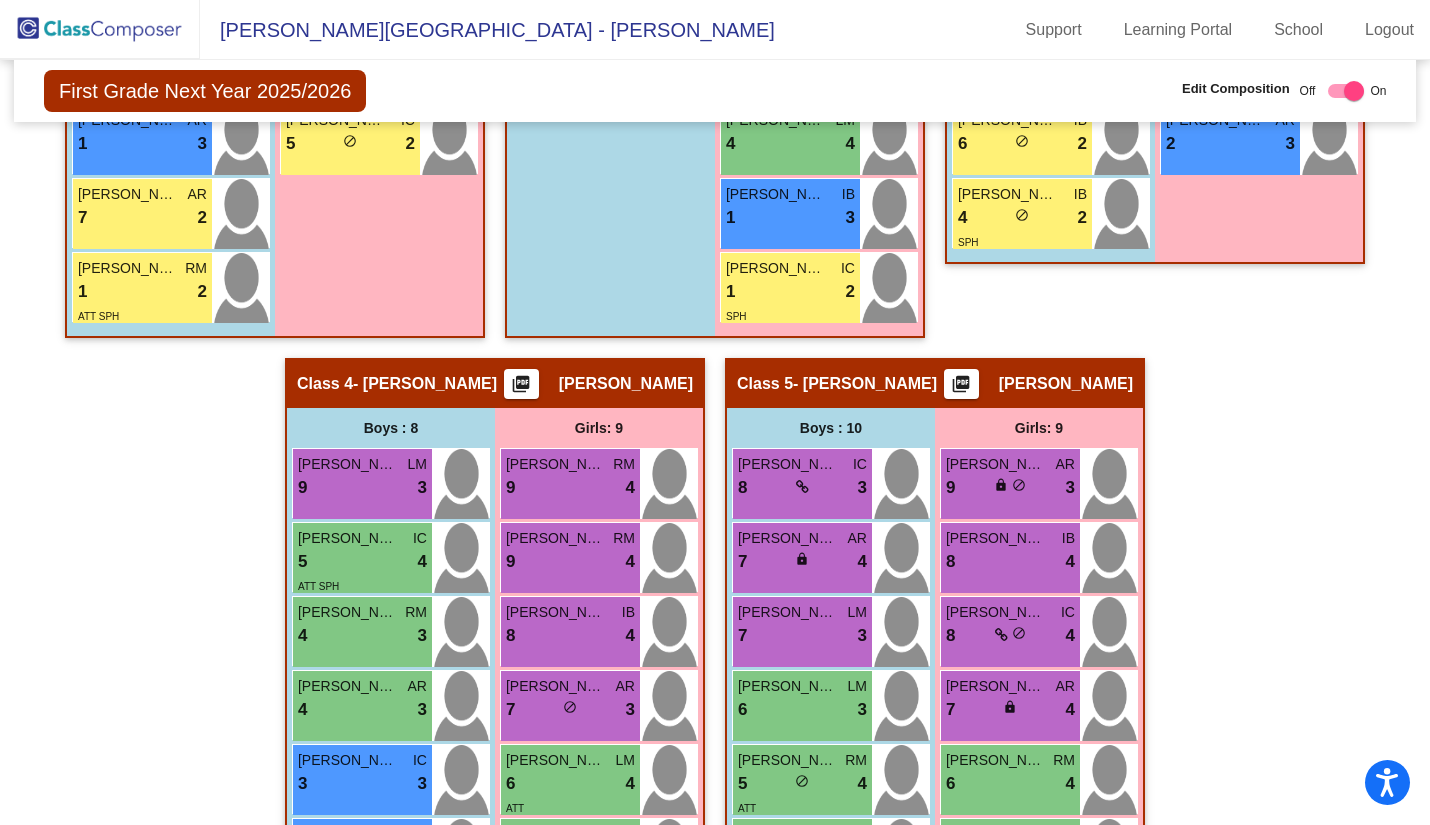 scroll, scrollTop: 1168, scrollLeft: 0, axis: vertical 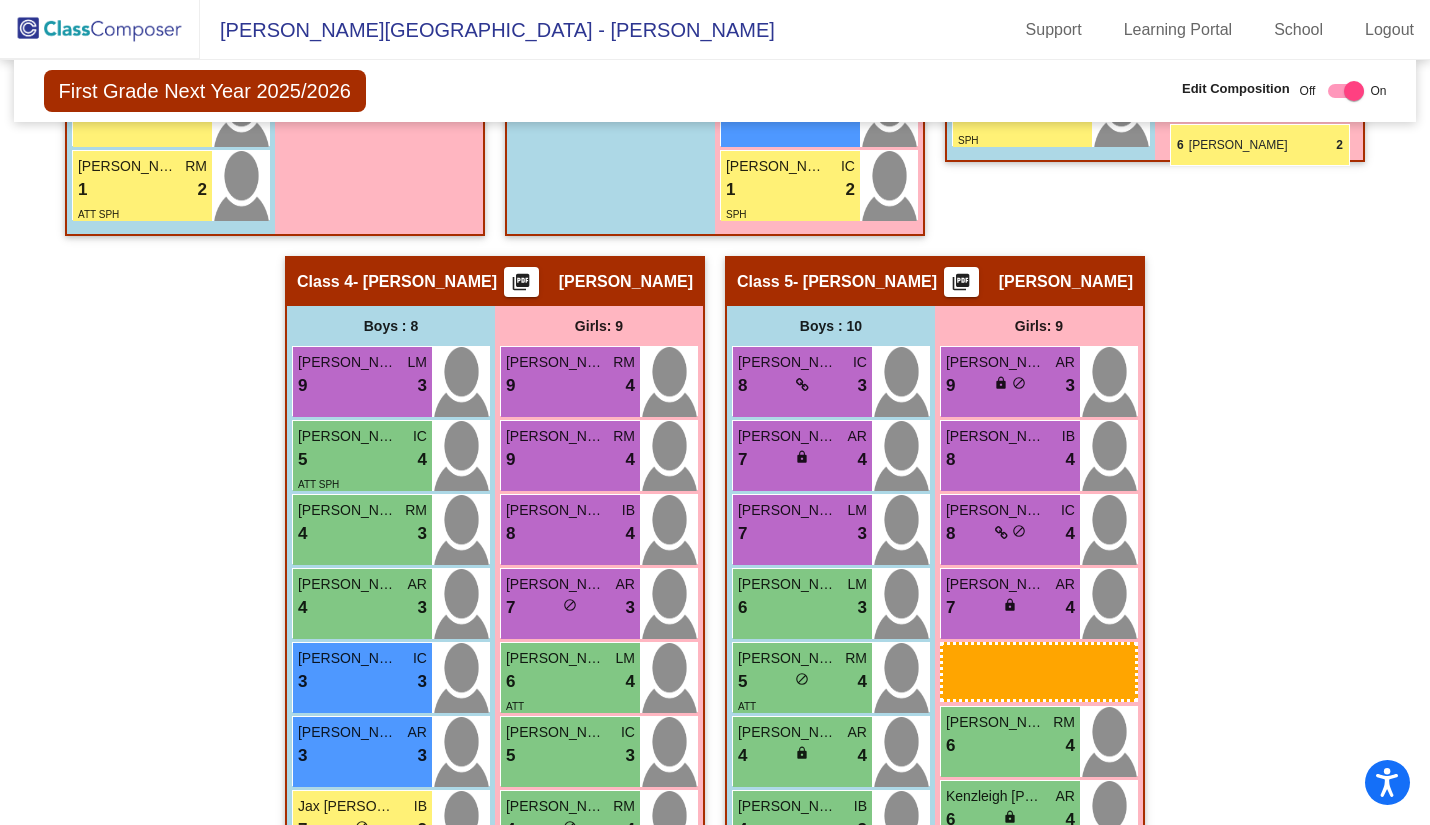 drag, startPoint x: 1002, startPoint y: 693, endPoint x: 1170, endPoint y: 124, distance: 593.28326 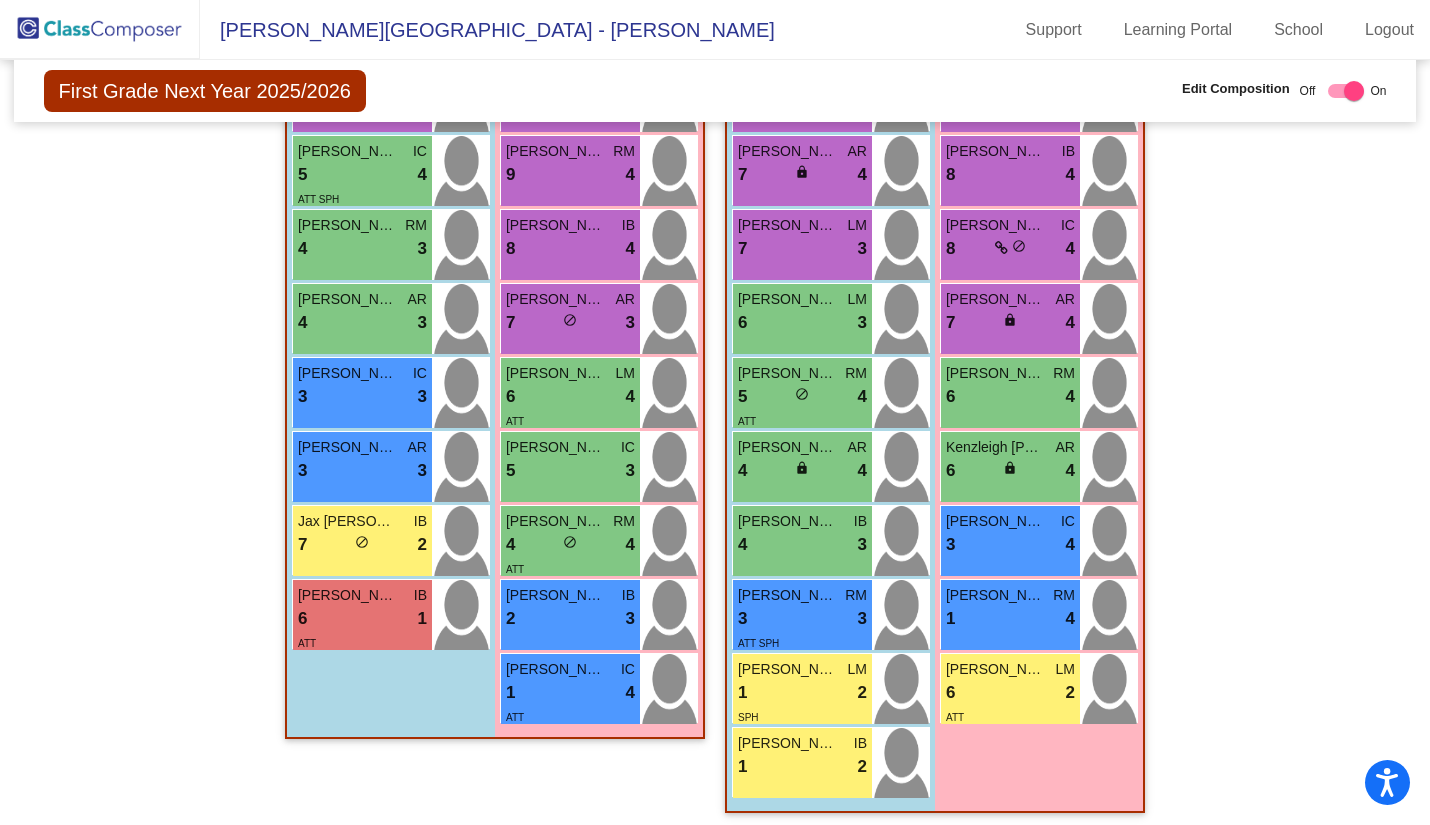 scroll, scrollTop: 1561, scrollLeft: 0, axis: vertical 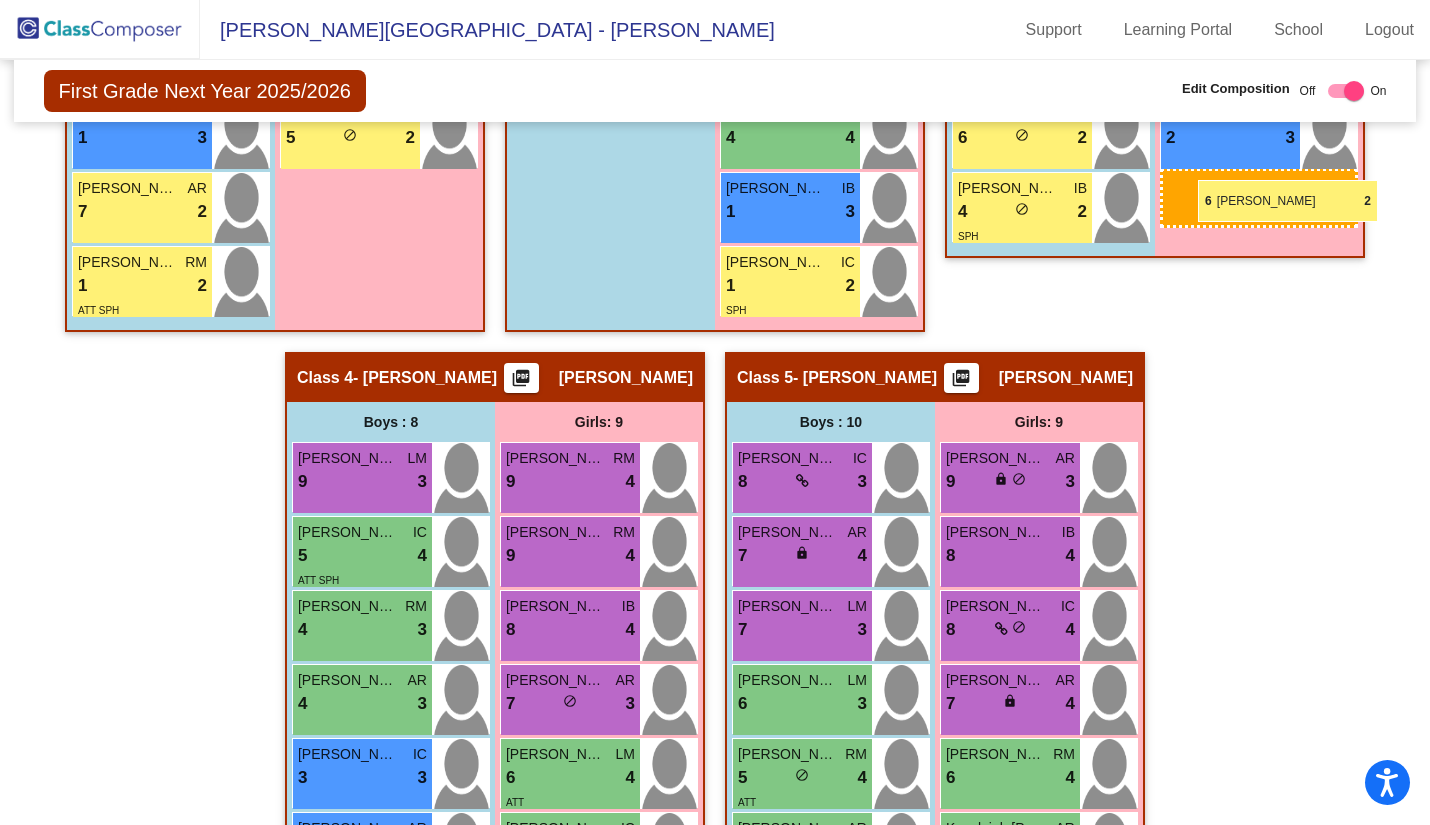 drag, startPoint x: 966, startPoint y: 677, endPoint x: 1198, endPoint y: 179, distance: 549.38873 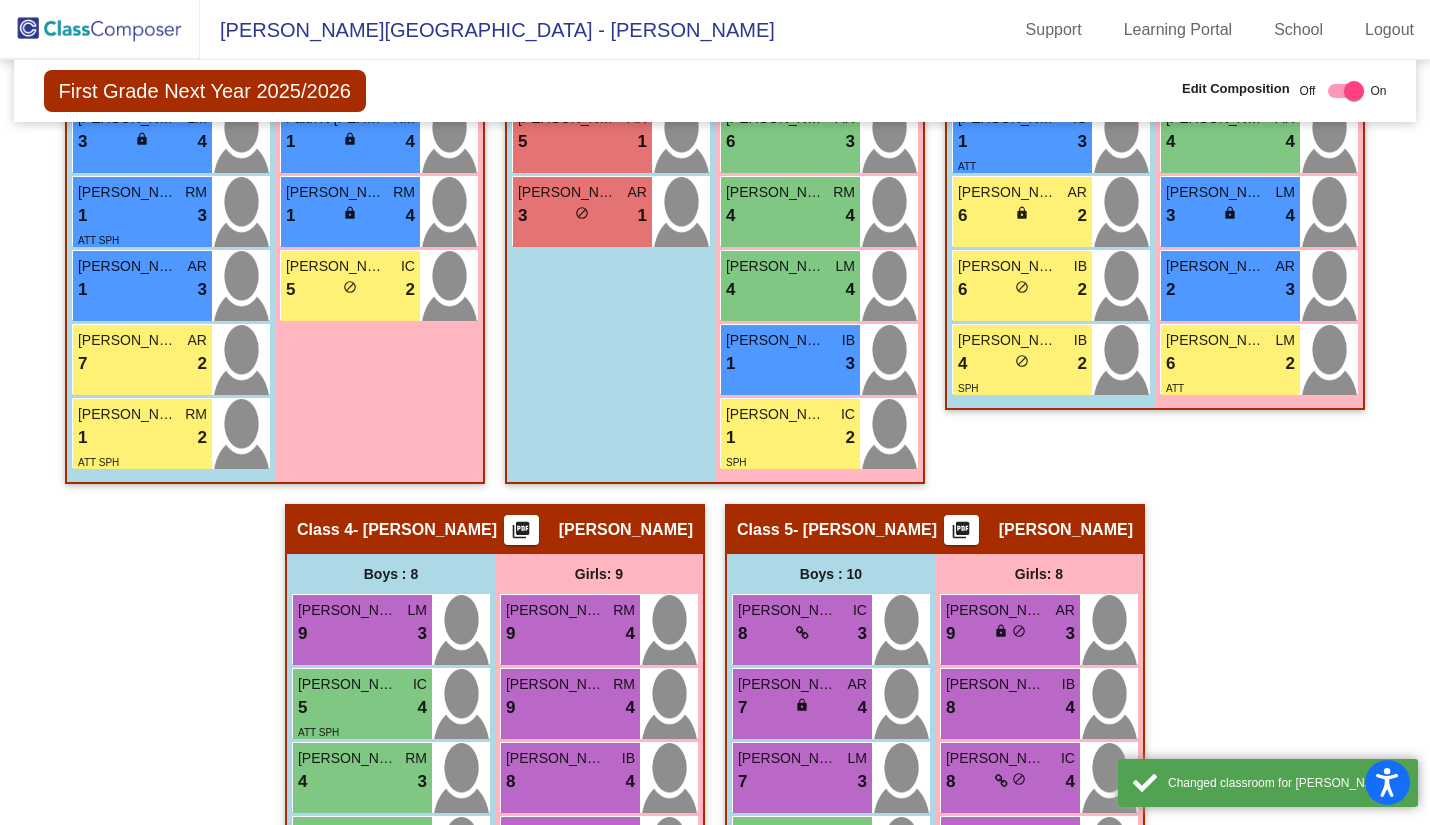 scroll, scrollTop: 773, scrollLeft: 0, axis: vertical 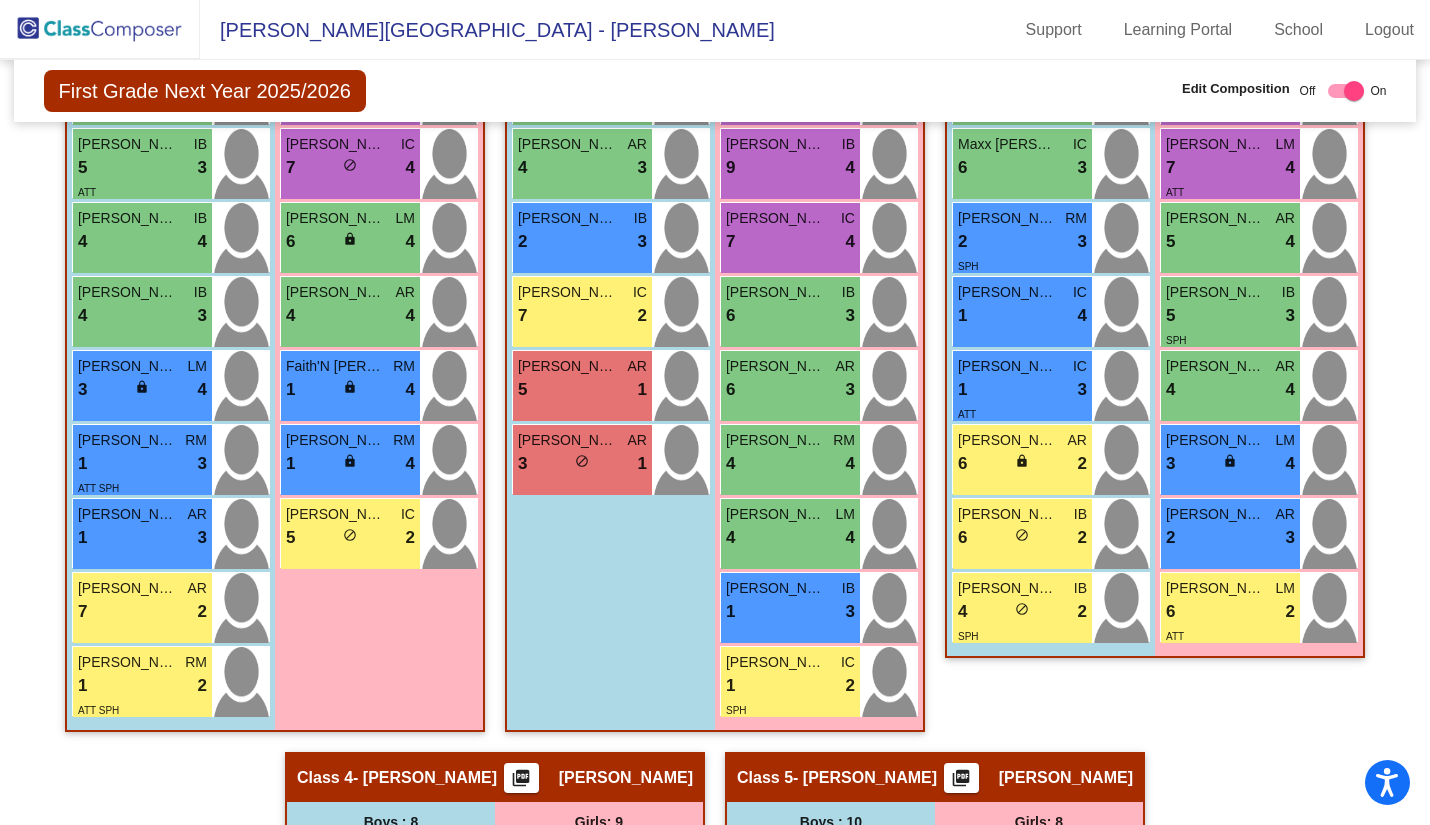 click on "6 lock do_not_disturb_alt 2" at bounding box center (1230, 612) 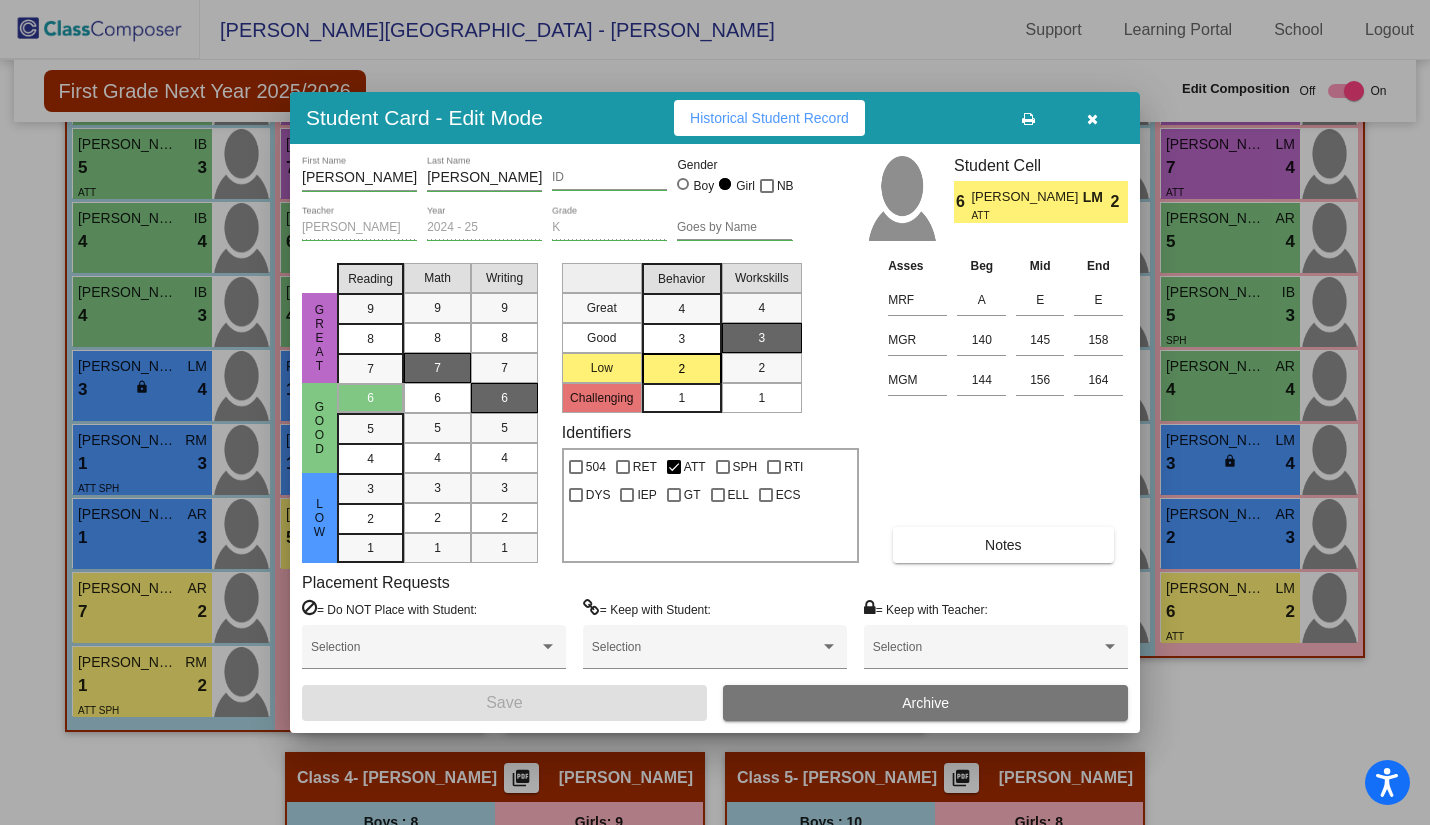 click at bounding box center [1092, 119] 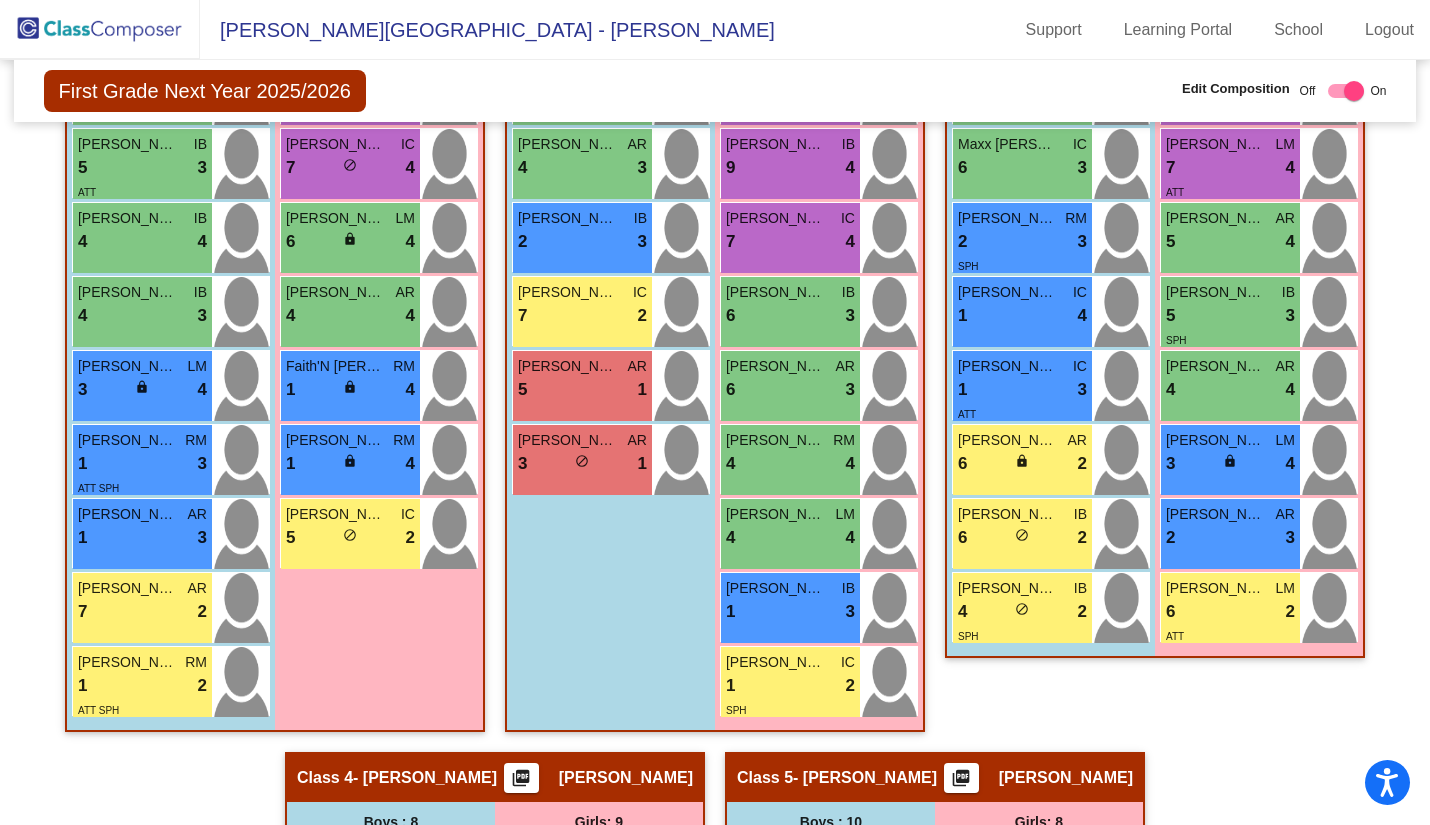 click on "4 lock do_not_disturb_alt 4" at bounding box center (1230, 390) 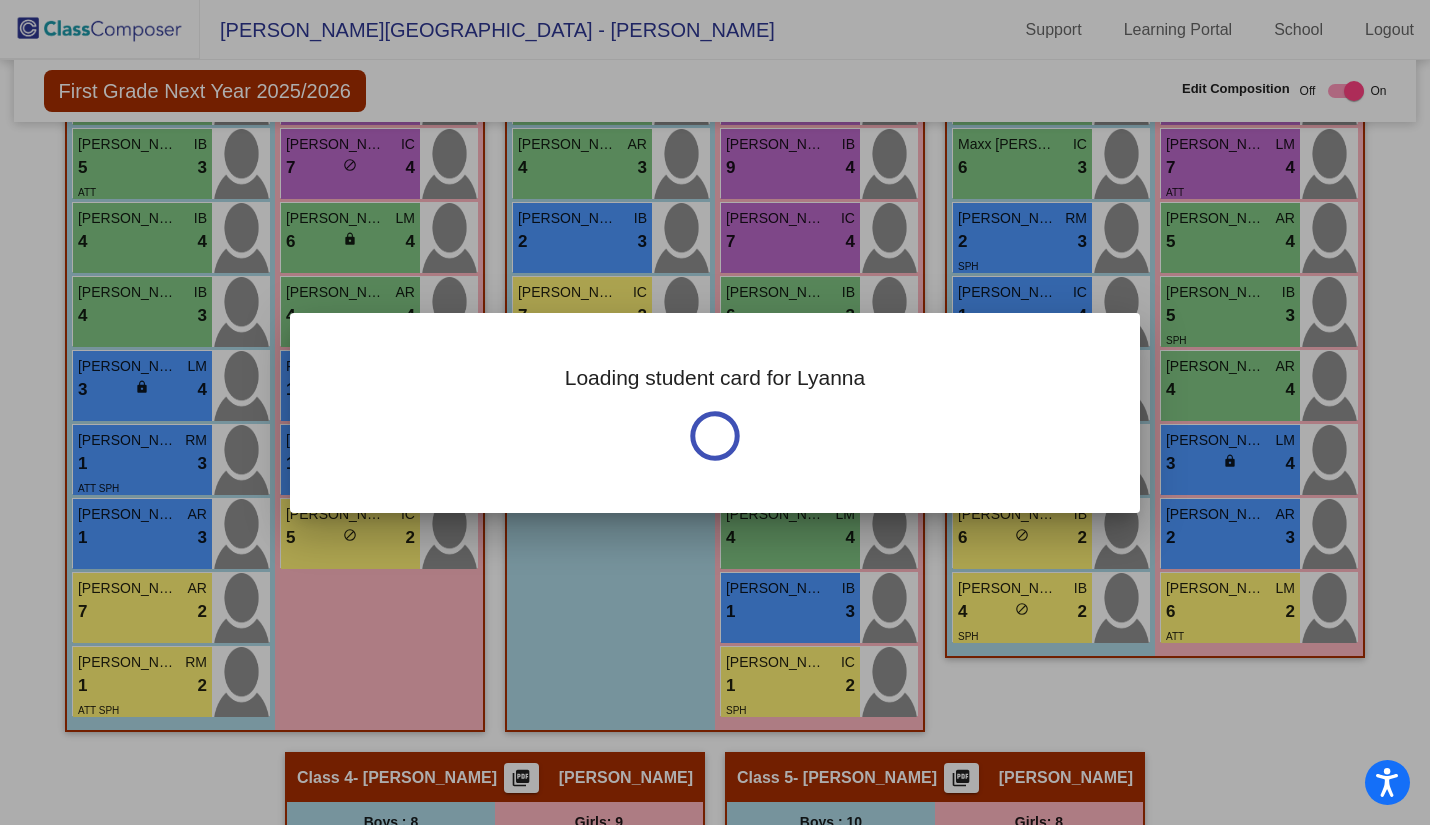 click at bounding box center [715, 412] 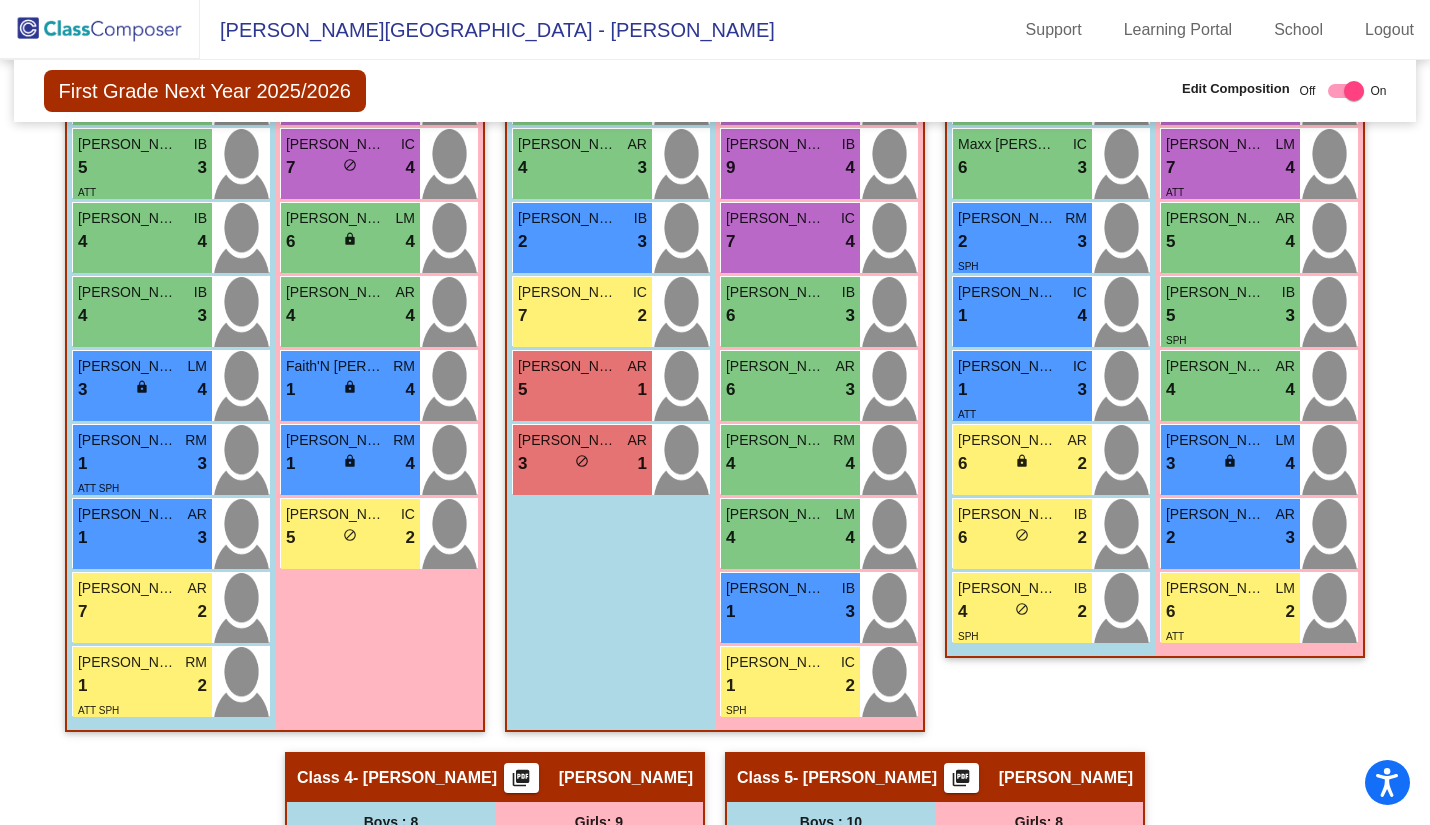 click on "4 lock do_not_disturb_alt 4" at bounding box center [1230, 390] 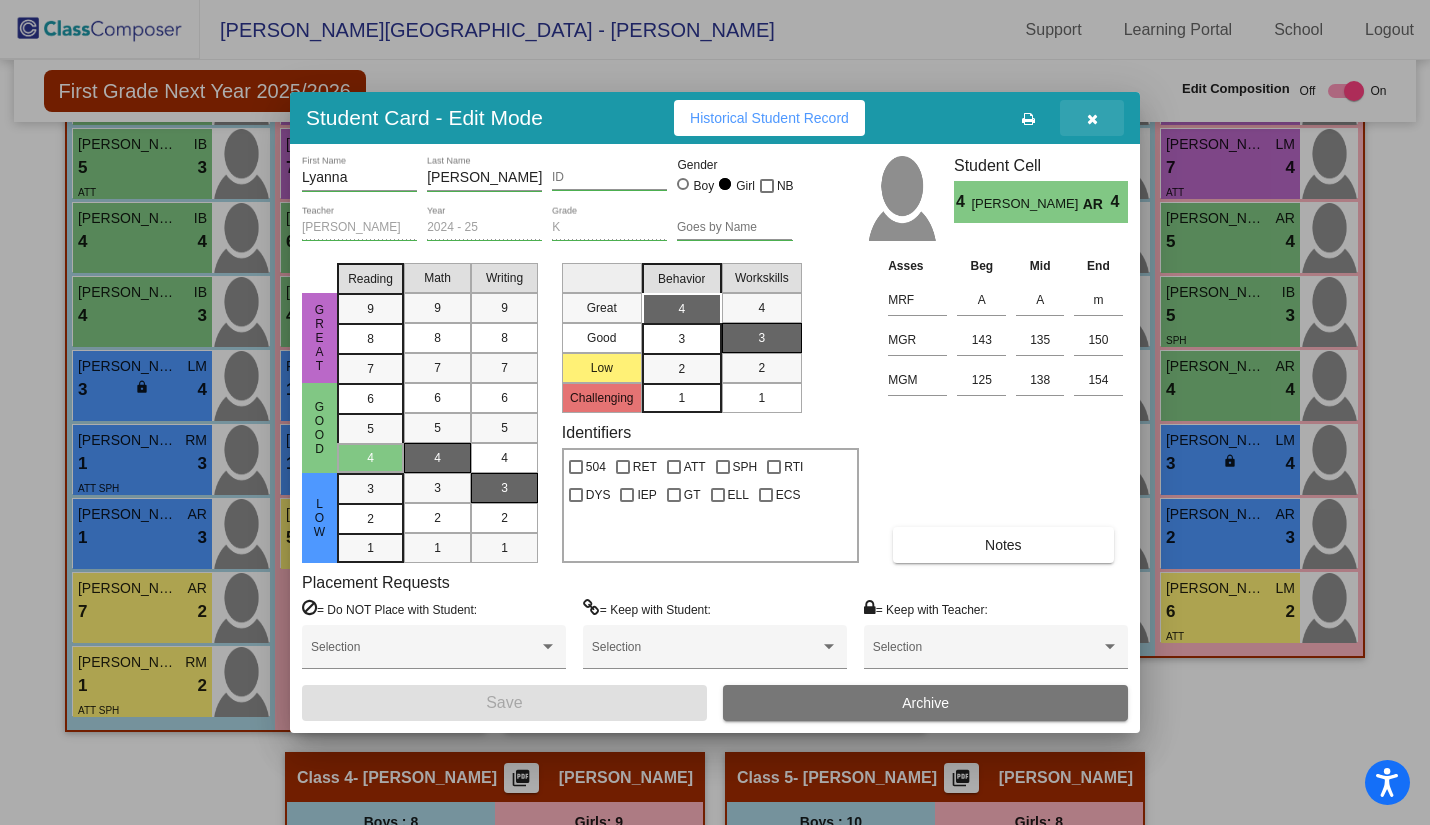 click at bounding box center [1092, 119] 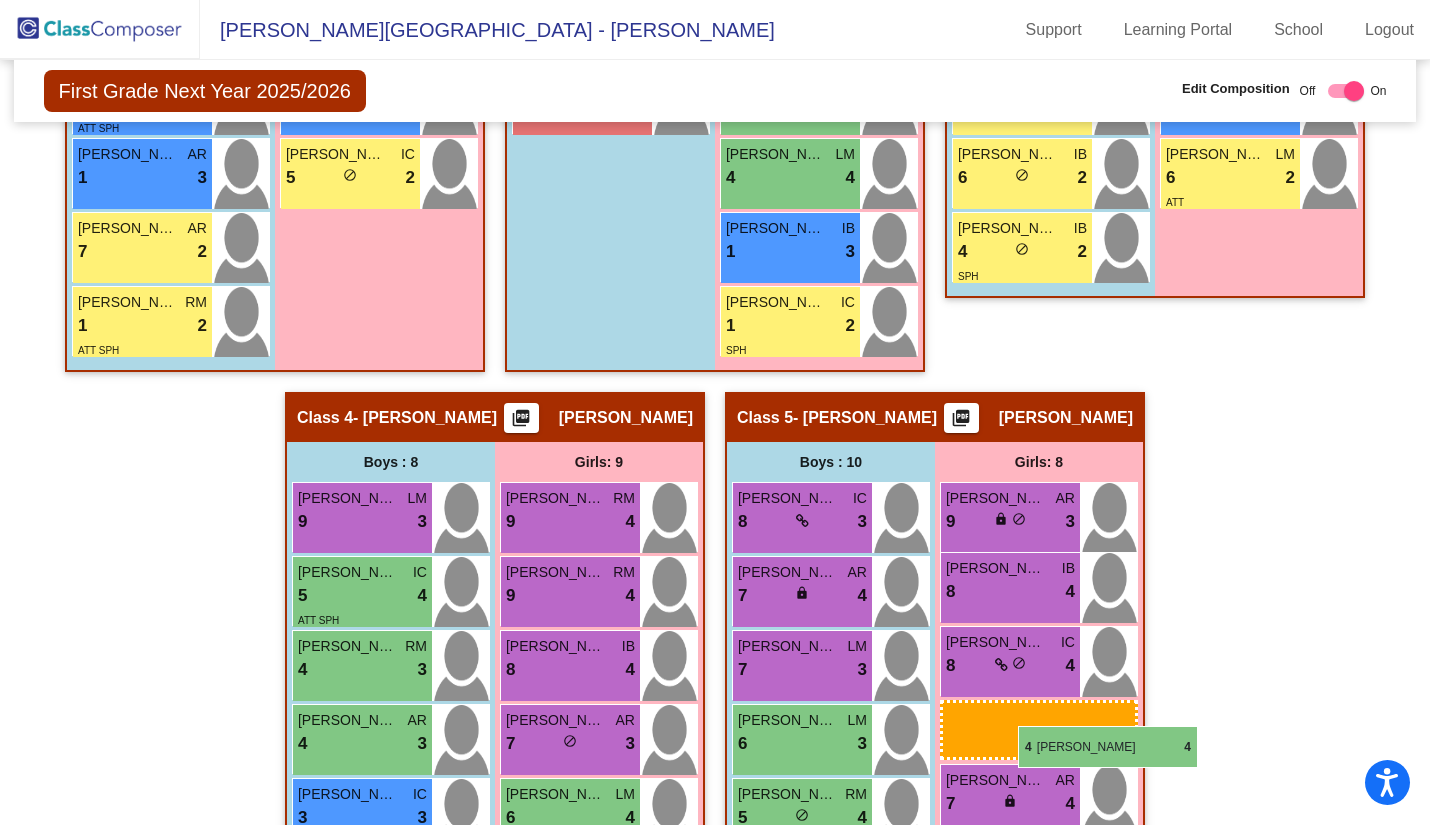 scroll, scrollTop: 1533, scrollLeft: 0, axis: vertical 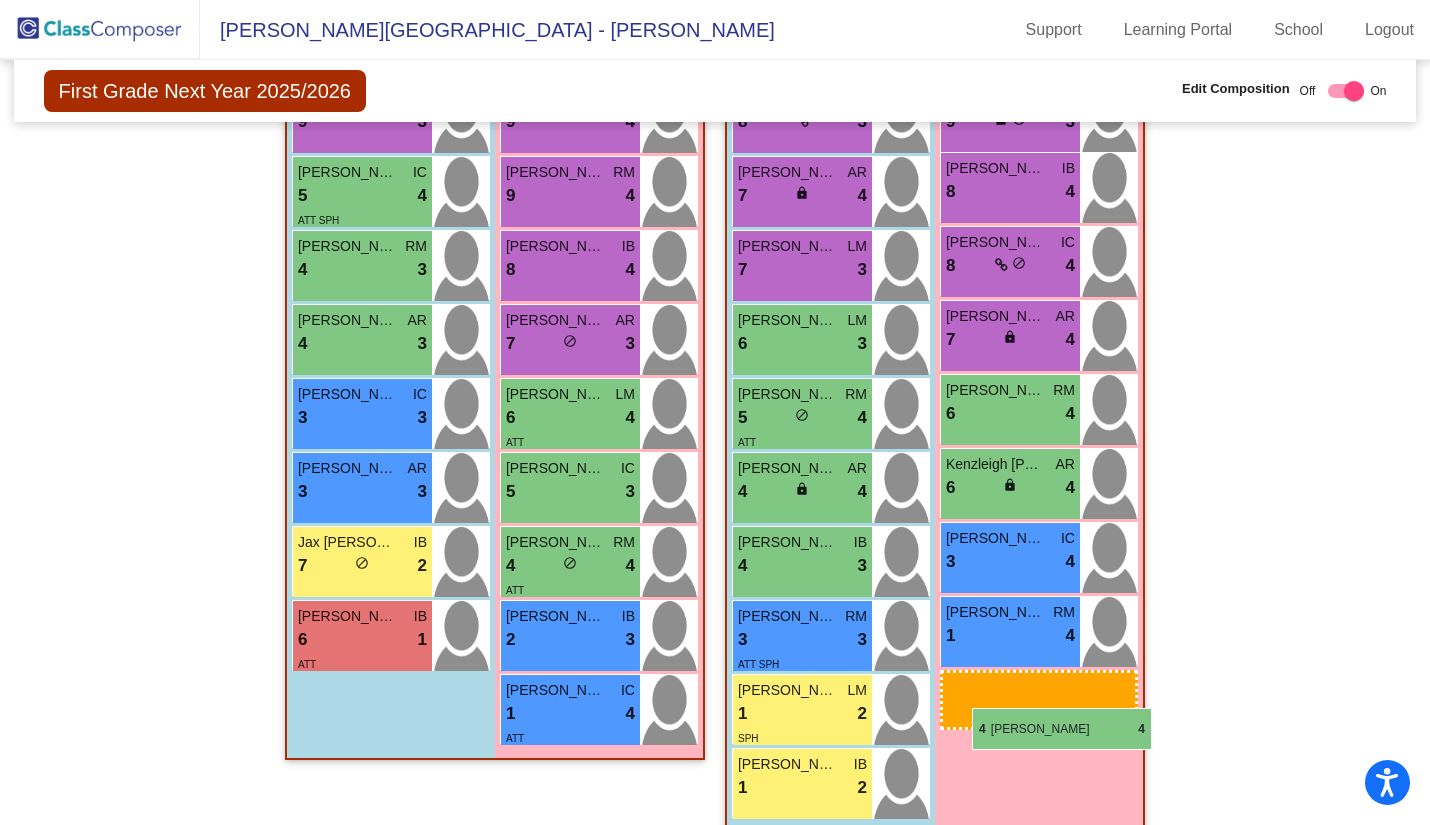drag, startPoint x: 1200, startPoint y: 376, endPoint x: 972, endPoint y: 708, distance: 402.75055 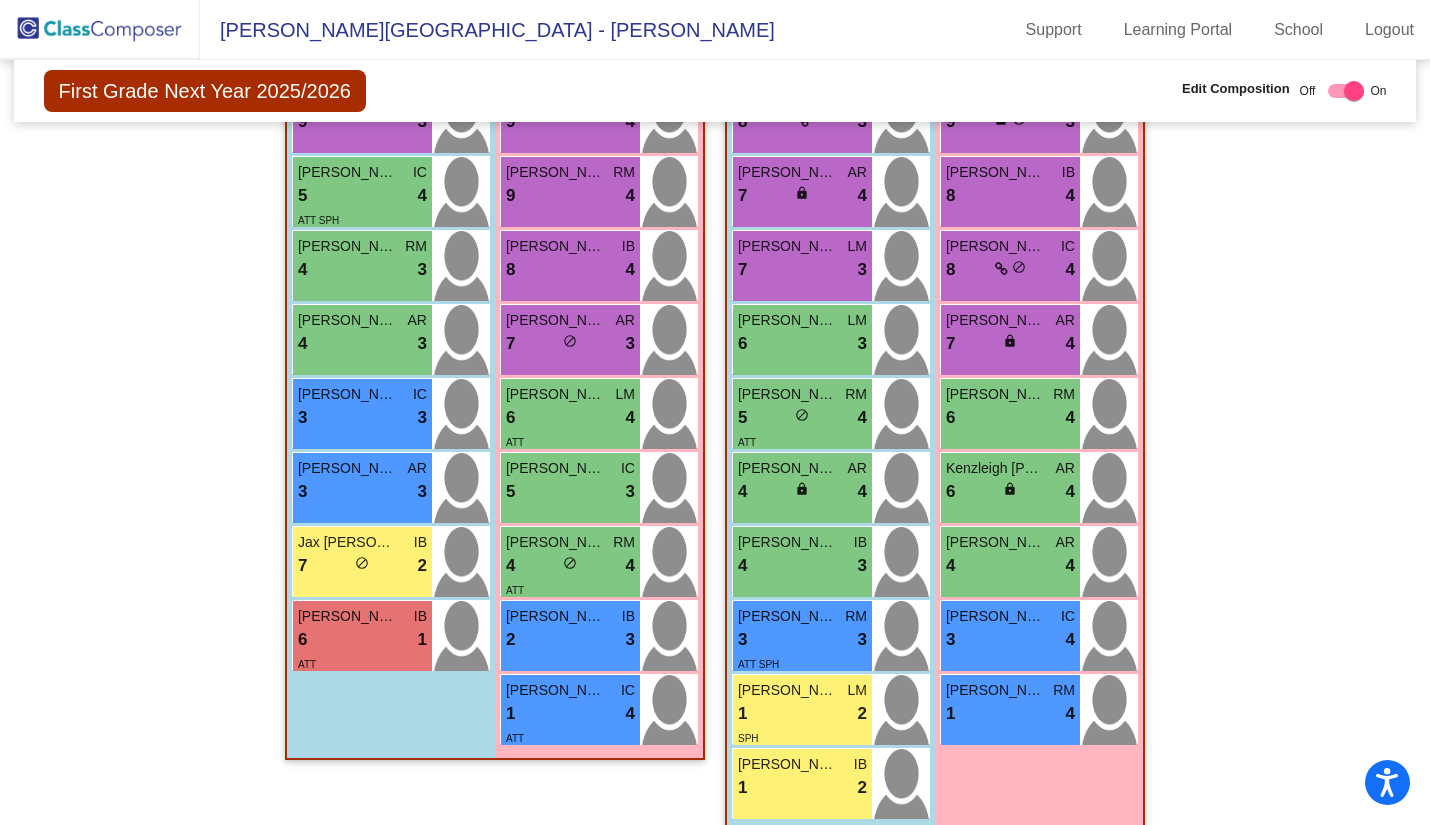 click 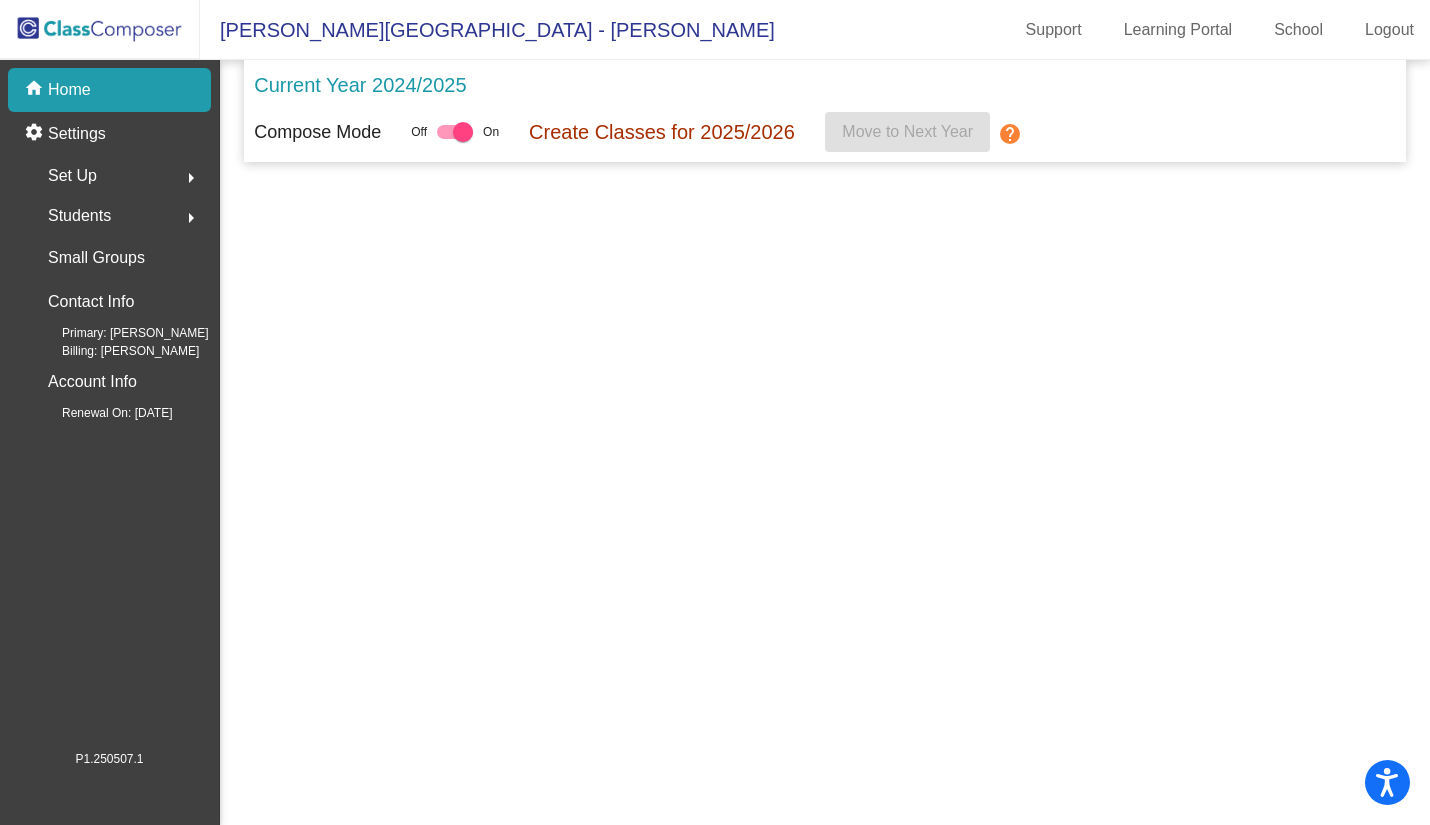 scroll, scrollTop: 0, scrollLeft: 0, axis: both 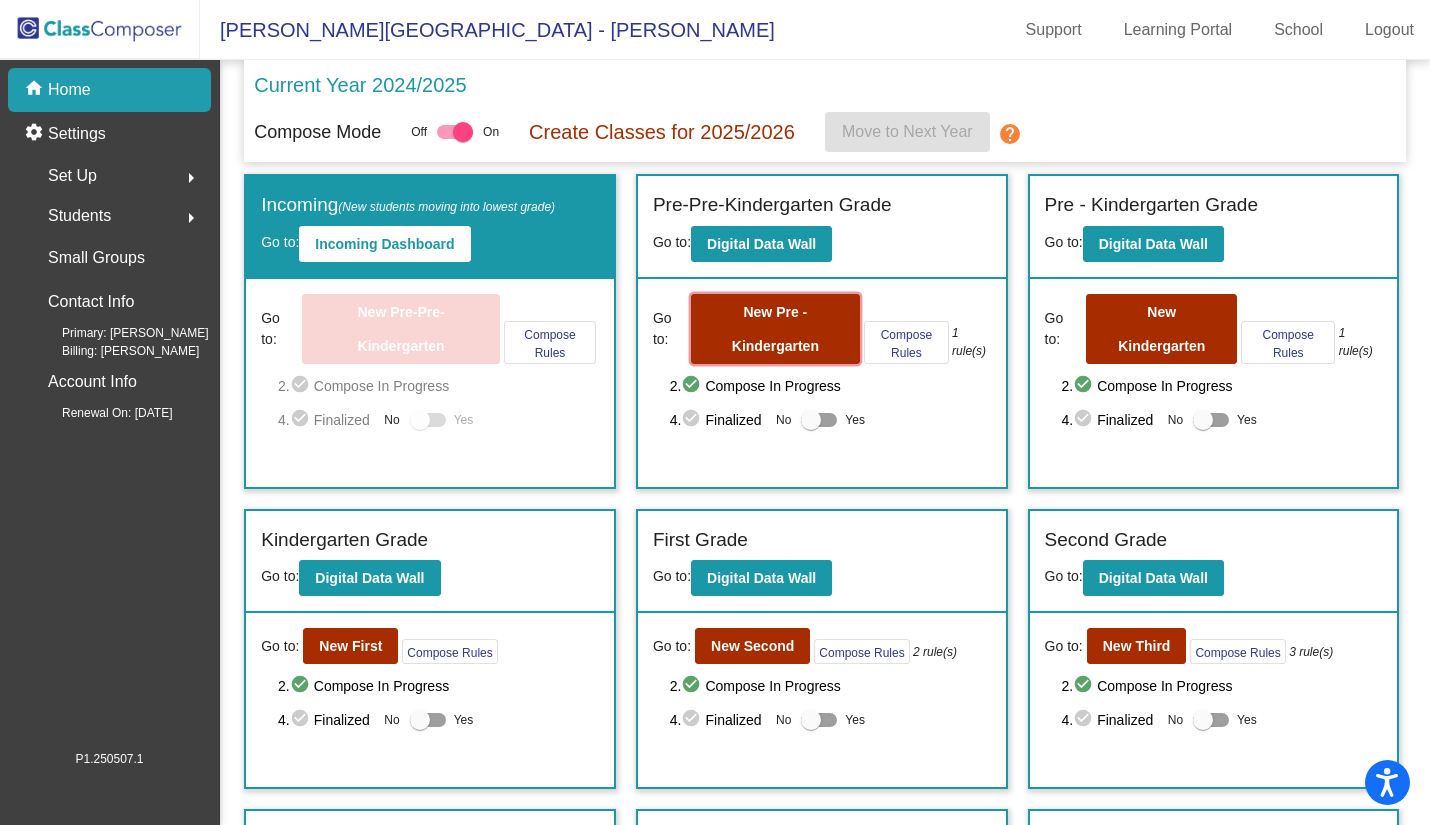 click on "New Pre - Kindergarten" 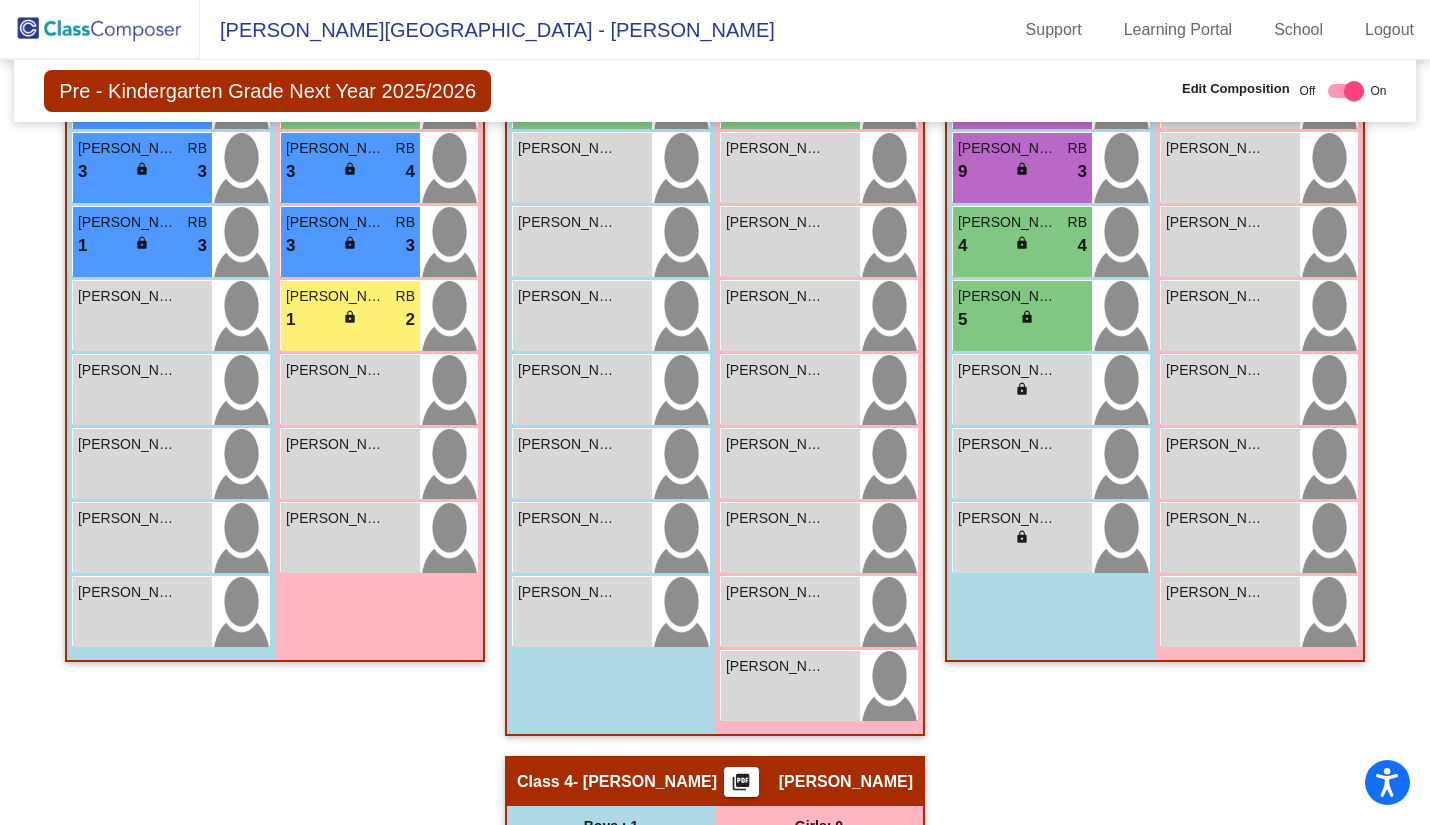 scroll, scrollTop: 600, scrollLeft: 0, axis: vertical 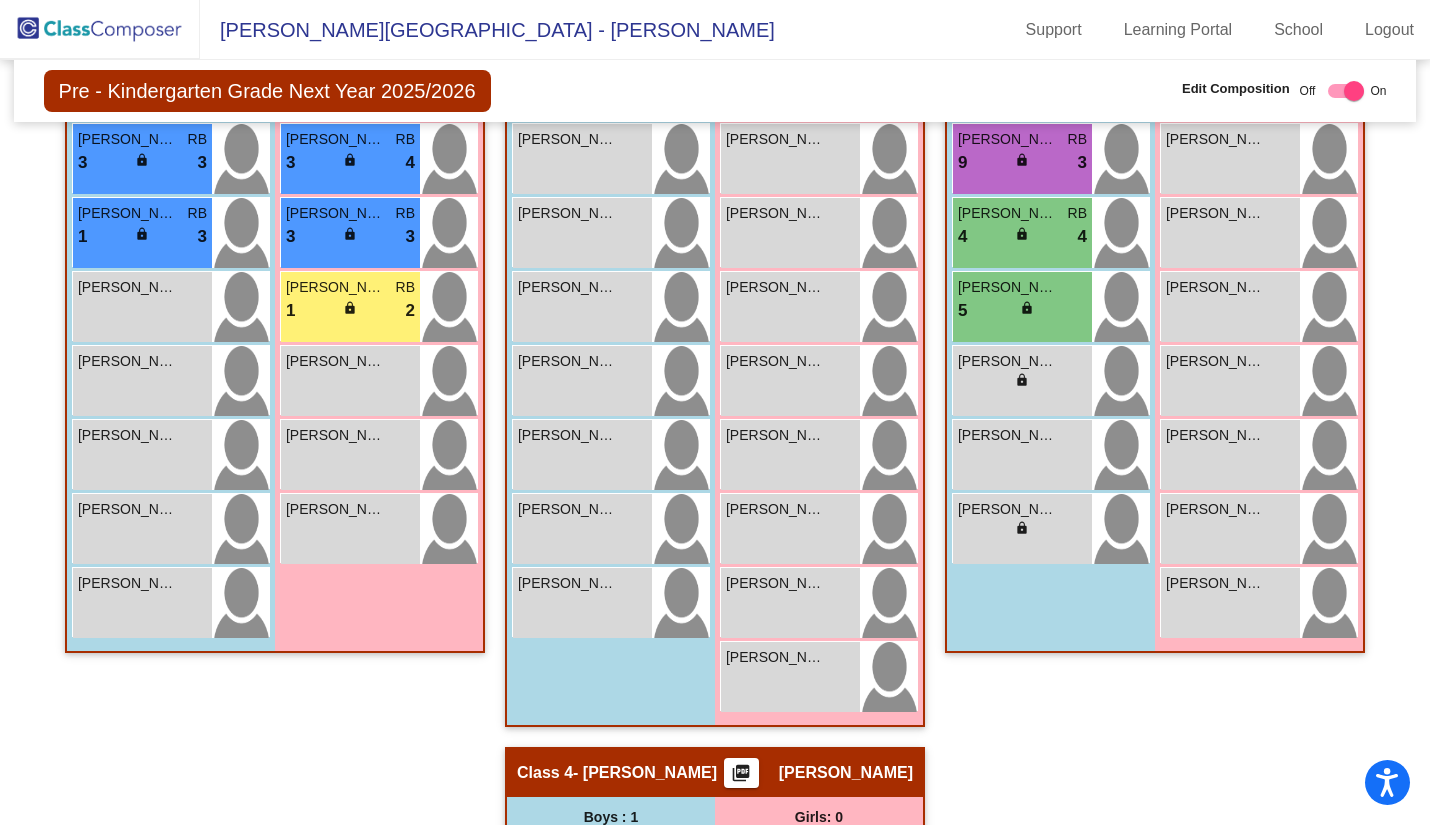 click on "Larsa Perez lock do_not_disturb_alt" at bounding box center (790, 677) 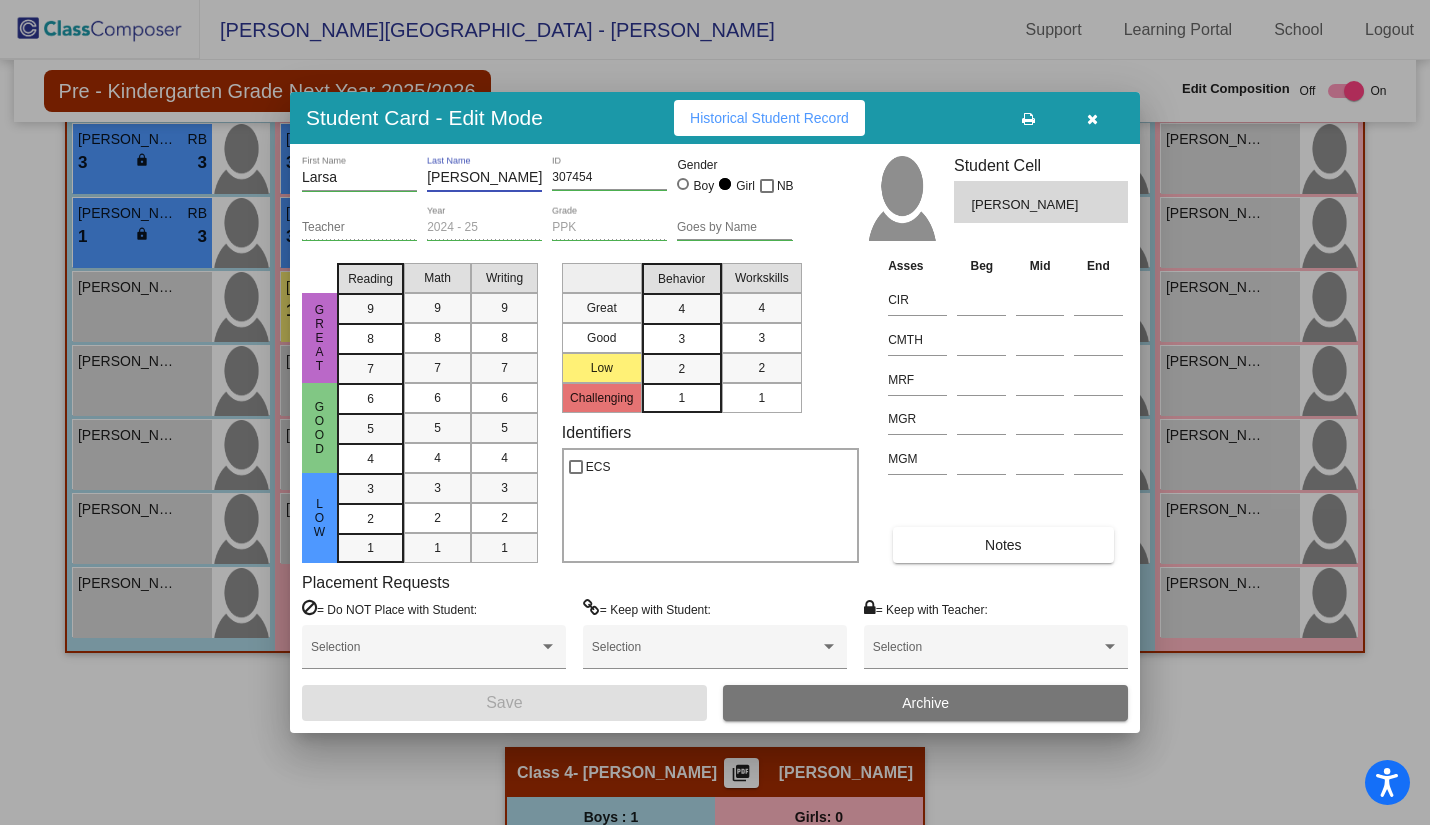 click on "Perez" at bounding box center [484, 178] 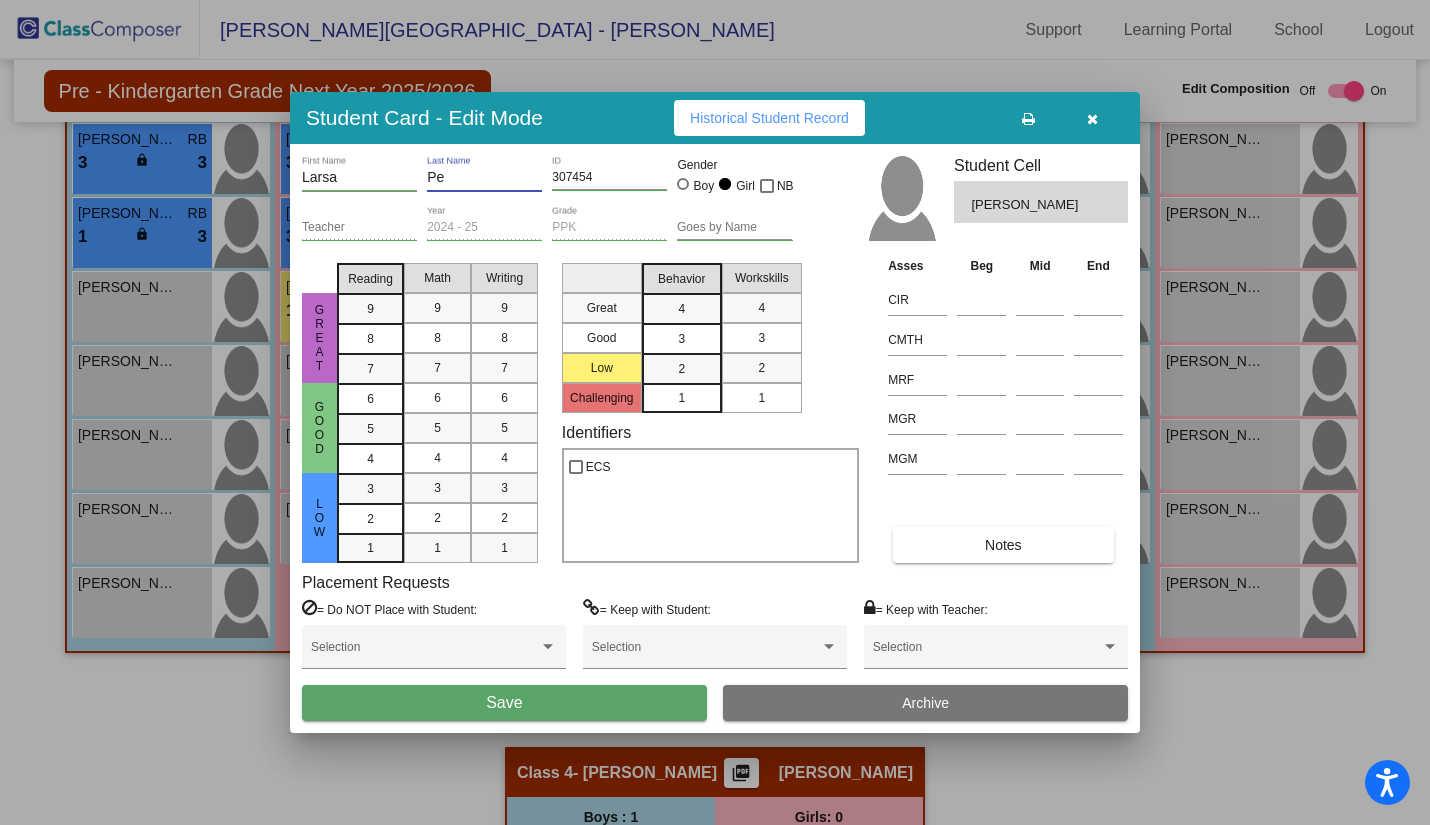 type on "P" 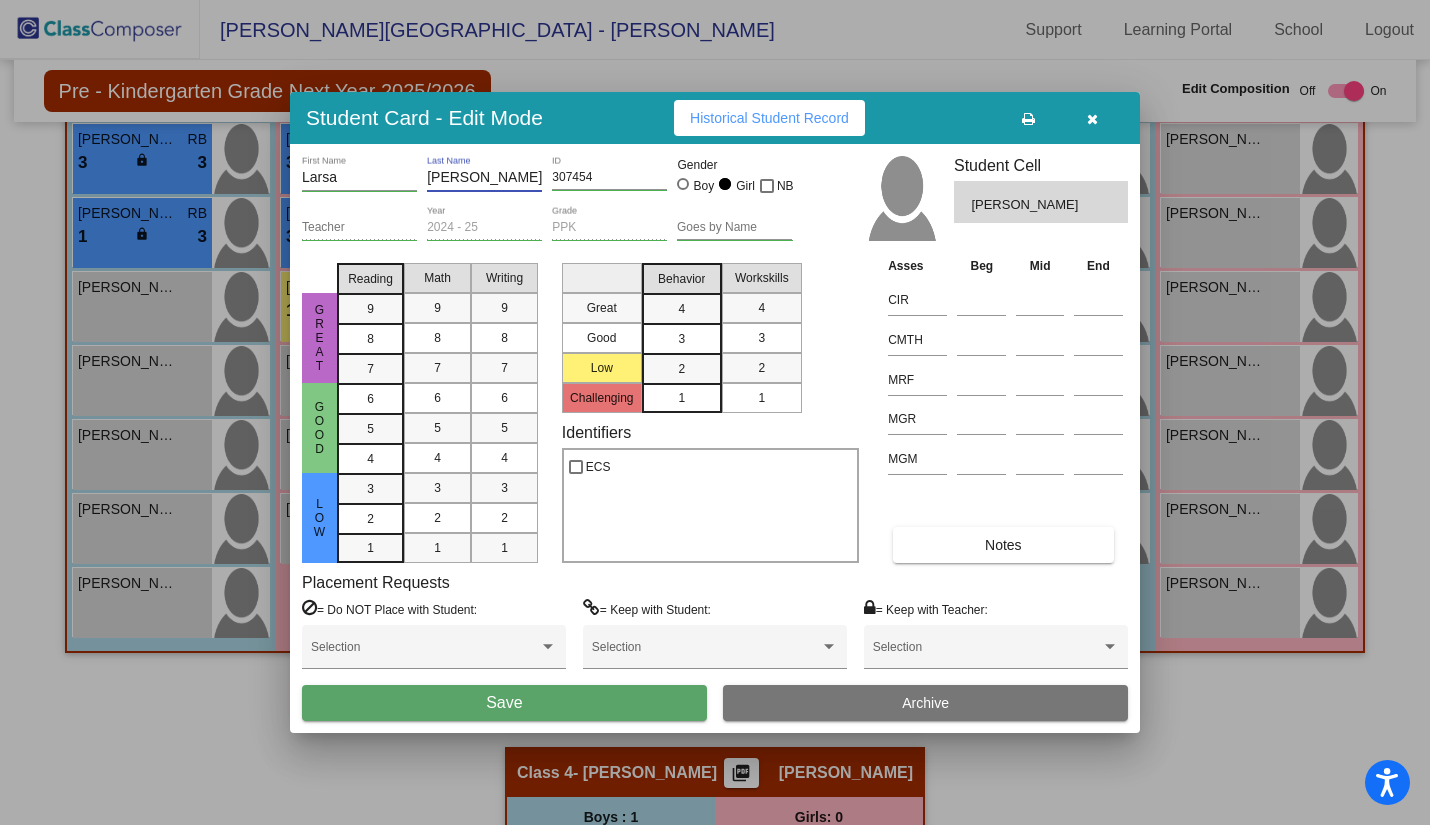 type on "Lopez" 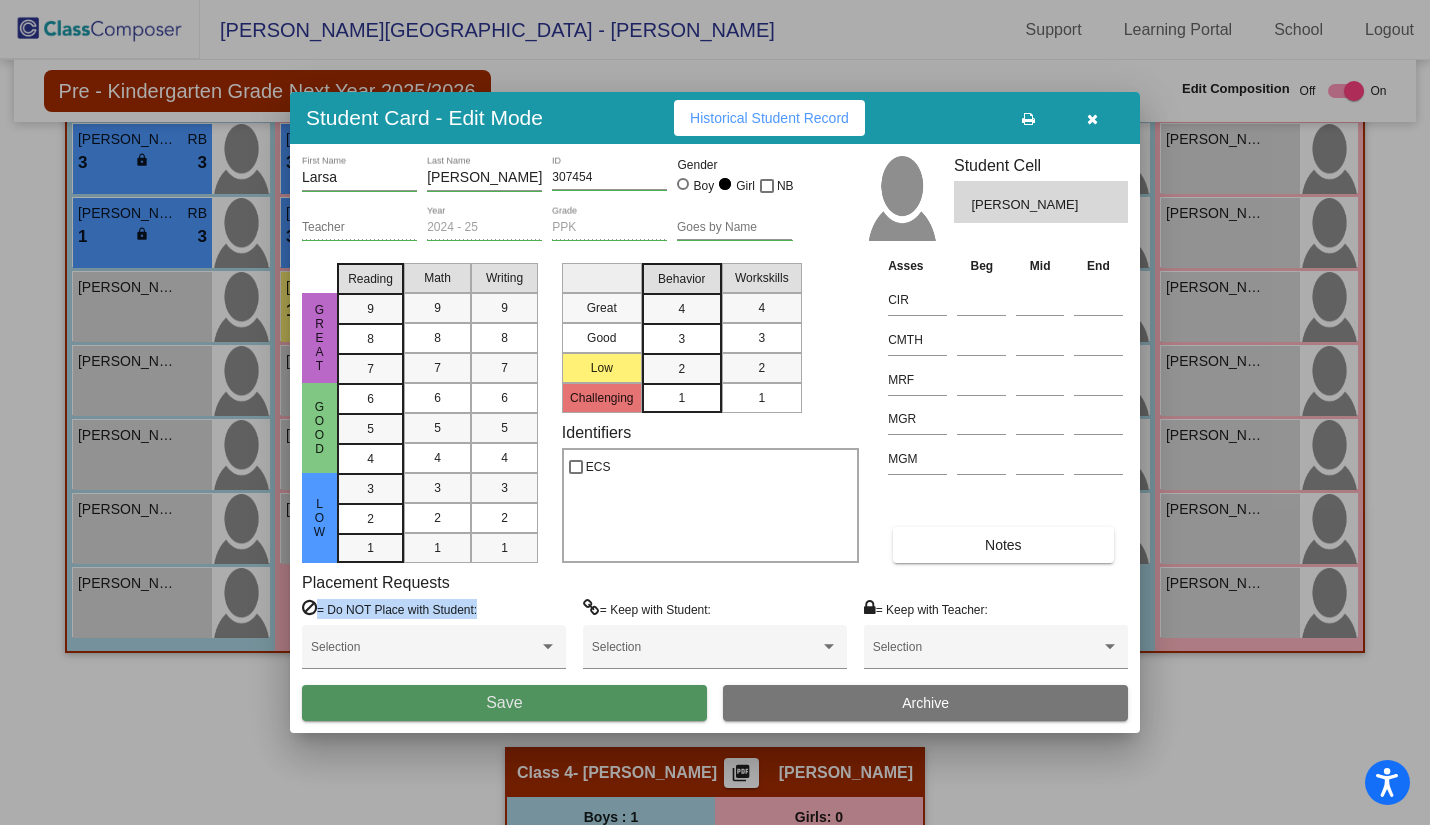 click on "Save" at bounding box center (504, 703) 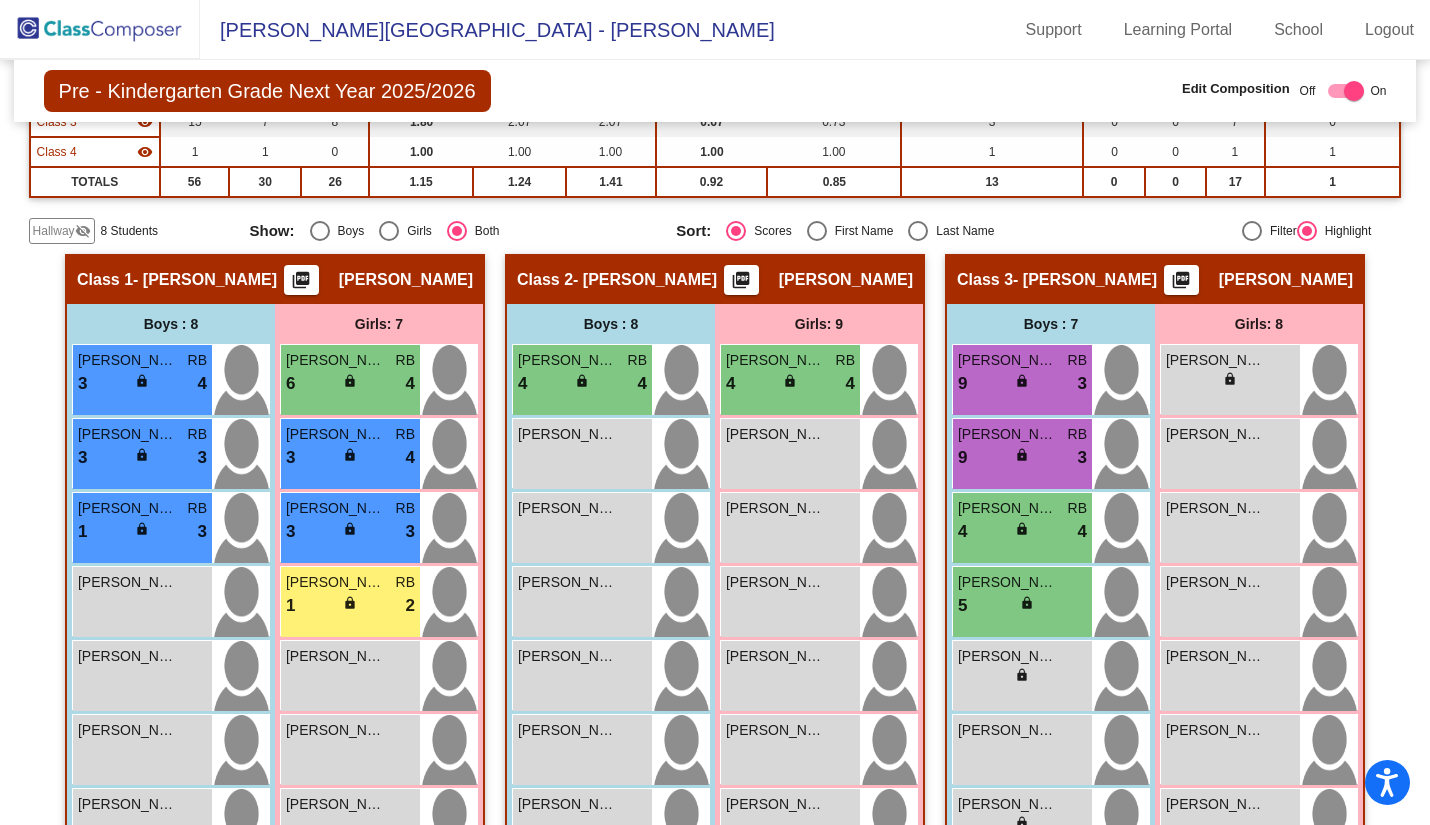 scroll, scrollTop: 200, scrollLeft: 0, axis: vertical 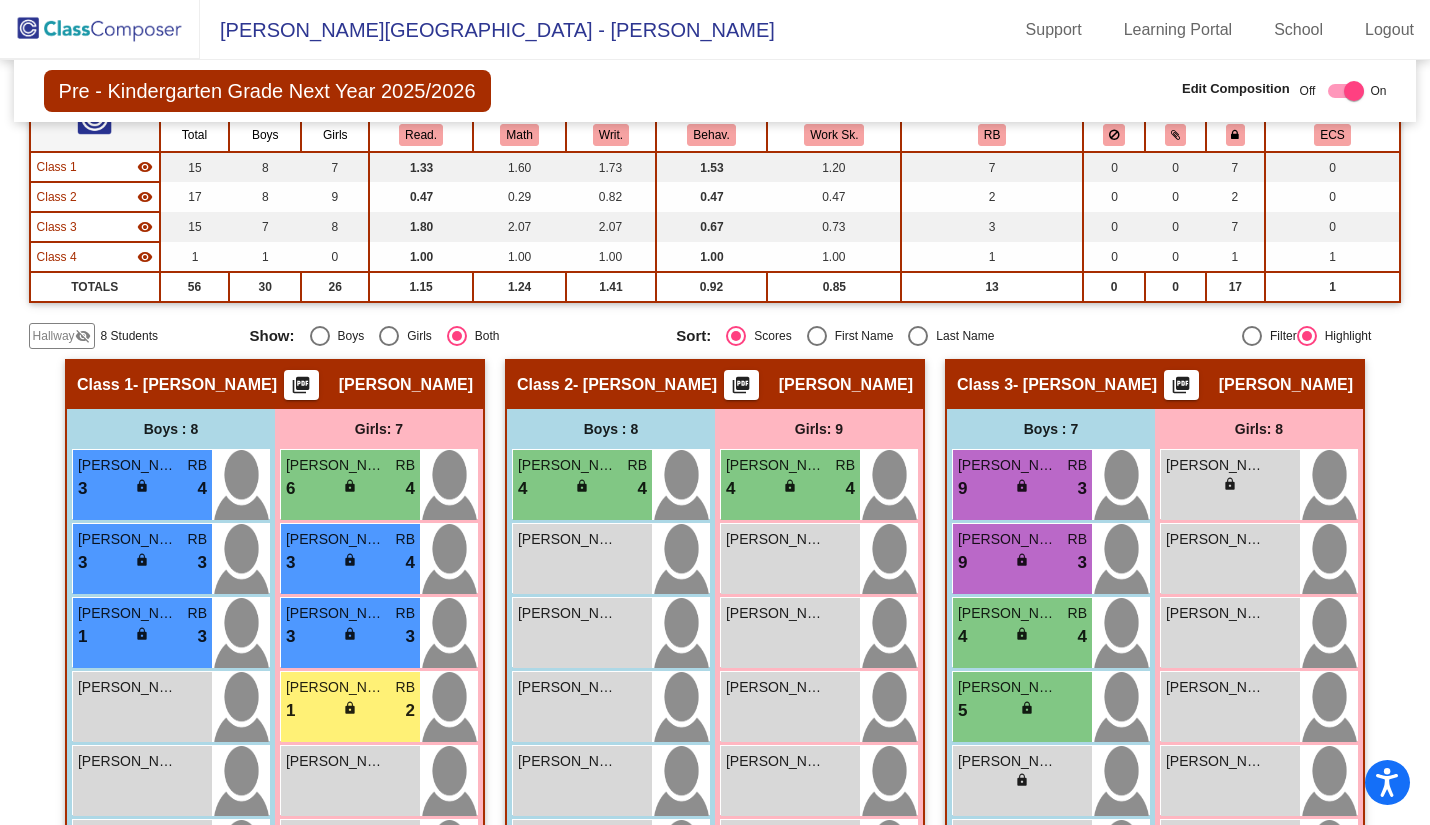 click on "visibility_off" 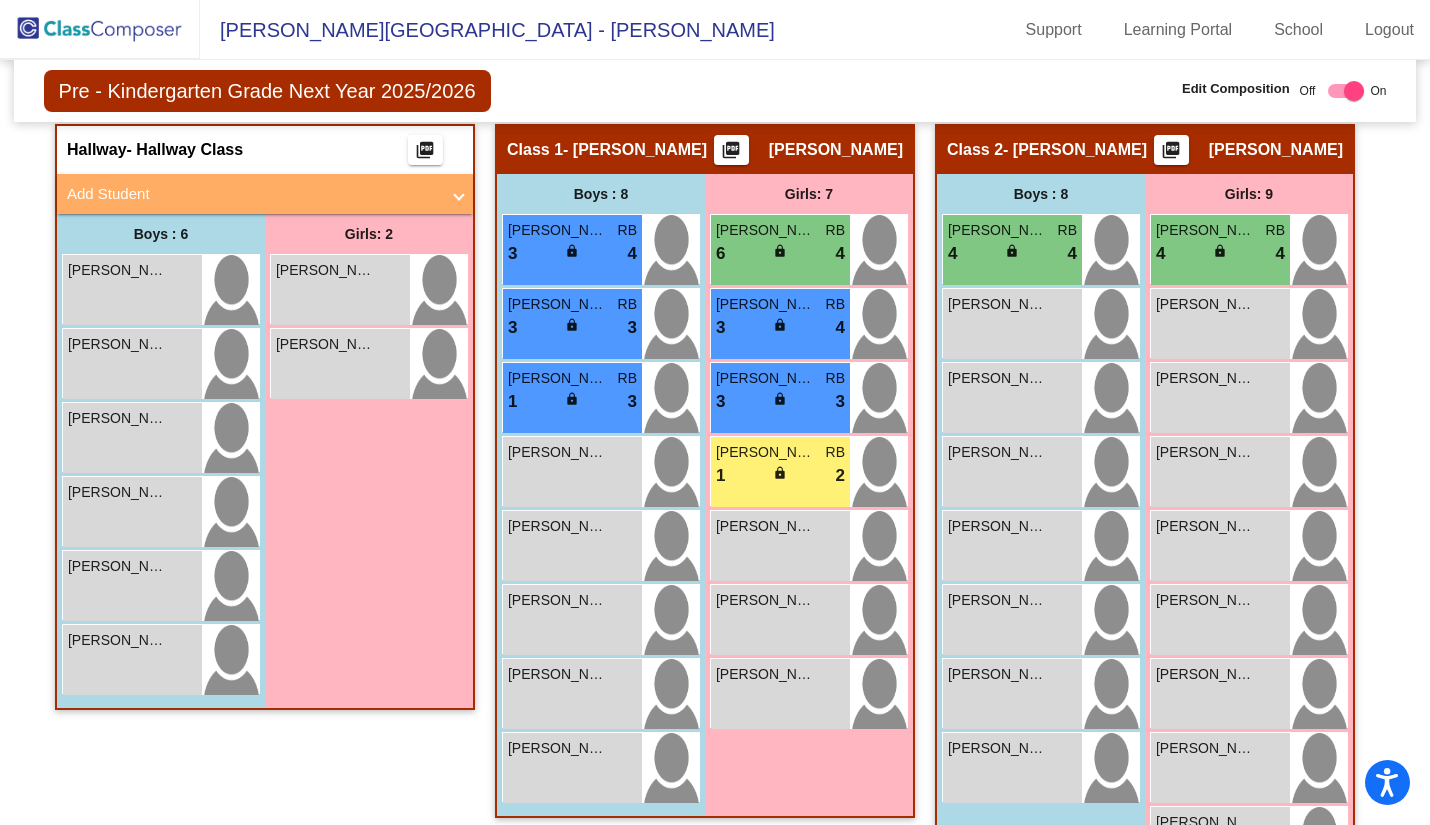 scroll, scrollTop: 335, scrollLeft: 0, axis: vertical 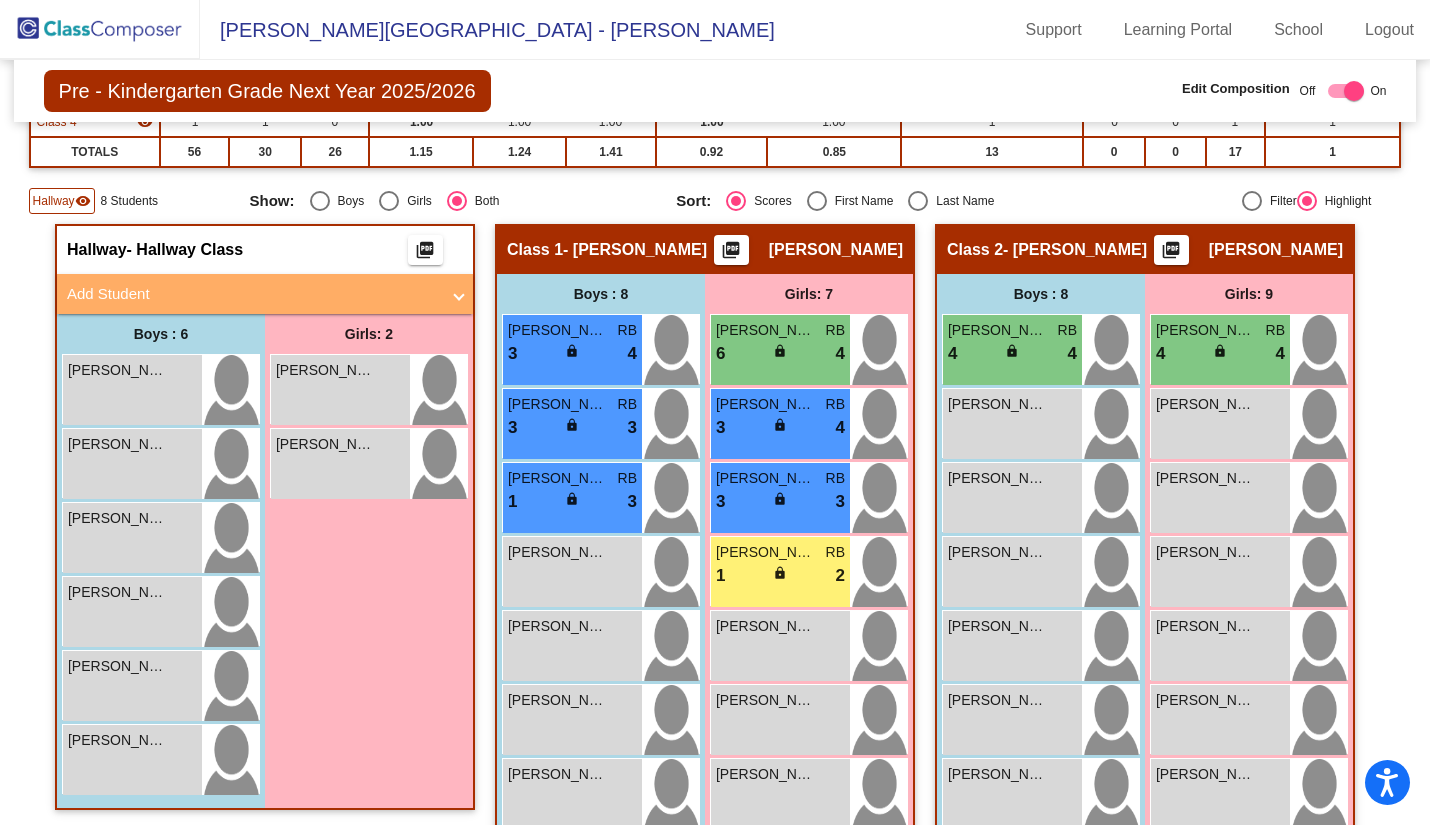 click 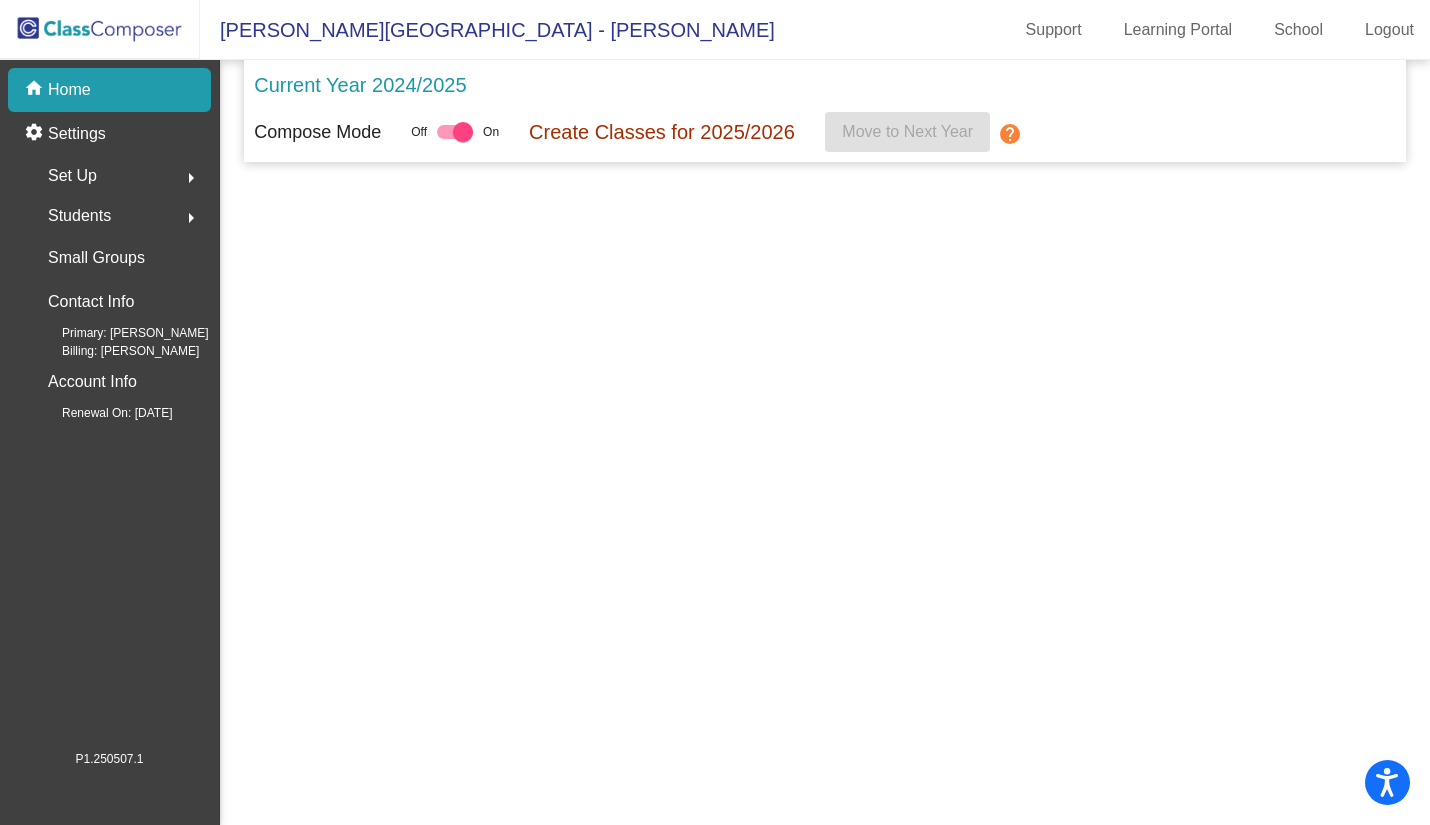 scroll, scrollTop: 0, scrollLeft: 0, axis: both 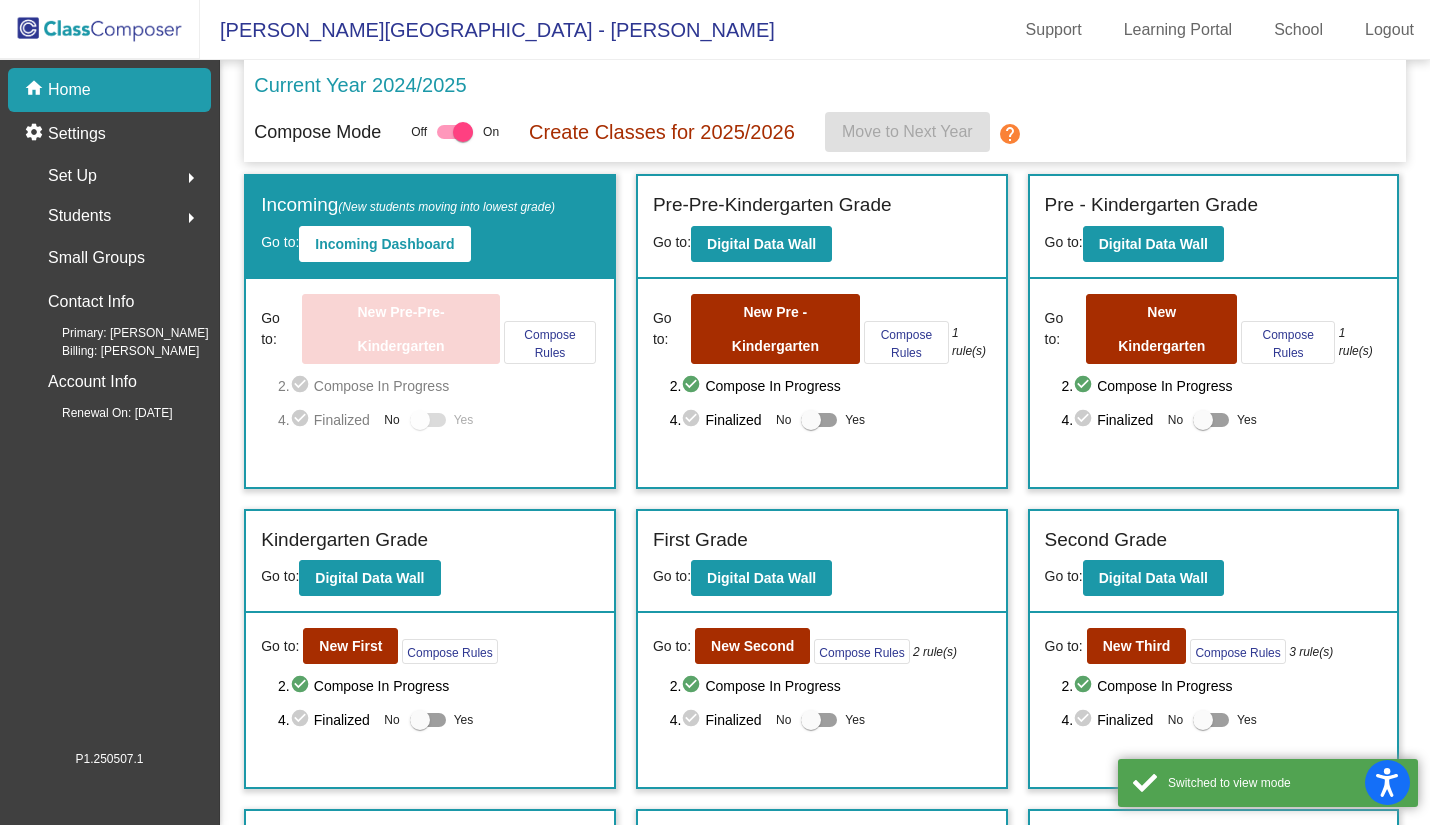 click on "Students  arrow_right" 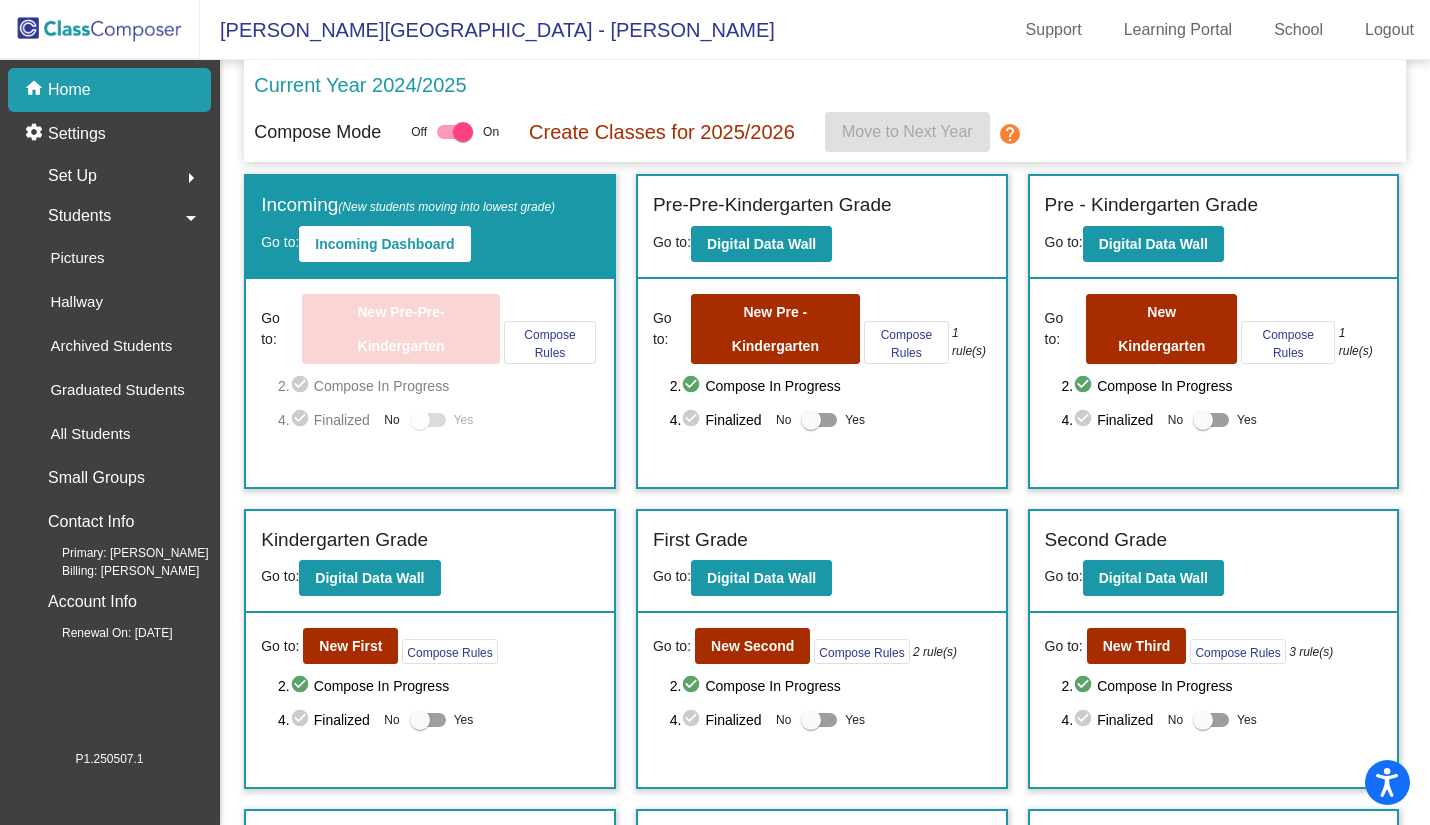 click on "Hallway" 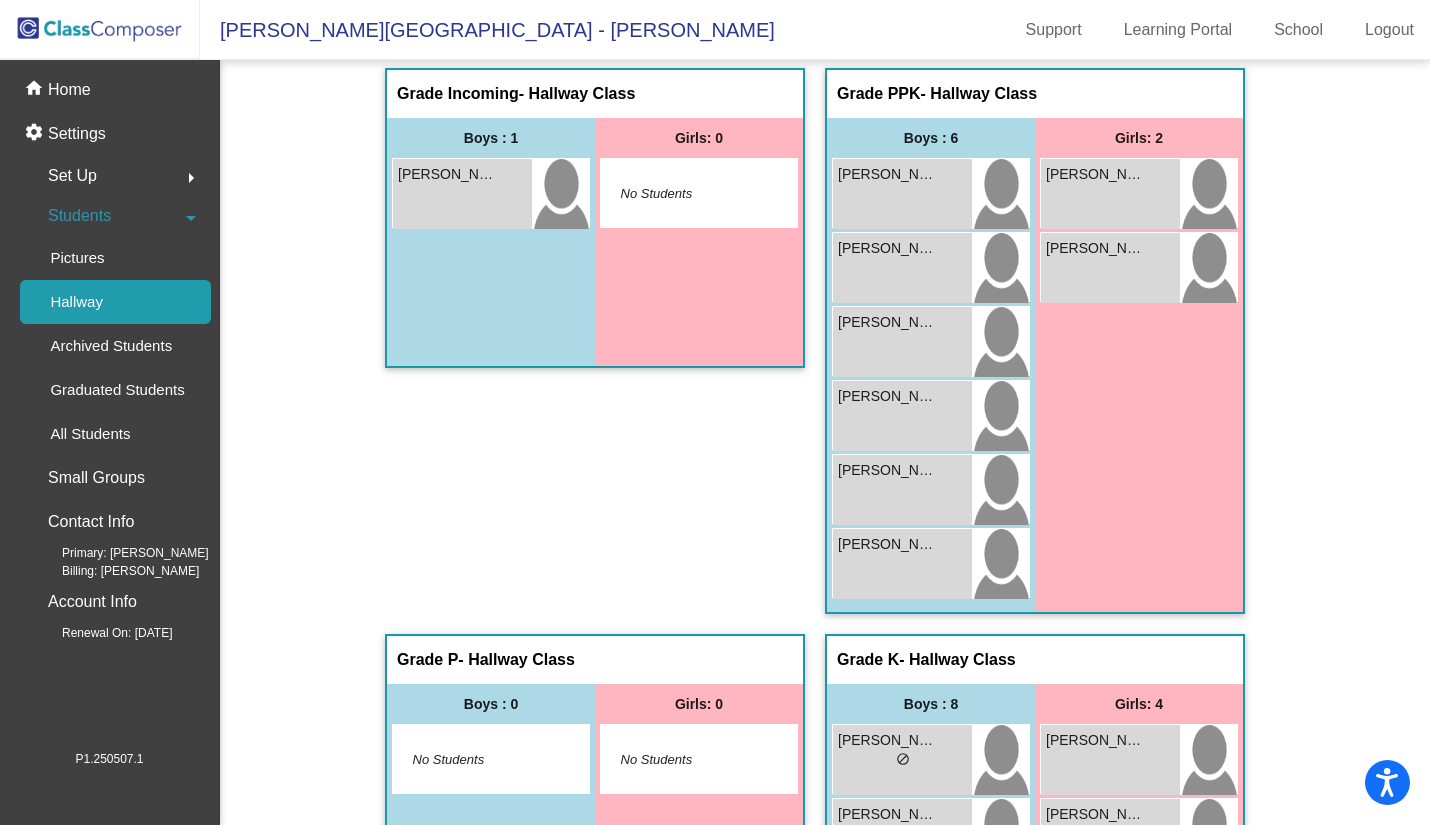 scroll, scrollTop: 0, scrollLeft: 0, axis: both 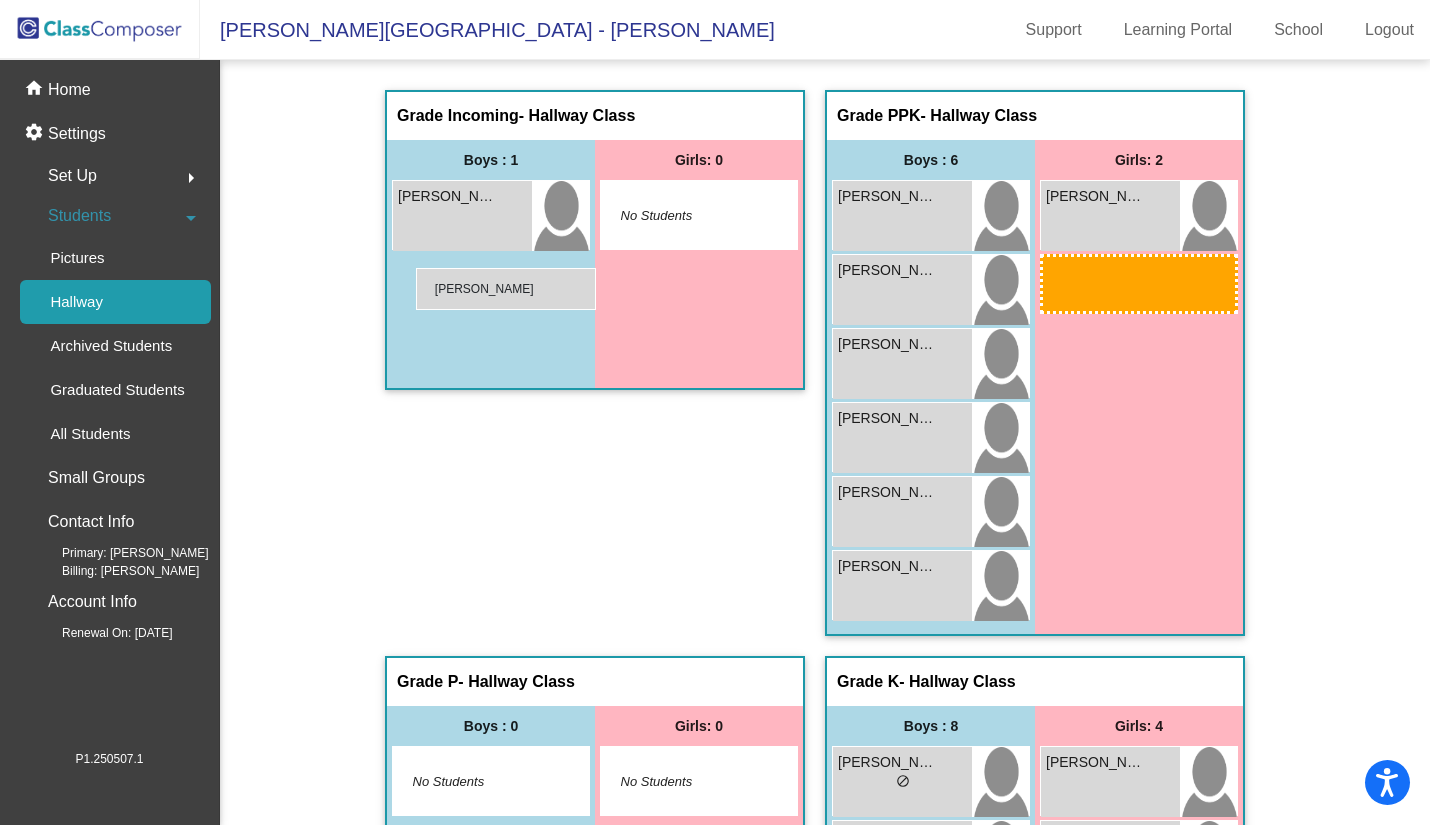 drag, startPoint x: 1157, startPoint y: 299, endPoint x: 416, endPoint y: 268, distance: 741.6482 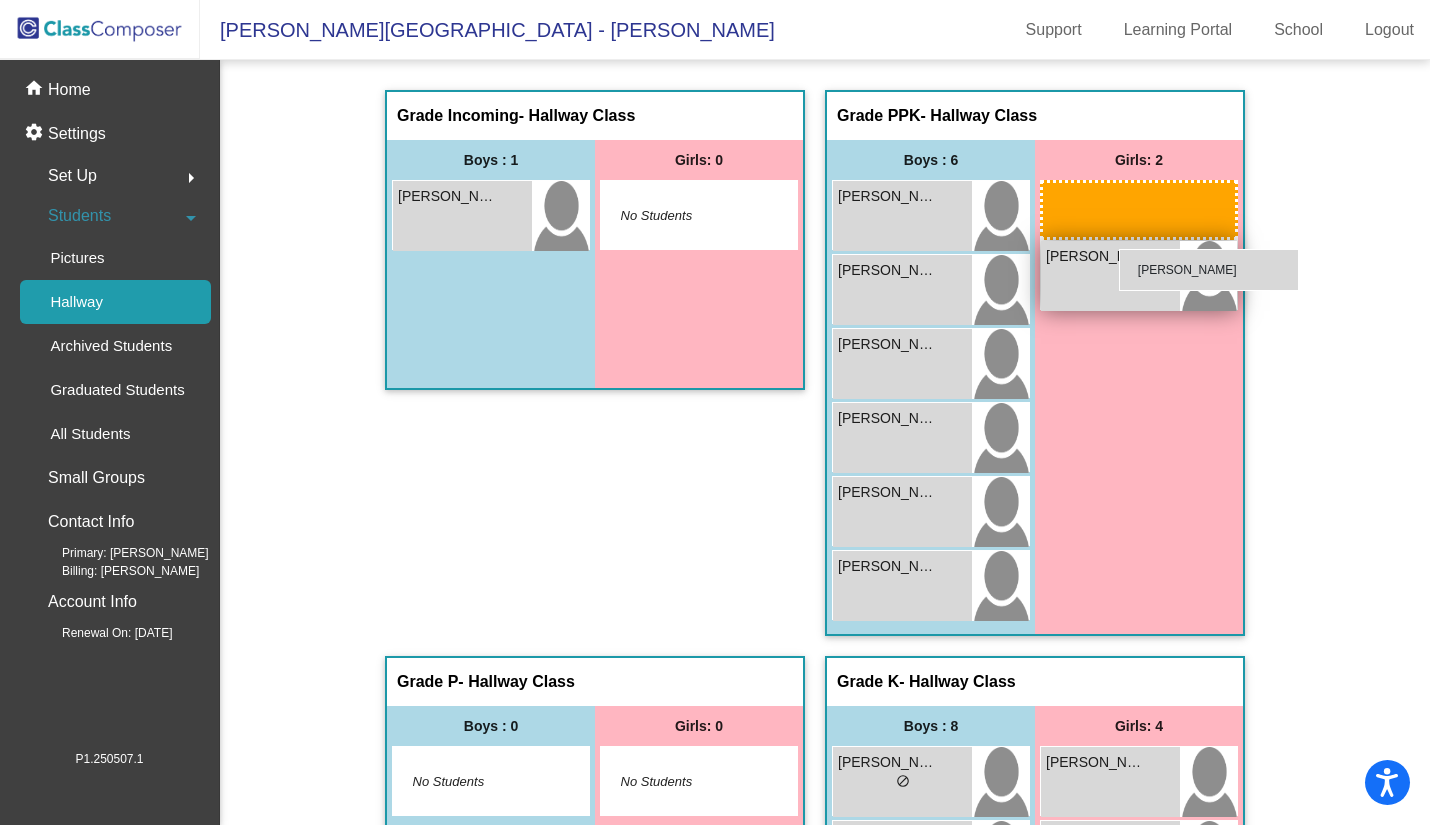 drag, startPoint x: 1117, startPoint y: 254, endPoint x: 1110, endPoint y: 271, distance: 18.384777 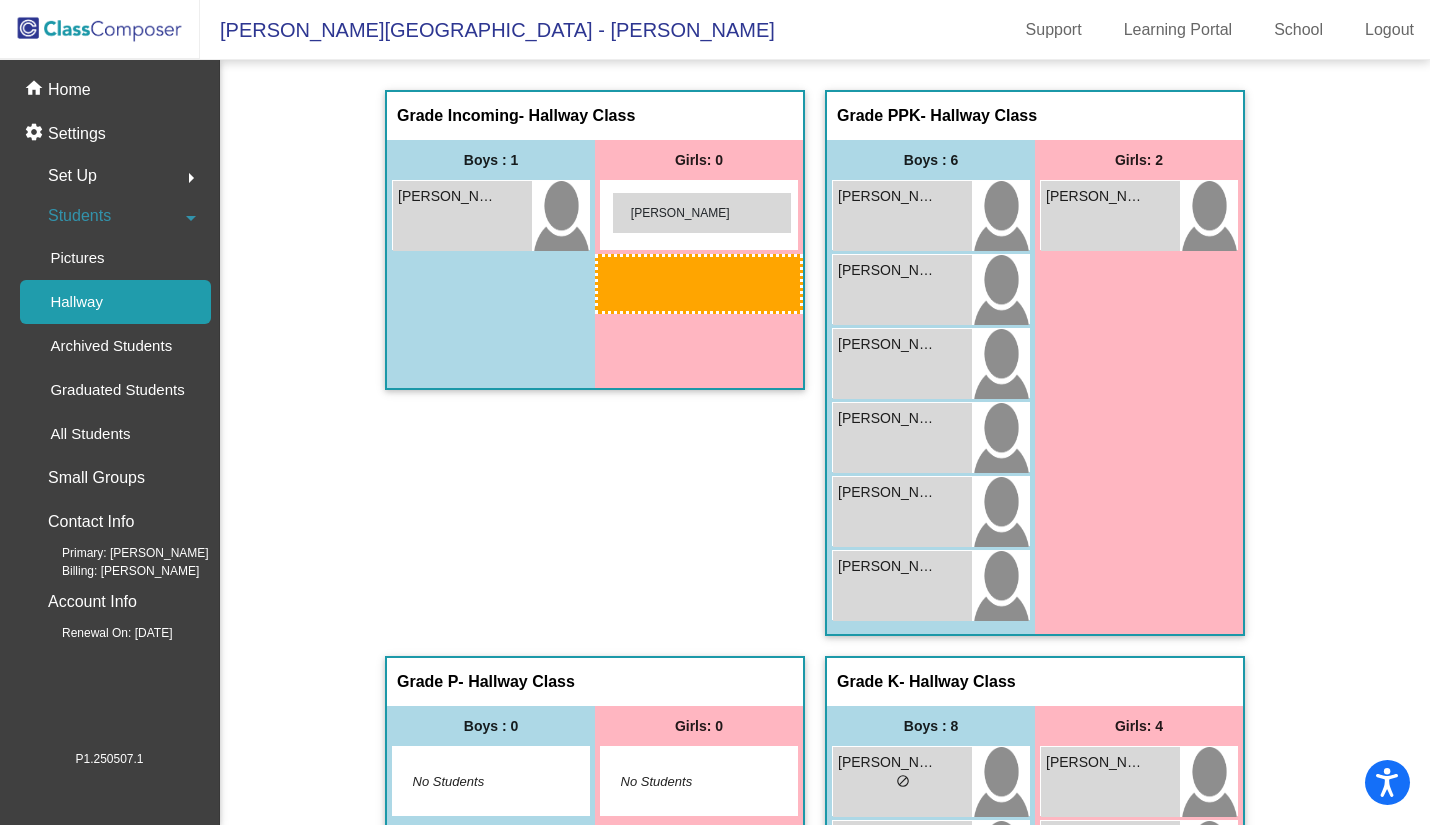 drag, startPoint x: 1110, startPoint y: 271, endPoint x: 612, endPoint y: 192, distance: 504.22714 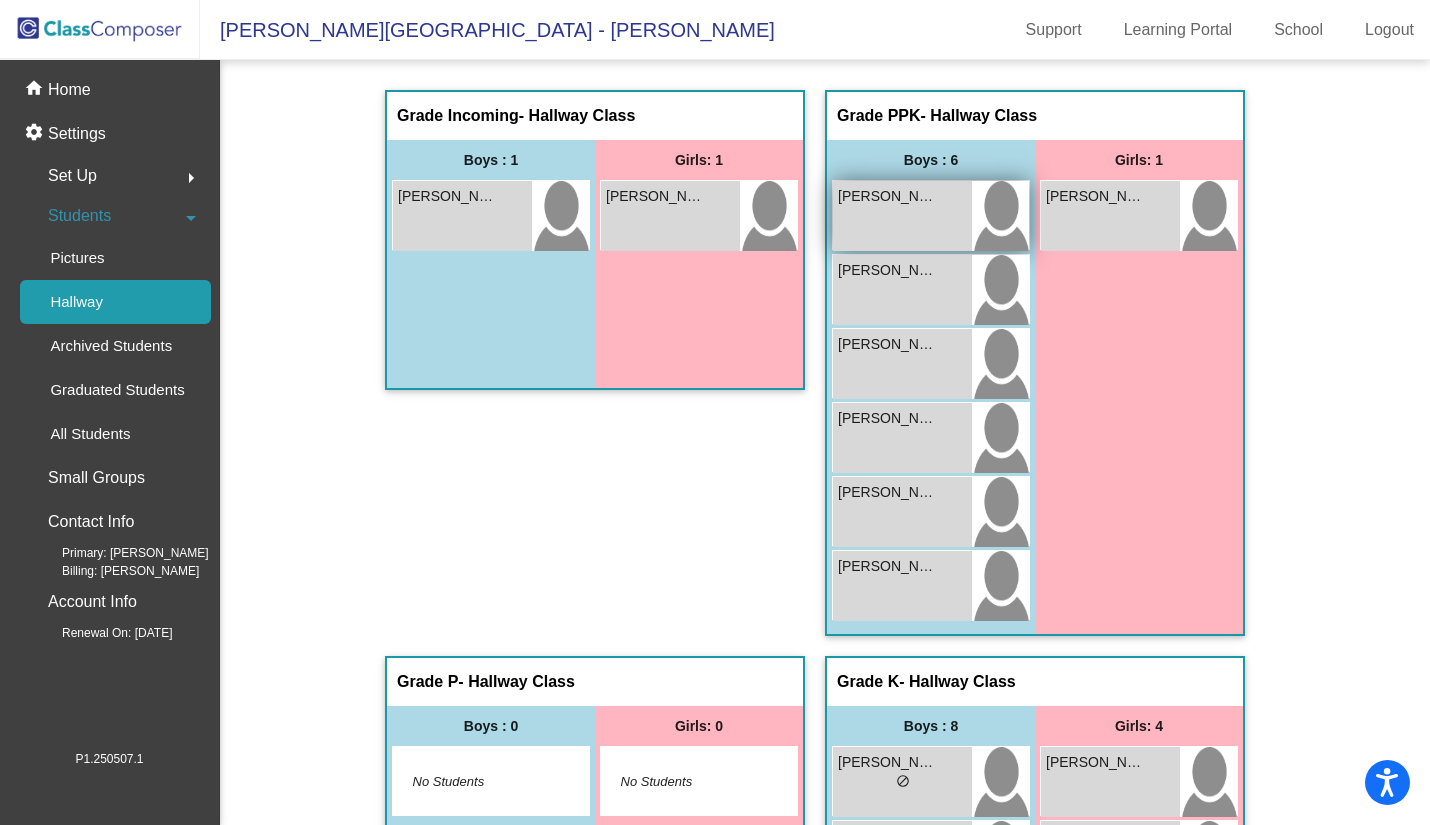 click on "Benjamin Rodriguez lock do_not_disturb_alt" at bounding box center (902, 216) 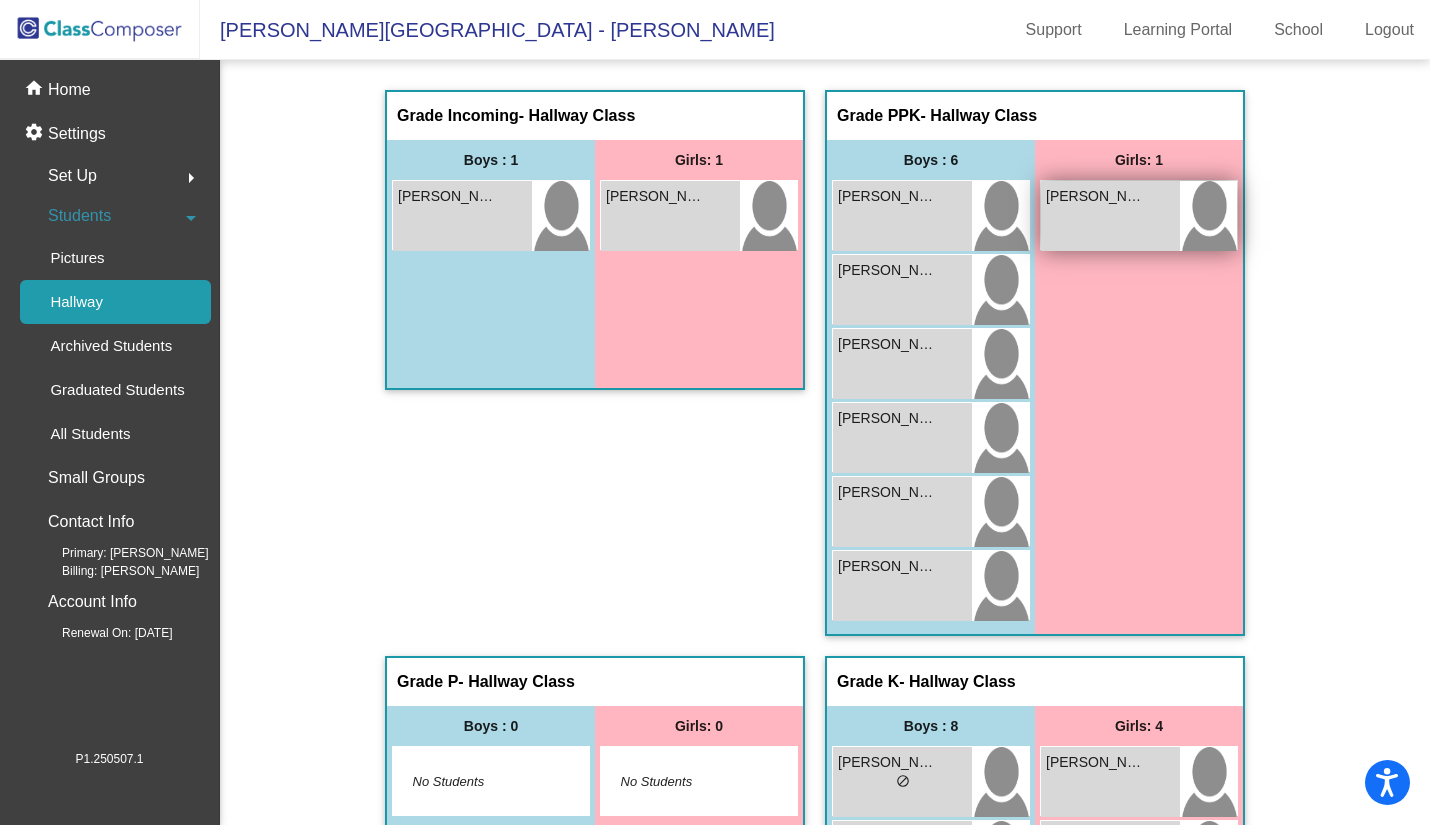 click on "Isavela Hernandez lock do_not_disturb_alt" at bounding box center [1110, 216] 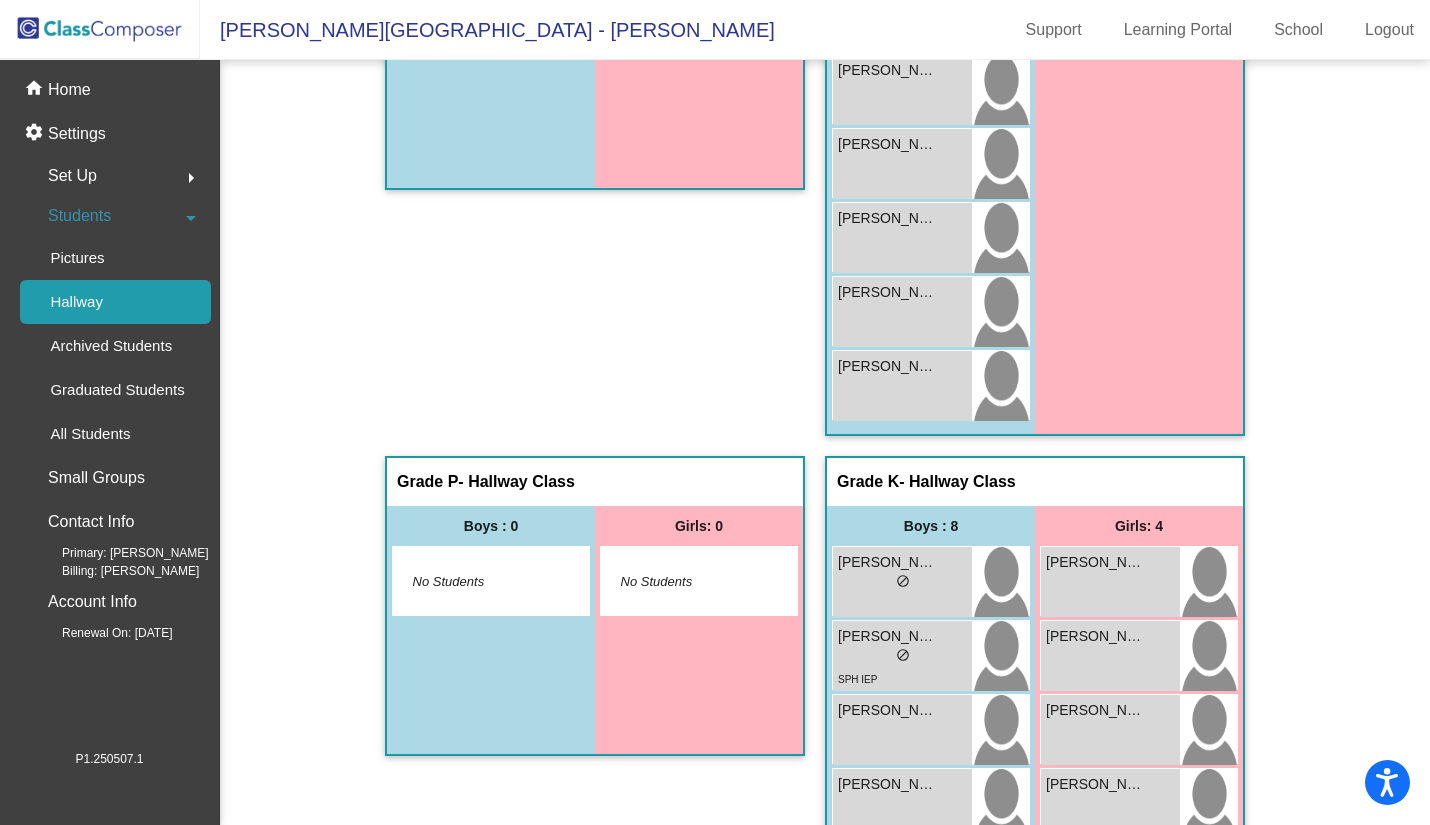scroll, scrollTop: 0, scrollLeft: 0, axis: both 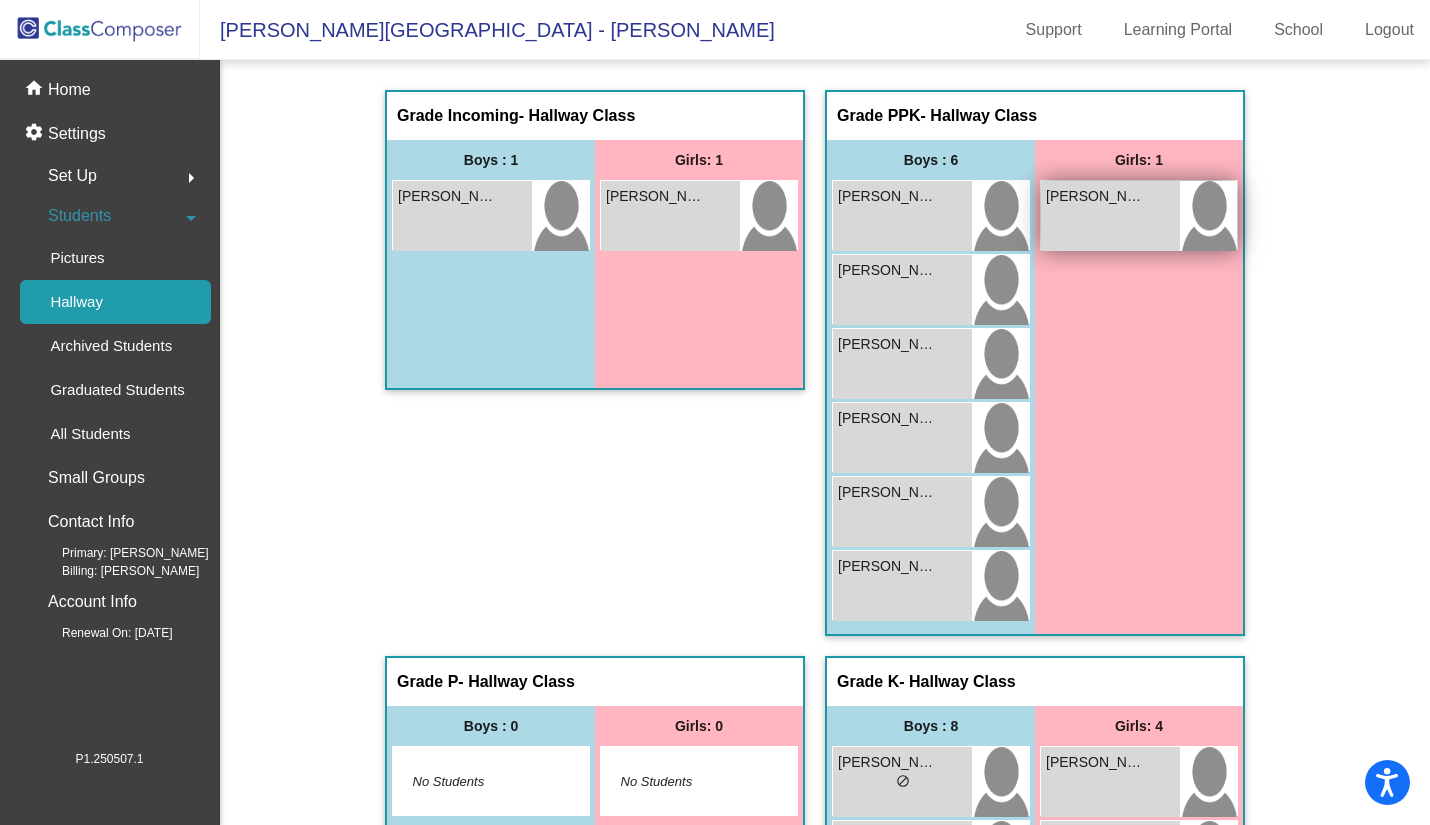 click at bounding box center [1208, 216] 